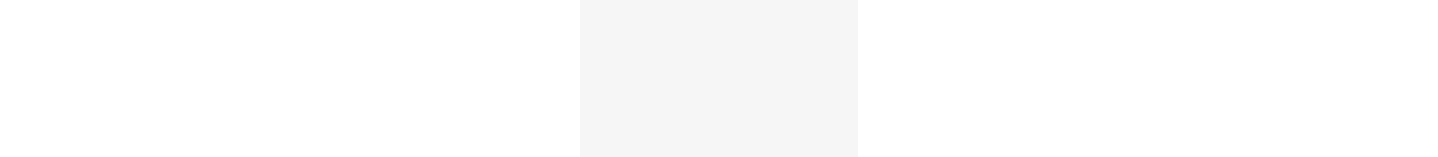scroll, scrollTop: 0, scrollLeft: 0, axis: both 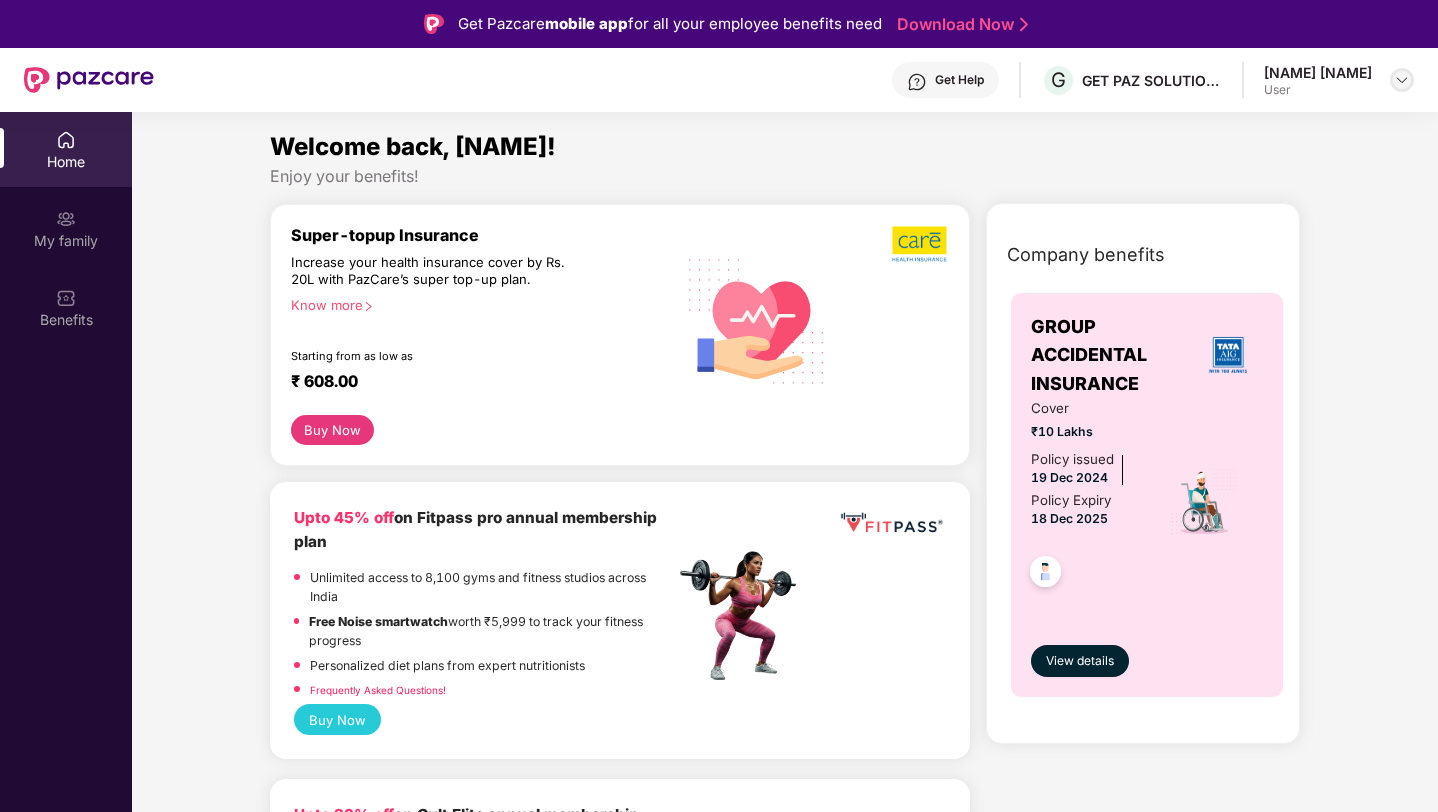 click at bounding box center [1402, 80] 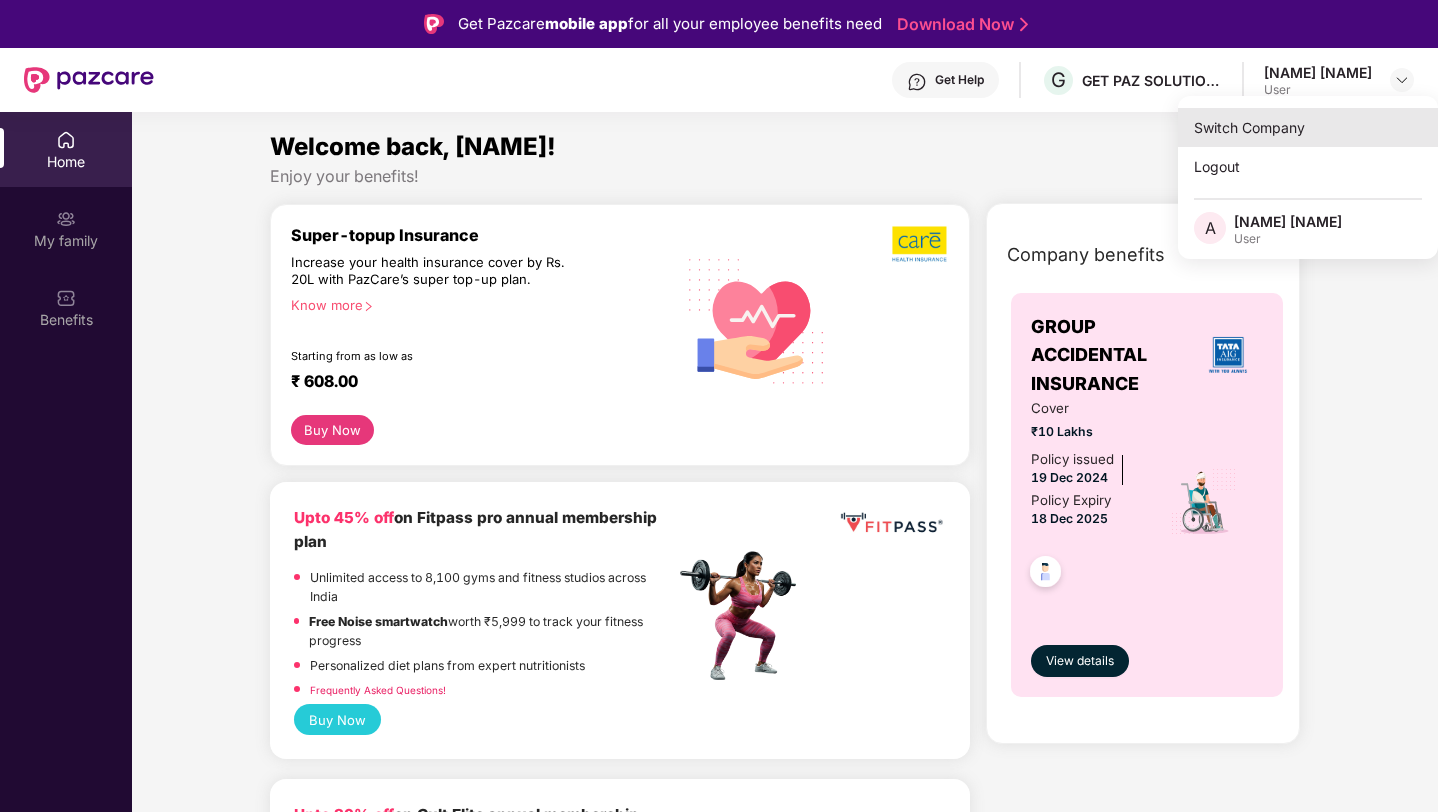 click on "Switch Company" at bounding box center (1308, 127) 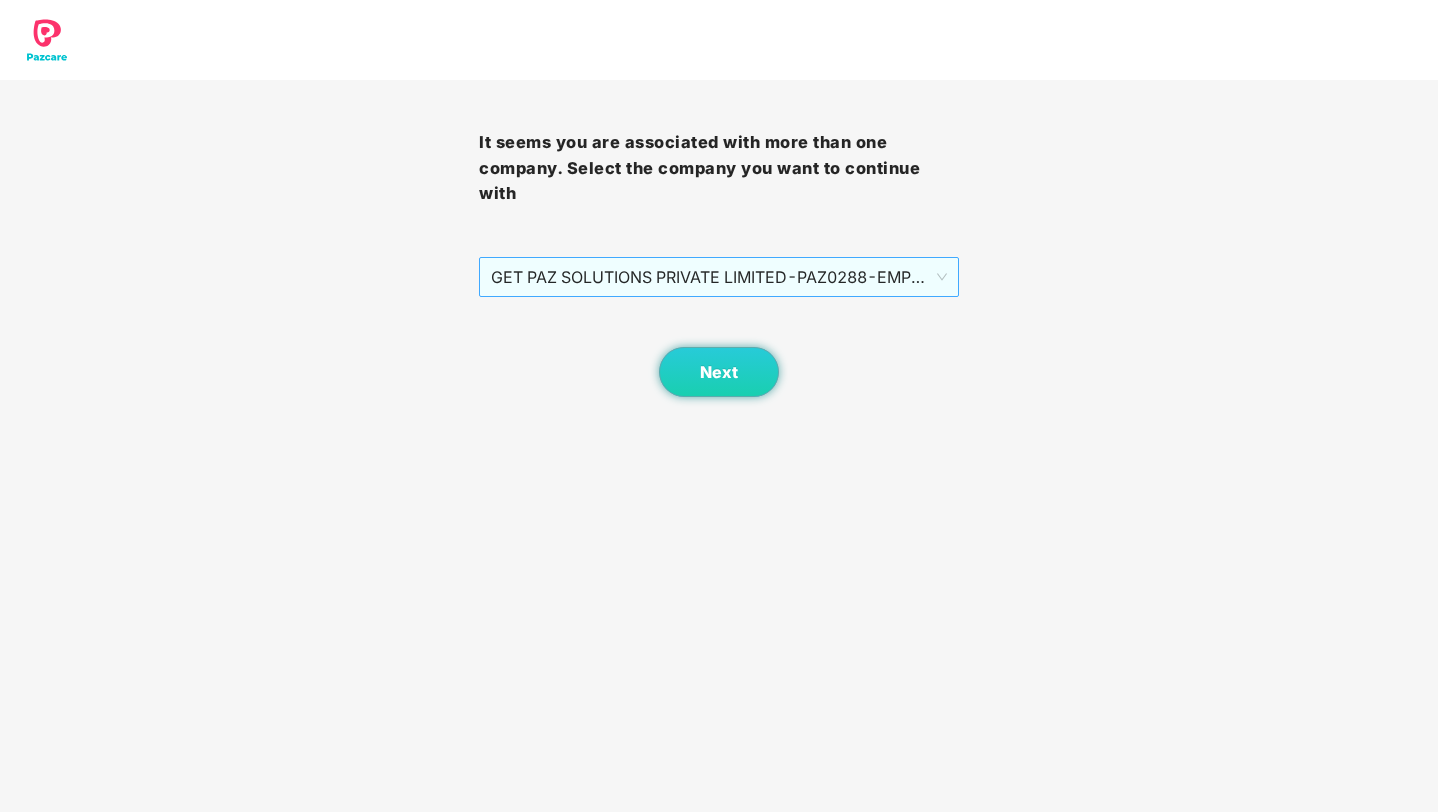 click on "GET PAZ SOLUTIONS PRIVATE LIMITED  -  PAZ0288  -  EMPLOYEE" at bounding box center (718, 277) 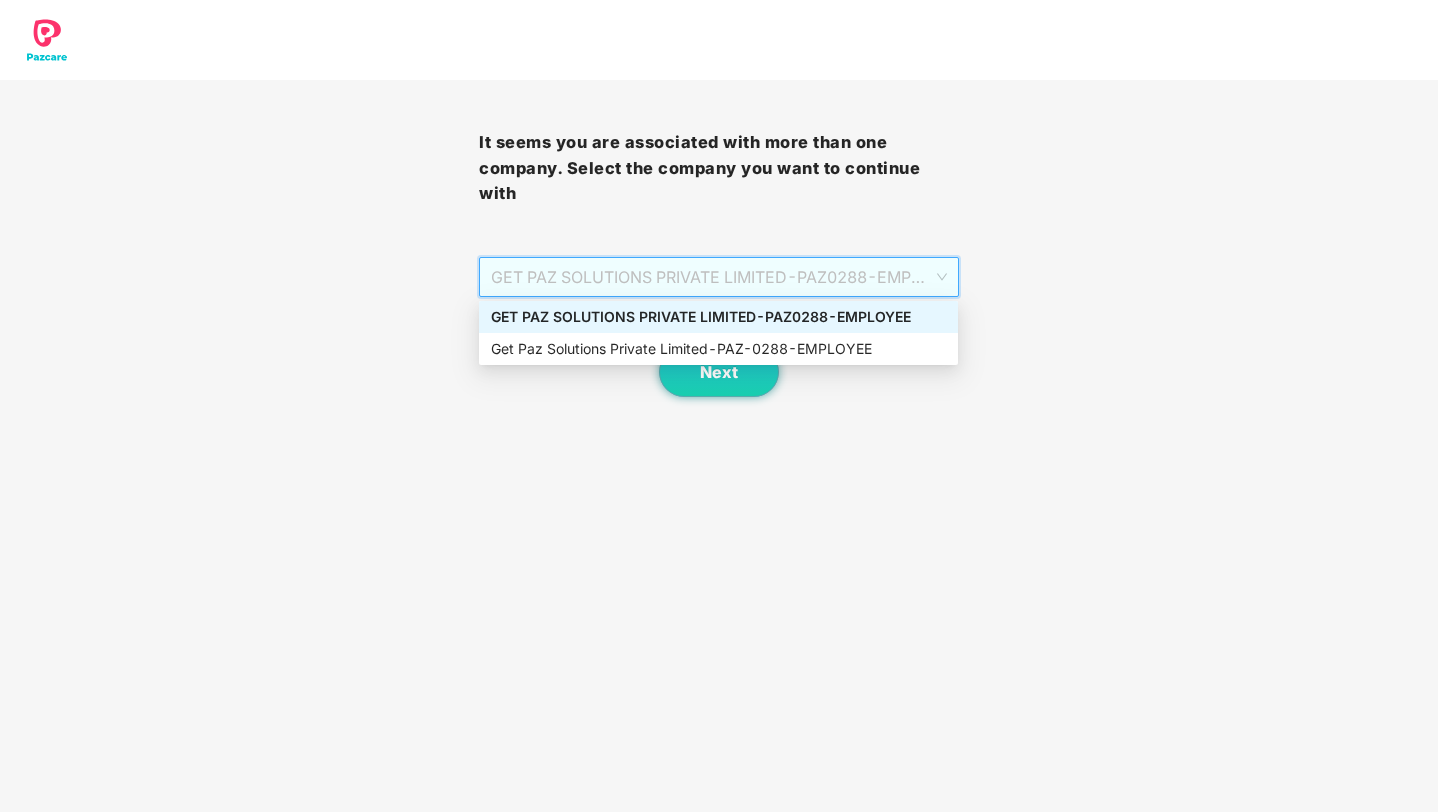 click on "It seems you are associated with more than one company. Select the company you want to continue with [COMPANY] - [ID] - EMPLOYEE Next" at bounding box center (718, 238) 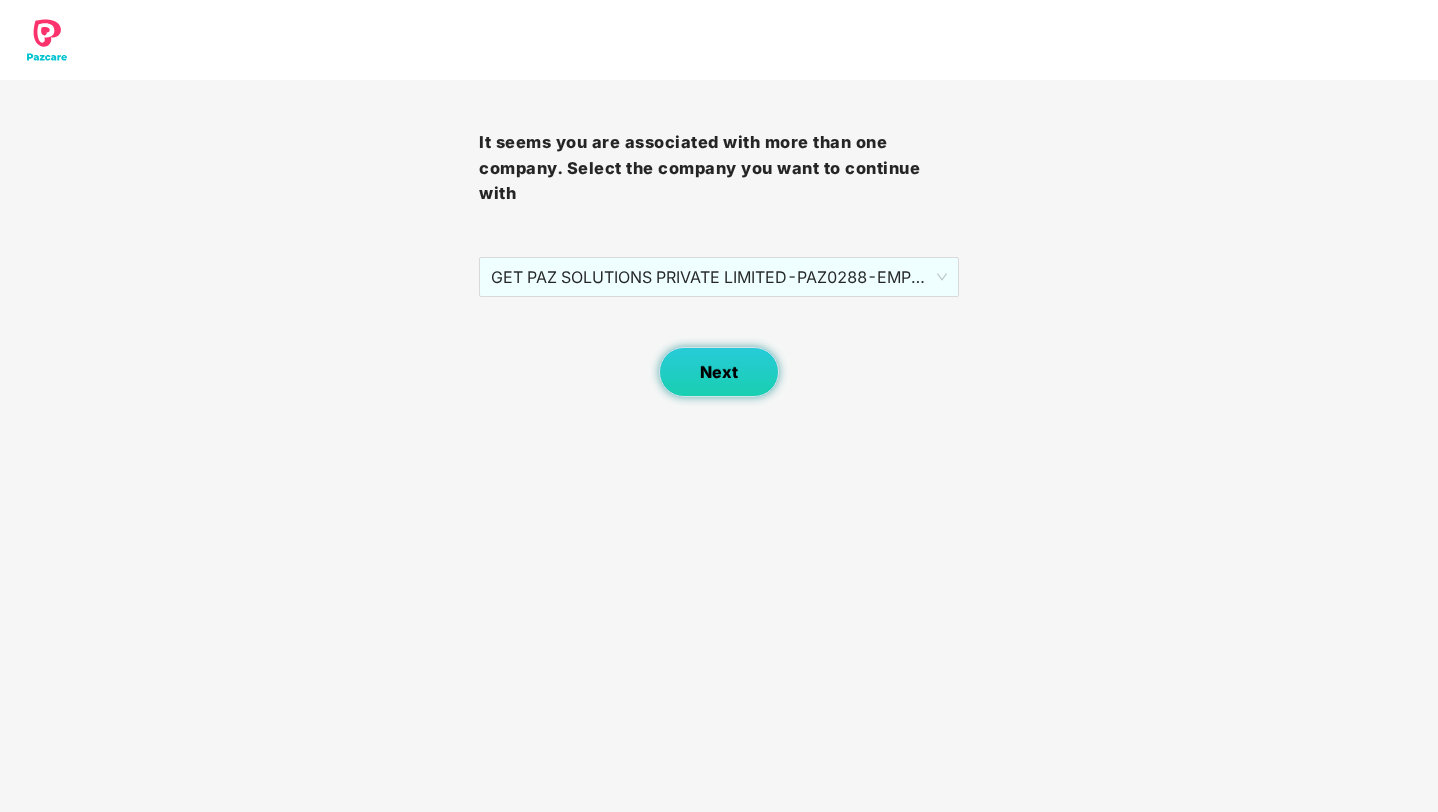 click on "Next" at bounding box center [719, 372] 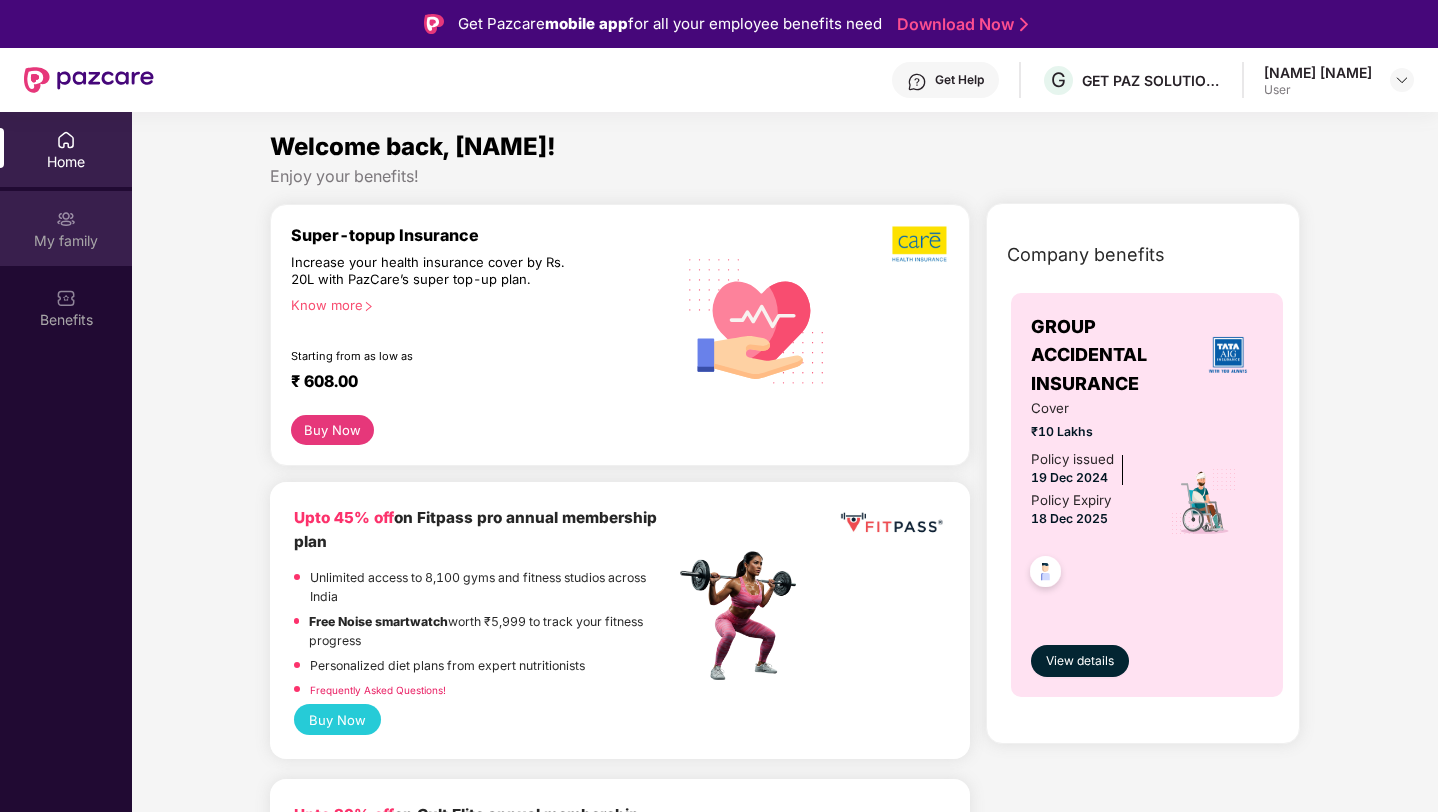 click on "My family" at bounding box center (66, 241) 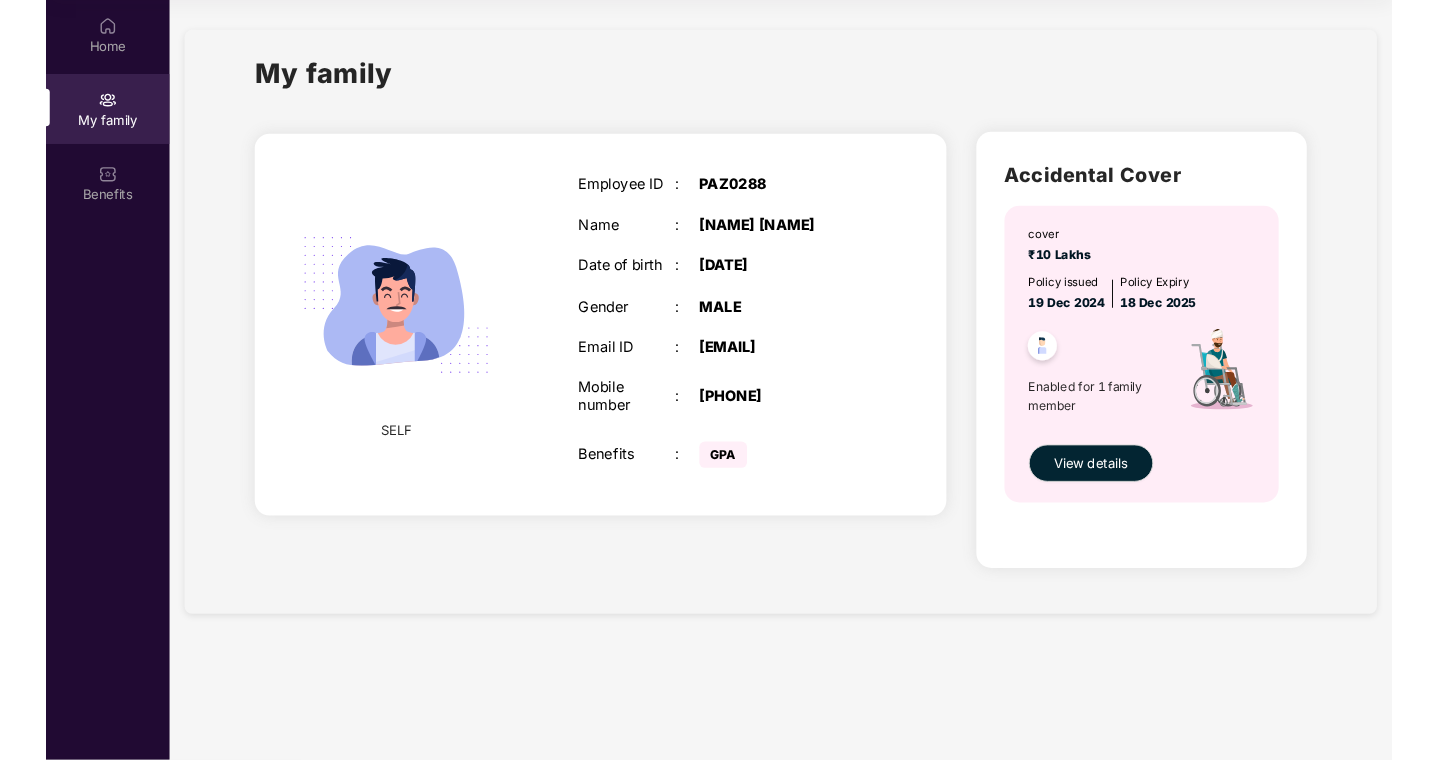 scroll, scrollTop: 0, scrollLeft: 0, axis: both 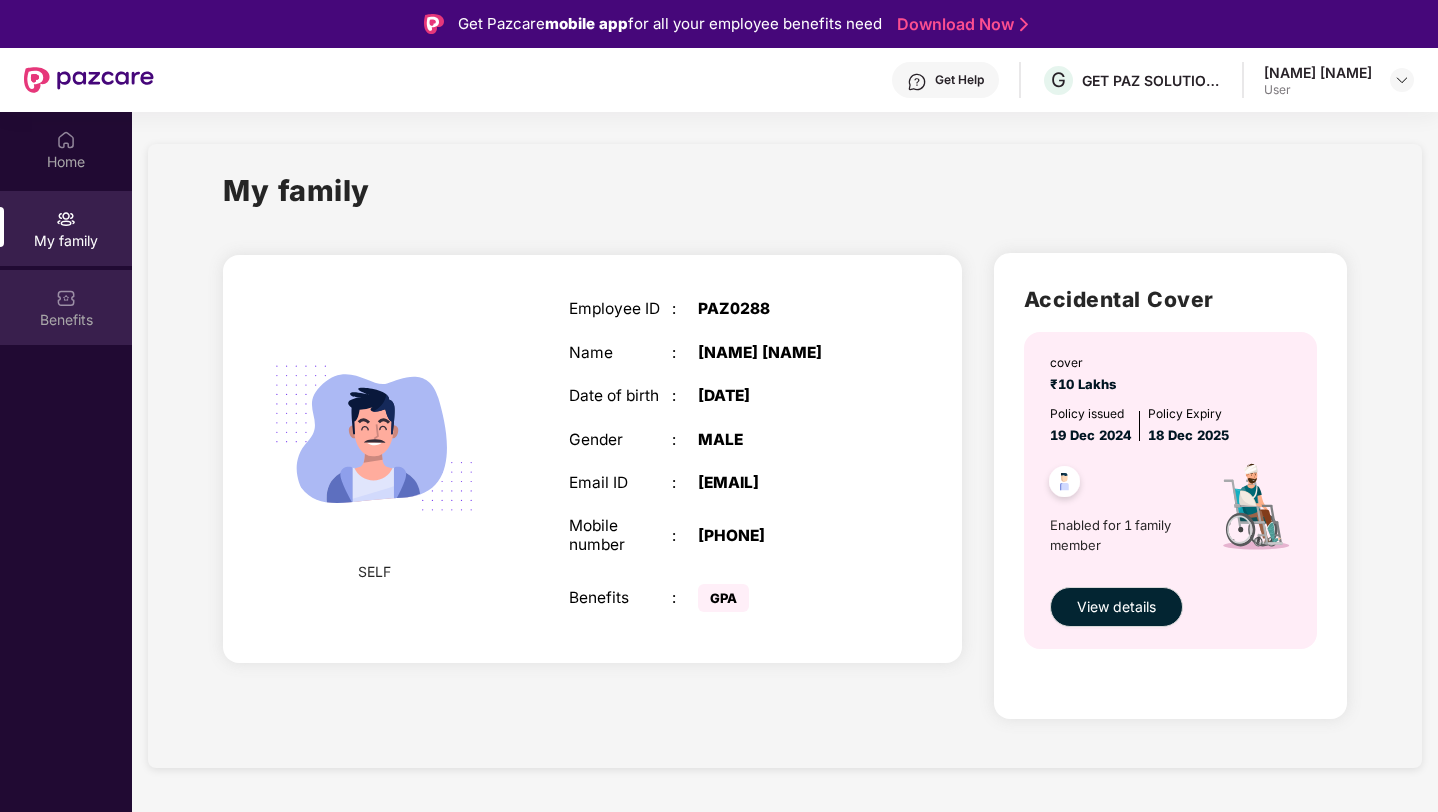 click on "Benefits" at bounding box center (66, 307) 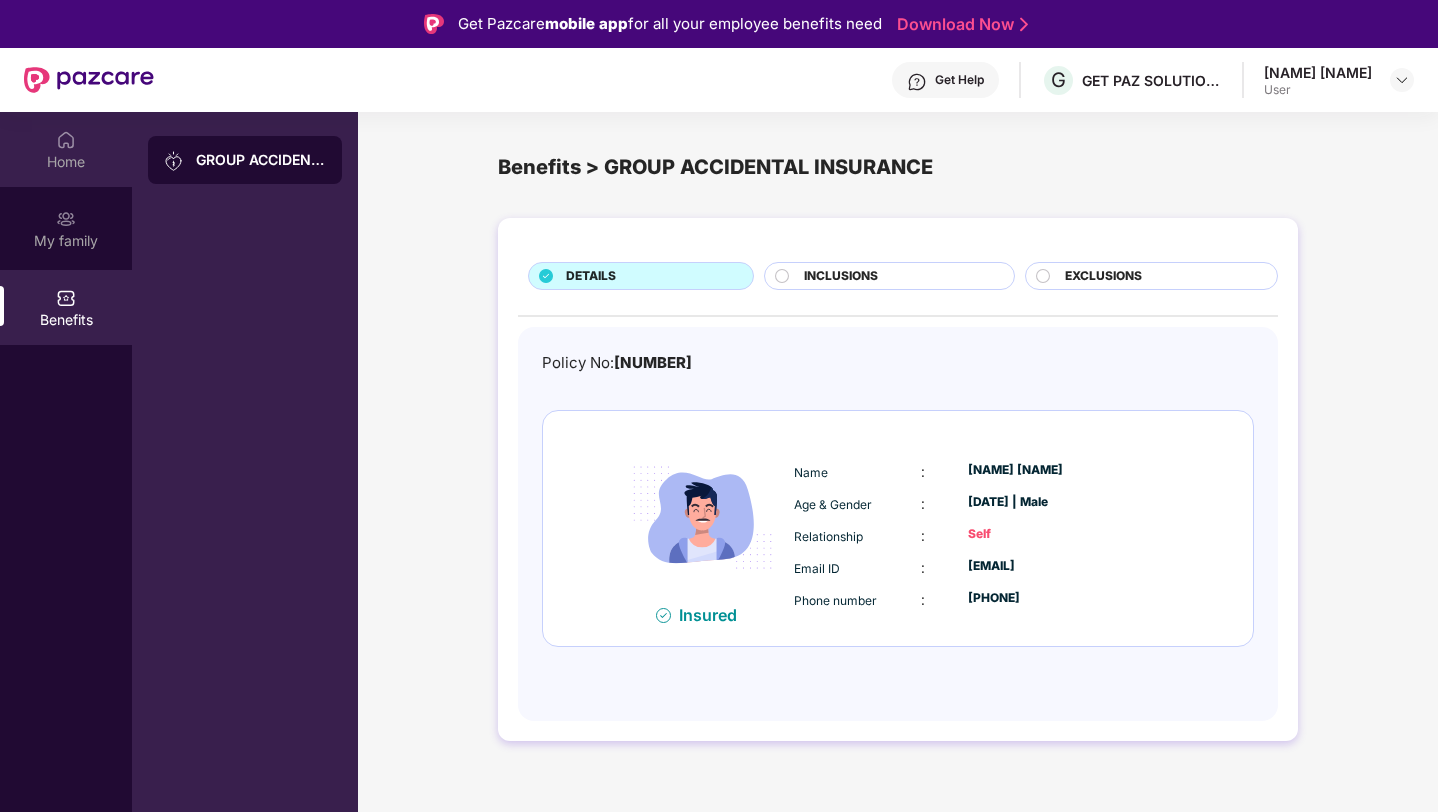 click on "Home" at bounding box center [66, 149] 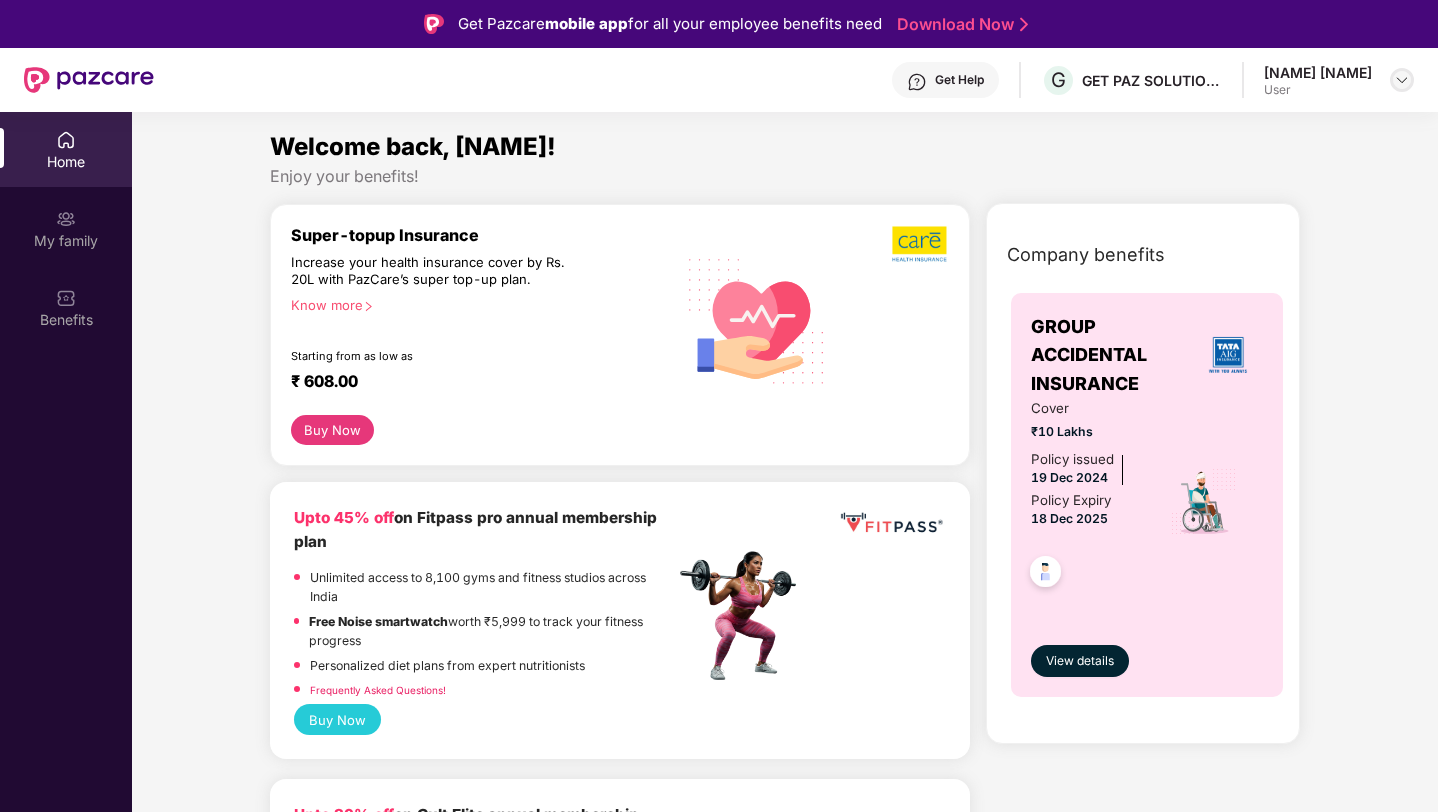 click at bounding box center (1402, 80) 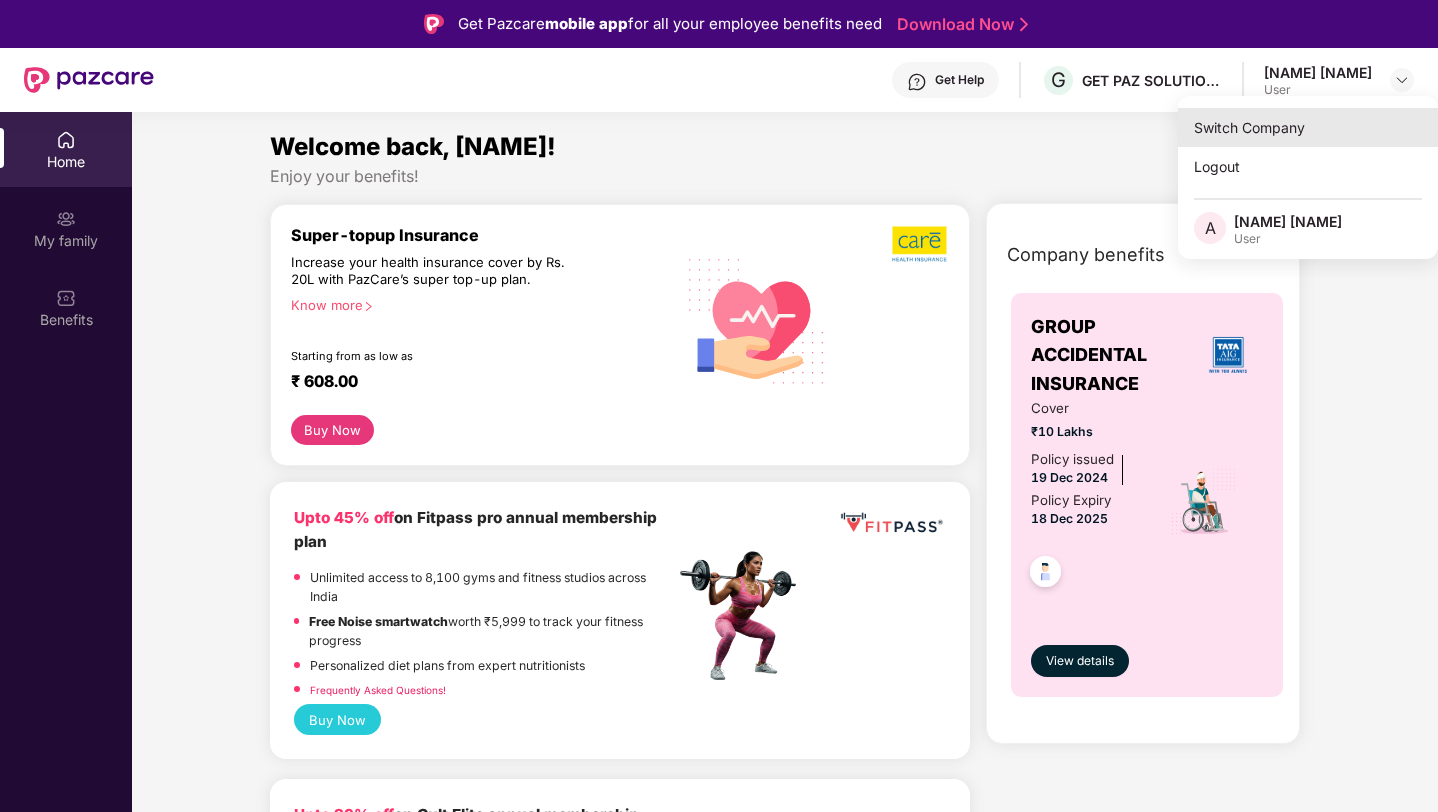 click on "Switch Company" at bounding box center (1308, 127) 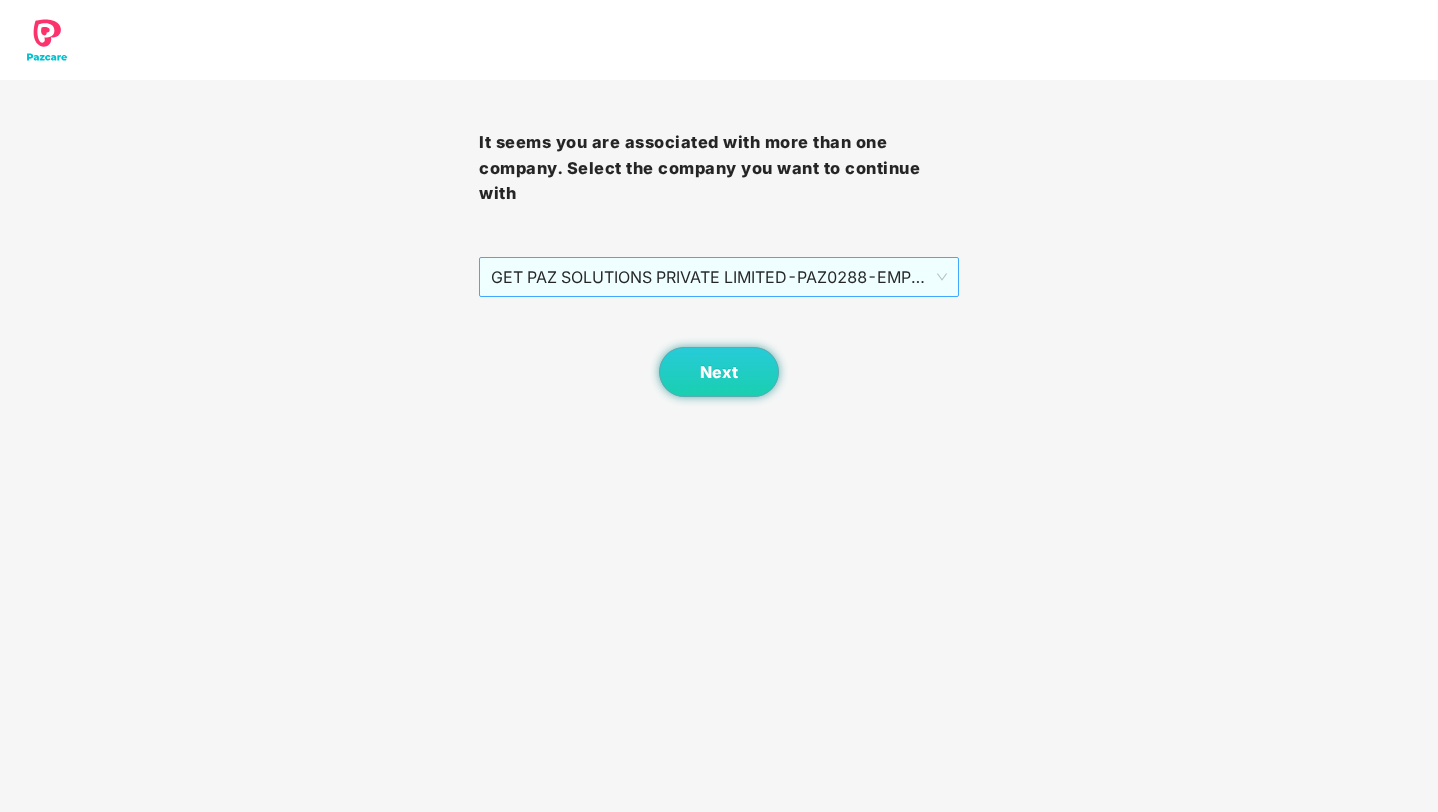 click on "GET PAZ SOLUTIONS PRIVATE LIMITED  -  PAZ0288  -  EMPLOYEE" at bounding box center [718, 277] 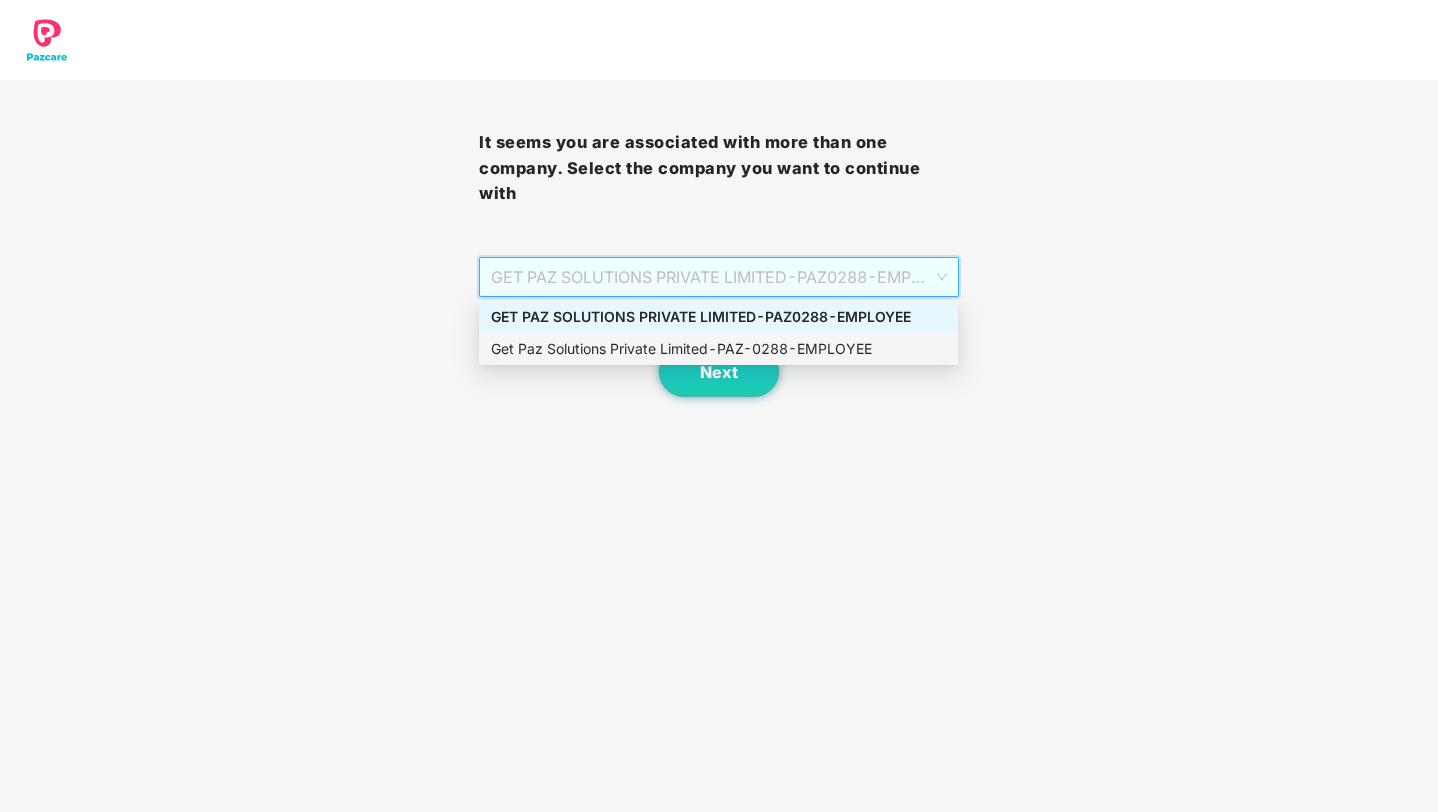 click on "Get Paz Solutions Private Limited  -  PAZ-0288  -  EMPLOYEE" at bounding box center (718, 349) 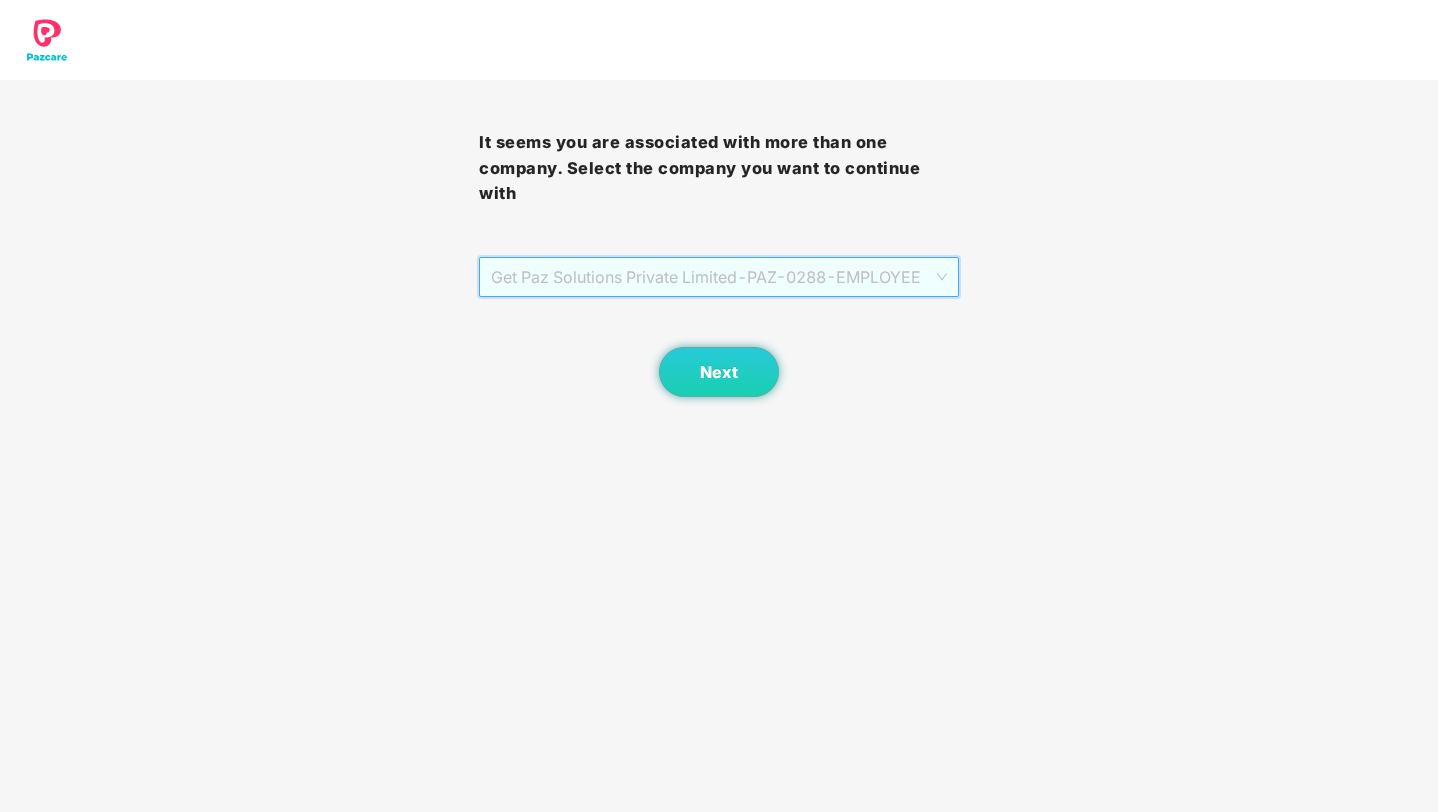 click on "Get Paz Solutions Private Limited  -  PAZ-0288  -  EMPLOYEE" at bounding box center [718, 277] 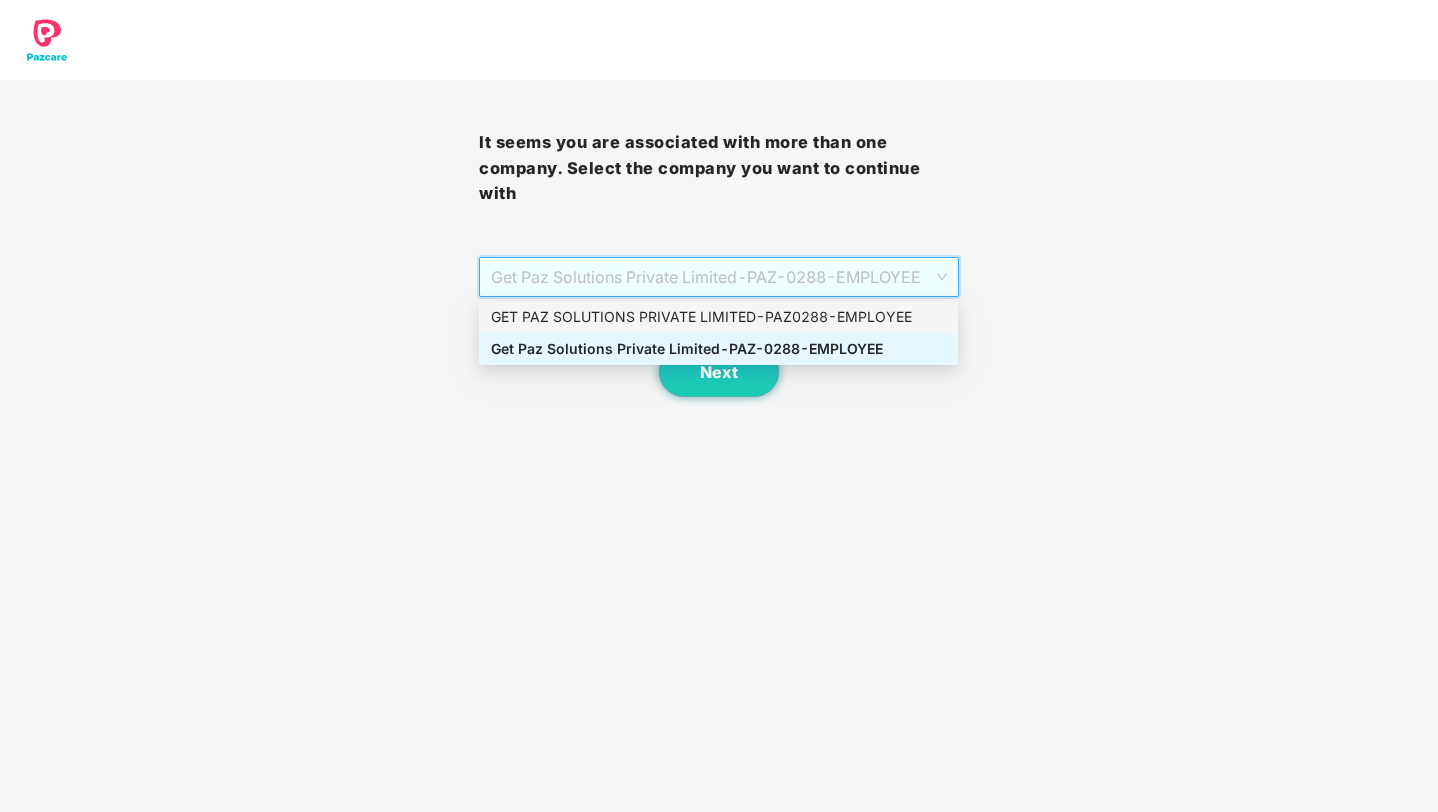 click on "GET PAZ SOLUTIONS PRIVATE LIMITED  -  PAZ0288  -  EMPLOYEE" at bounding box center (718, 317) 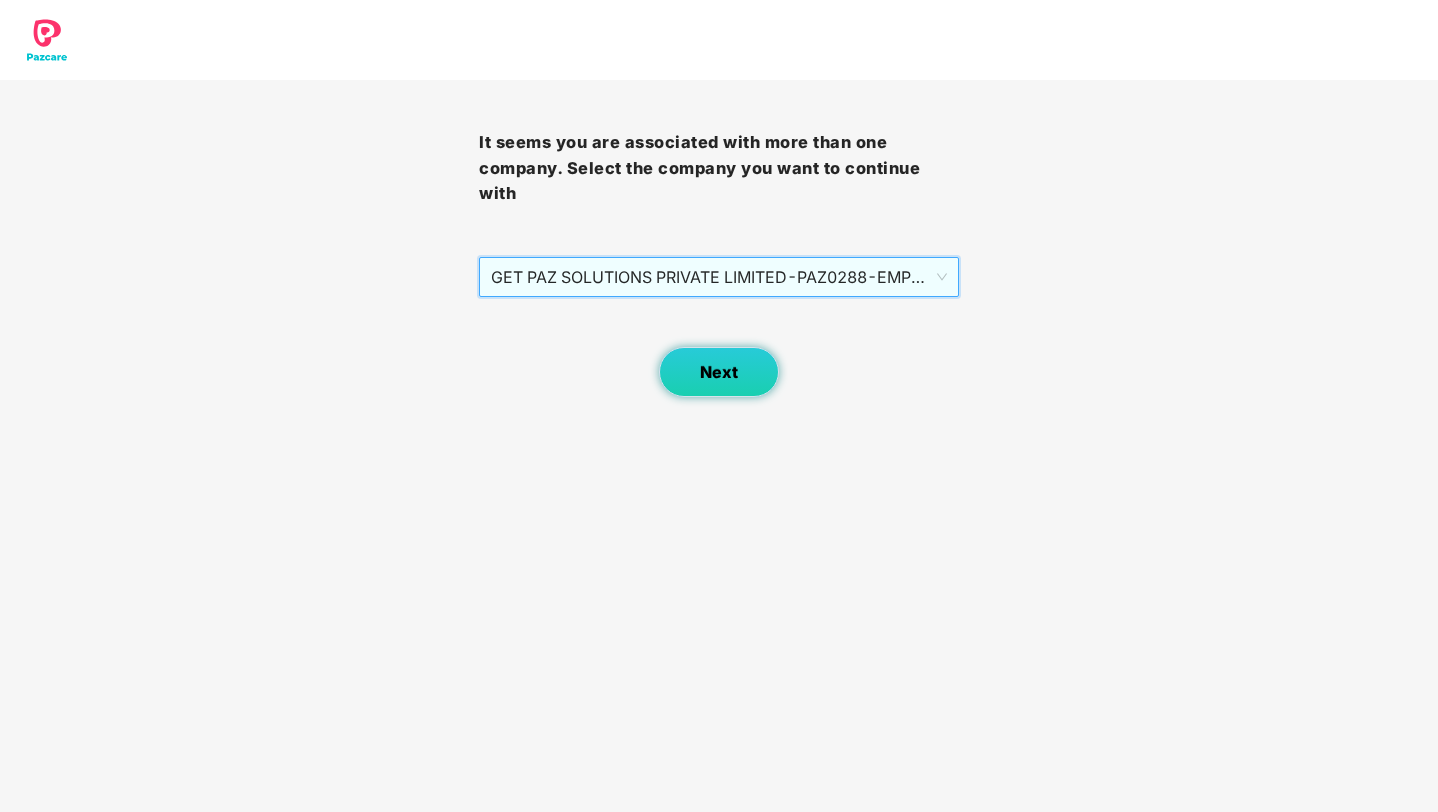click on "Next" at bounding box center [719, 372] 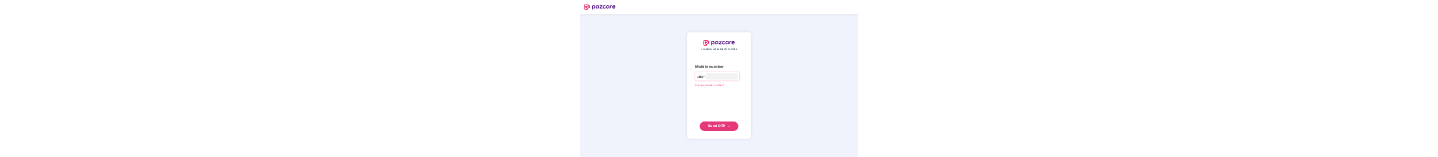 scroll, scrollTop: 0, scrollLeft: 0, axis: both 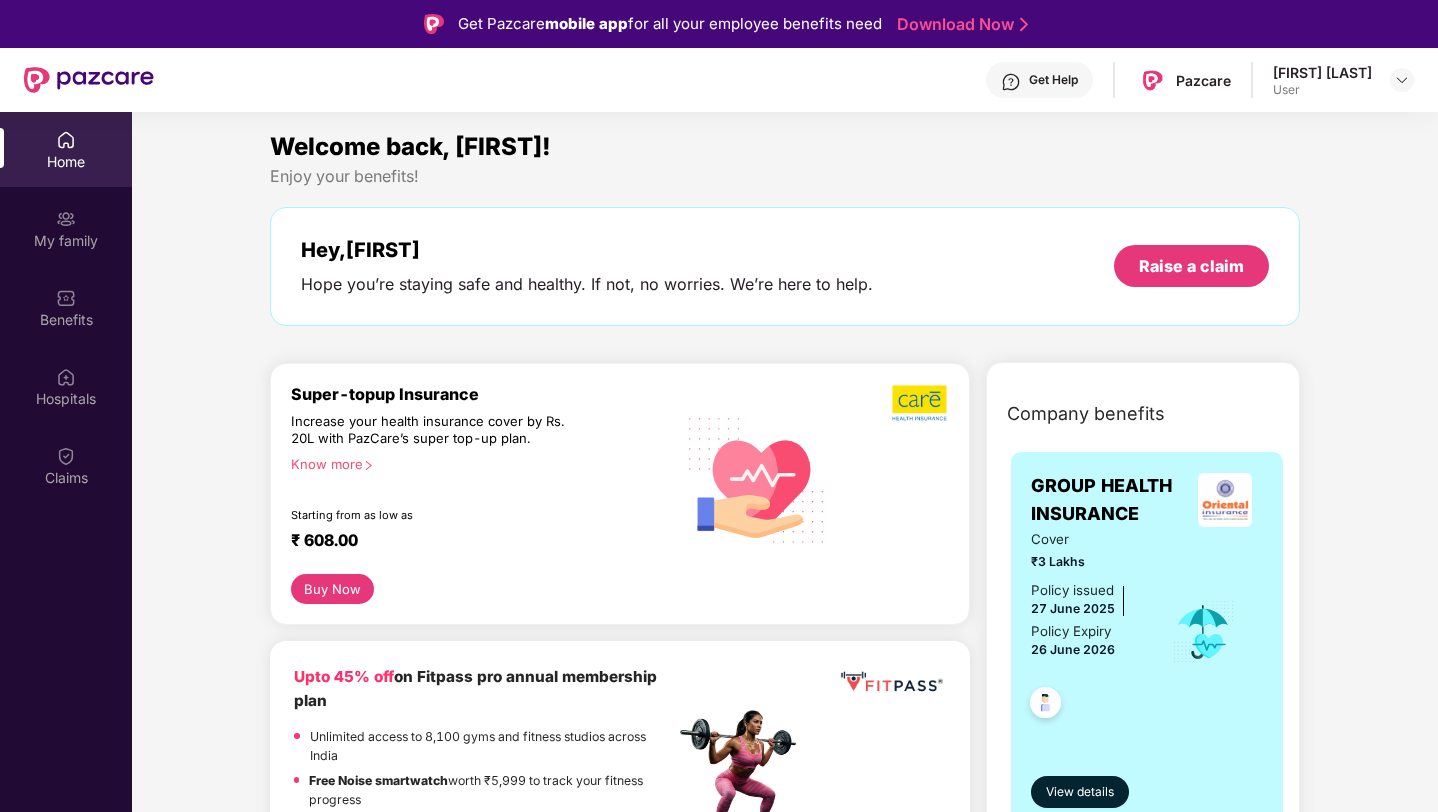 click on "Get Help Pazcare Ayan Chatterjee User" at bounding box center (784, 80) 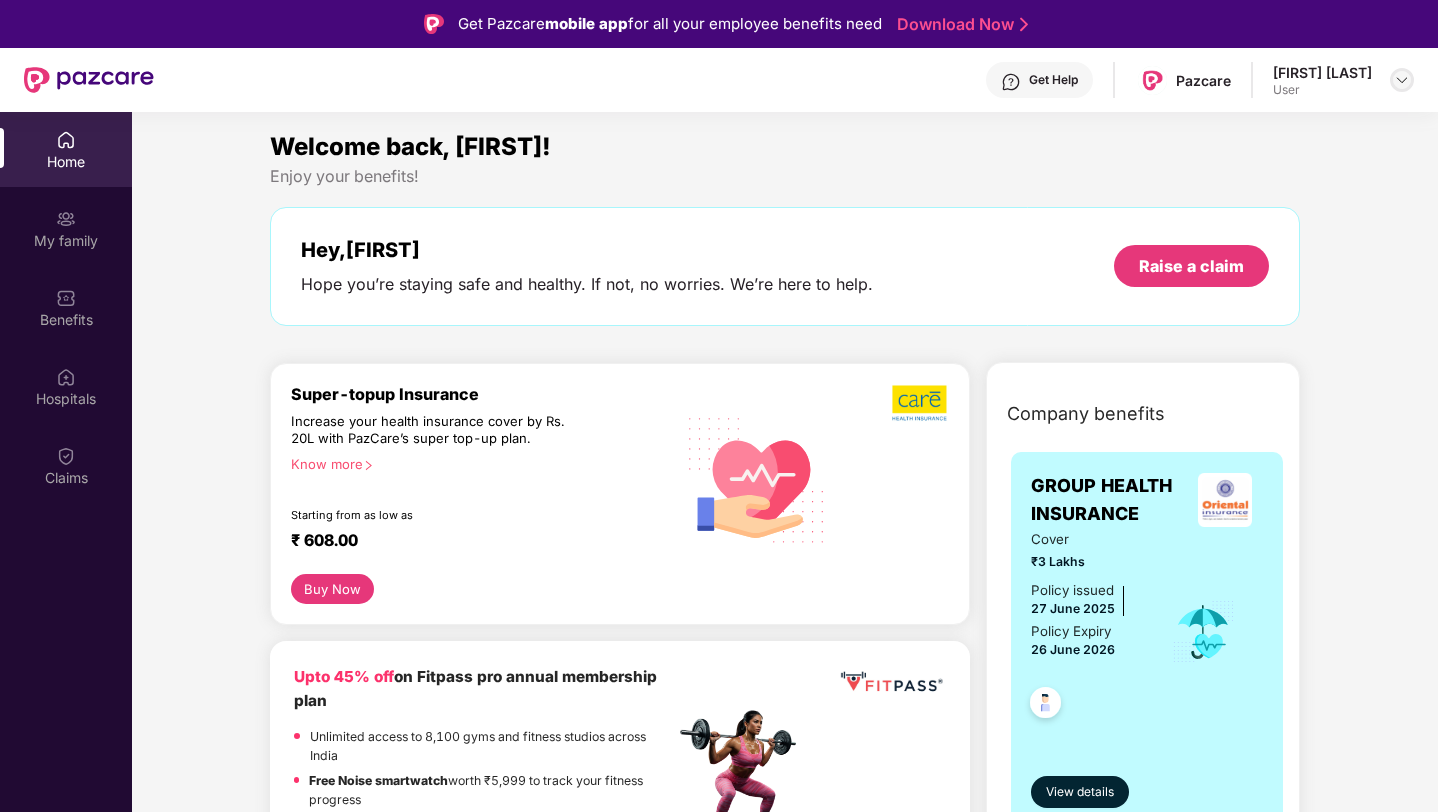 click at bounding box center [1402, 80] 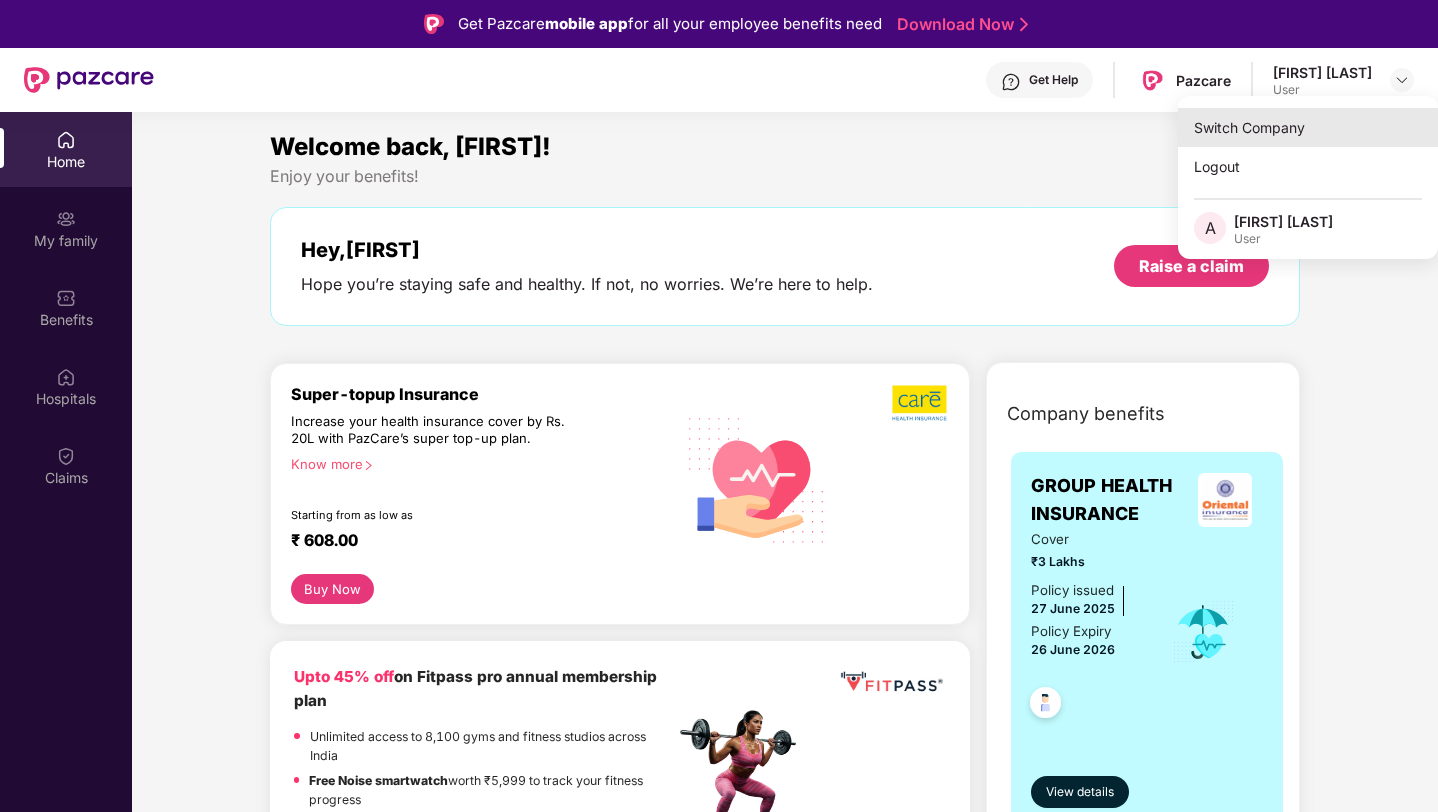 click on "Switch Company" at bounding box center [1308, 127] 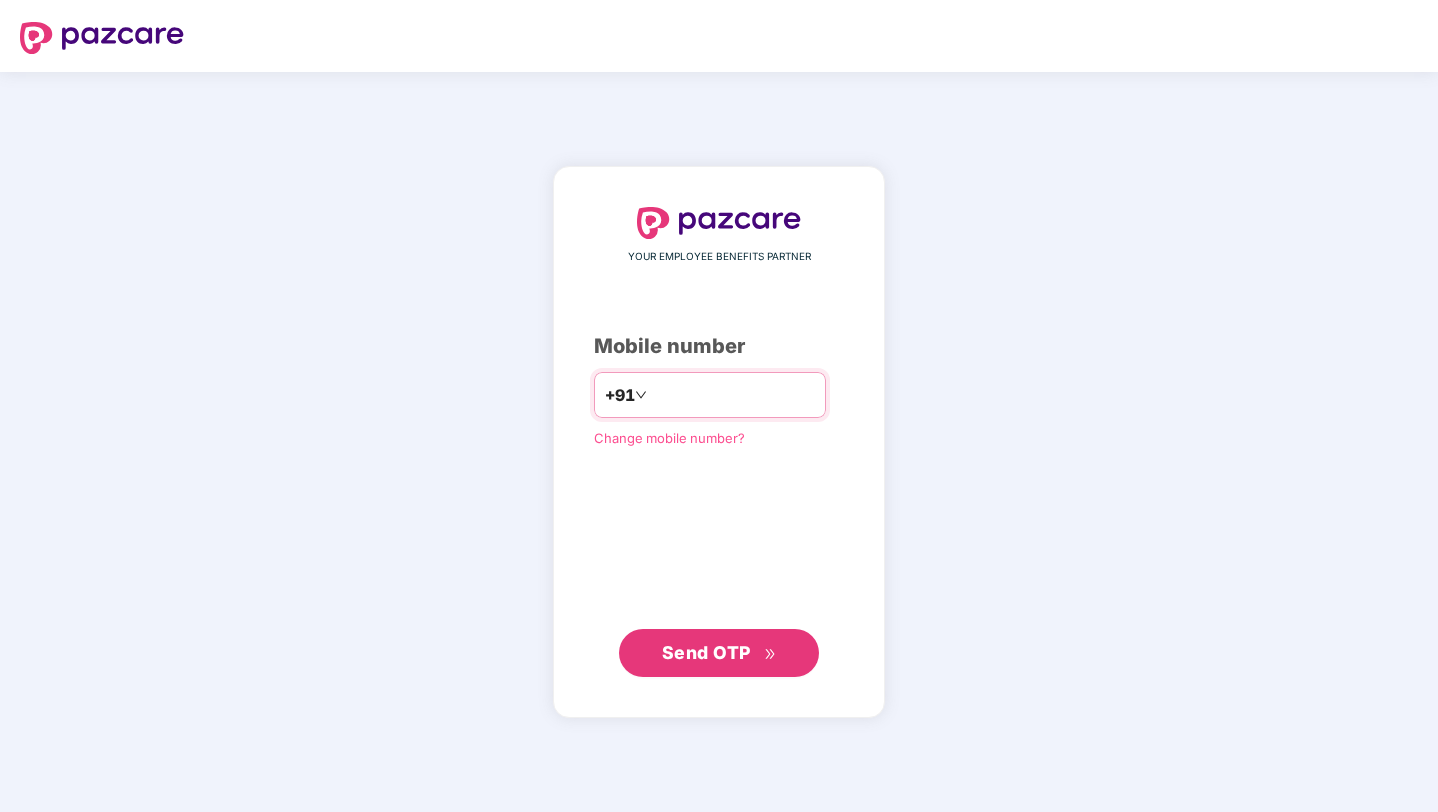scroll, scrollTop: 0, scrollLeft: 0, axis: both 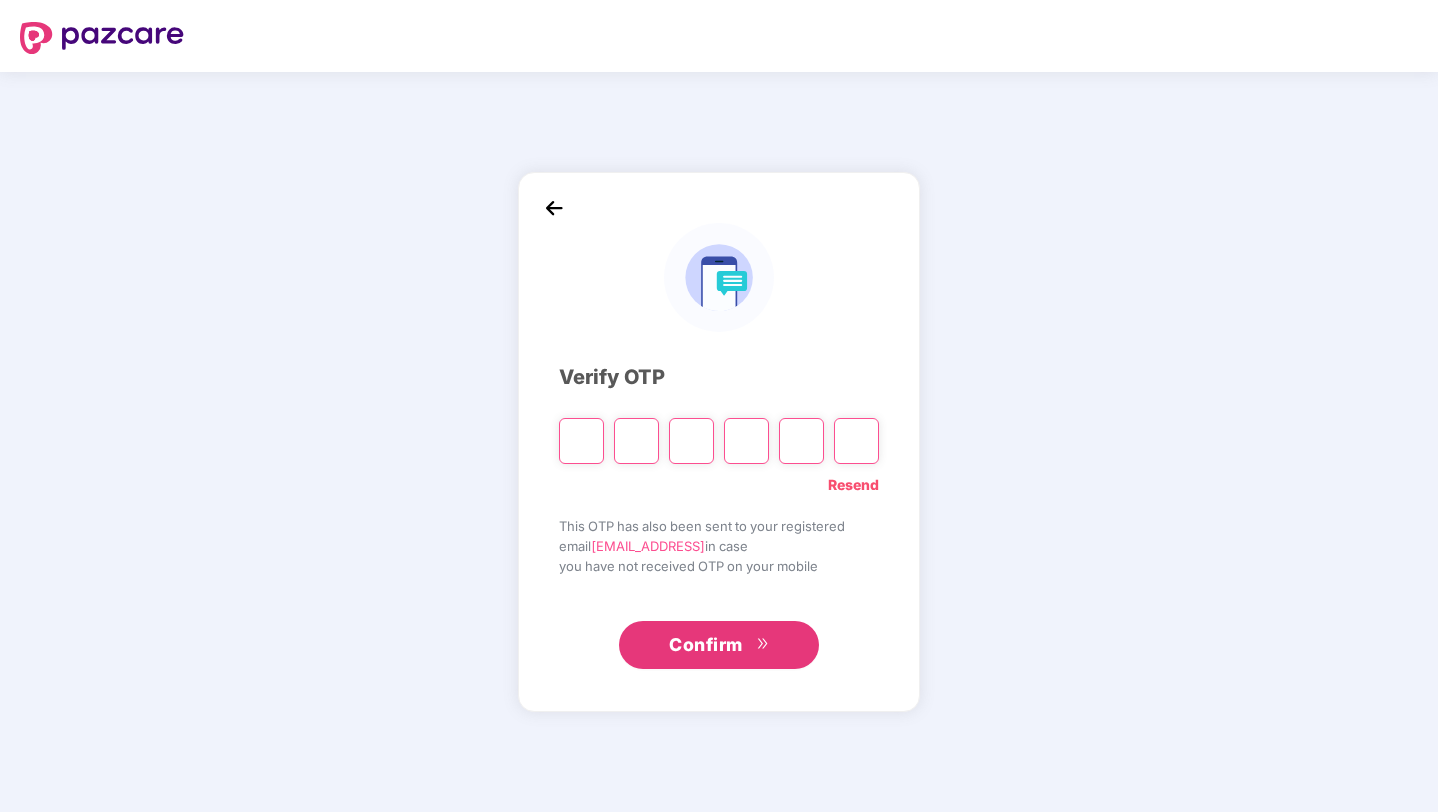 paste on "*" 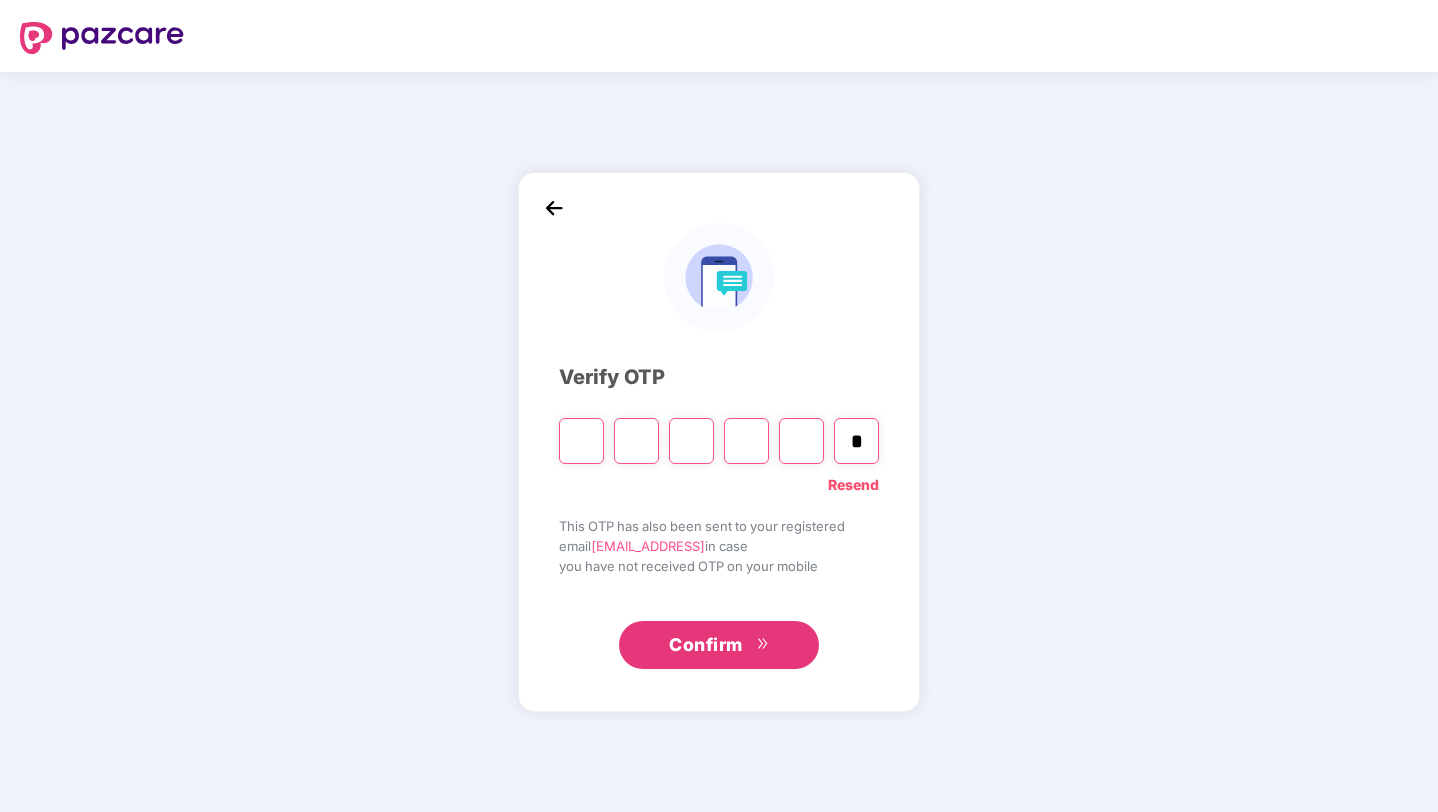 type on "*" 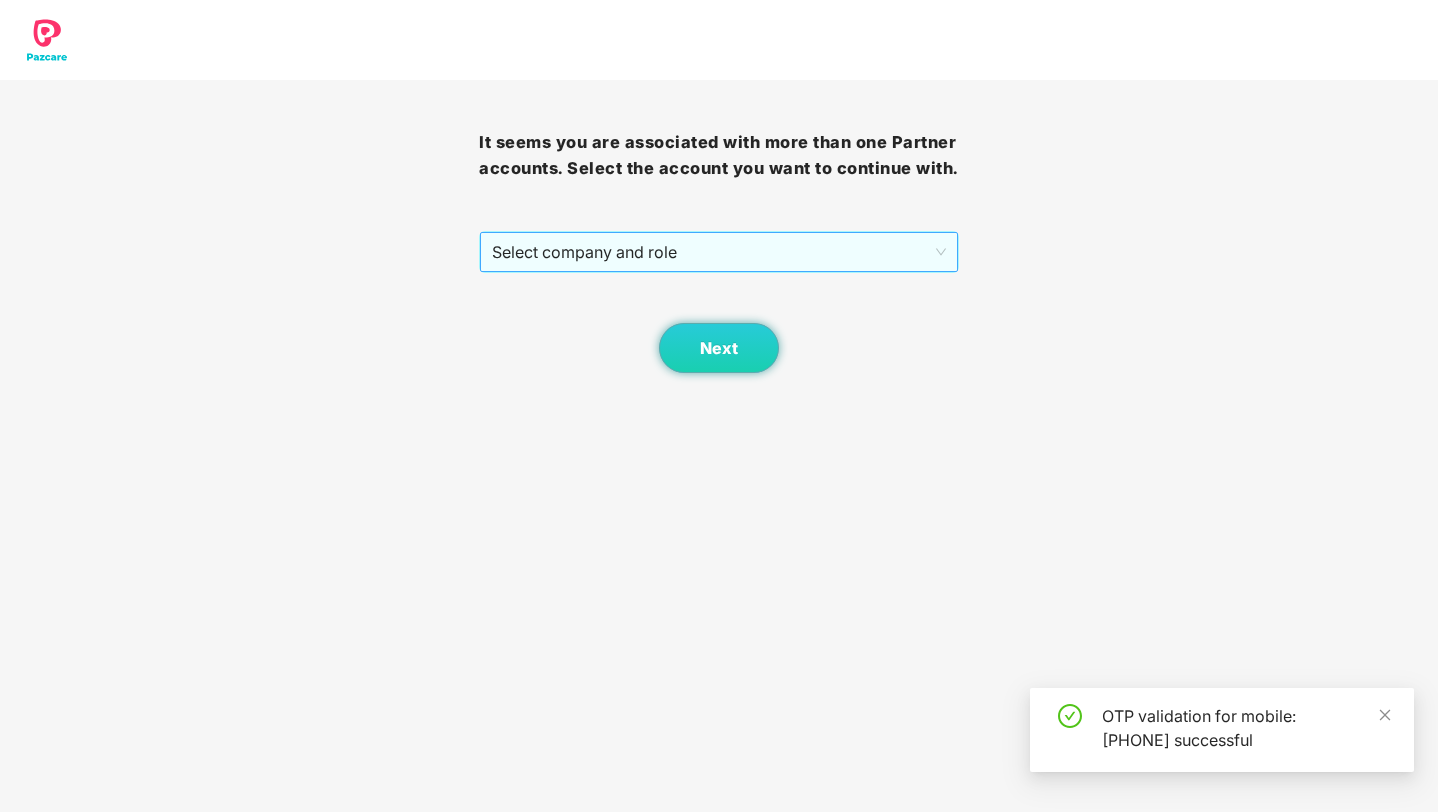 click on "Select company and role" at bounding box center (718, 252) 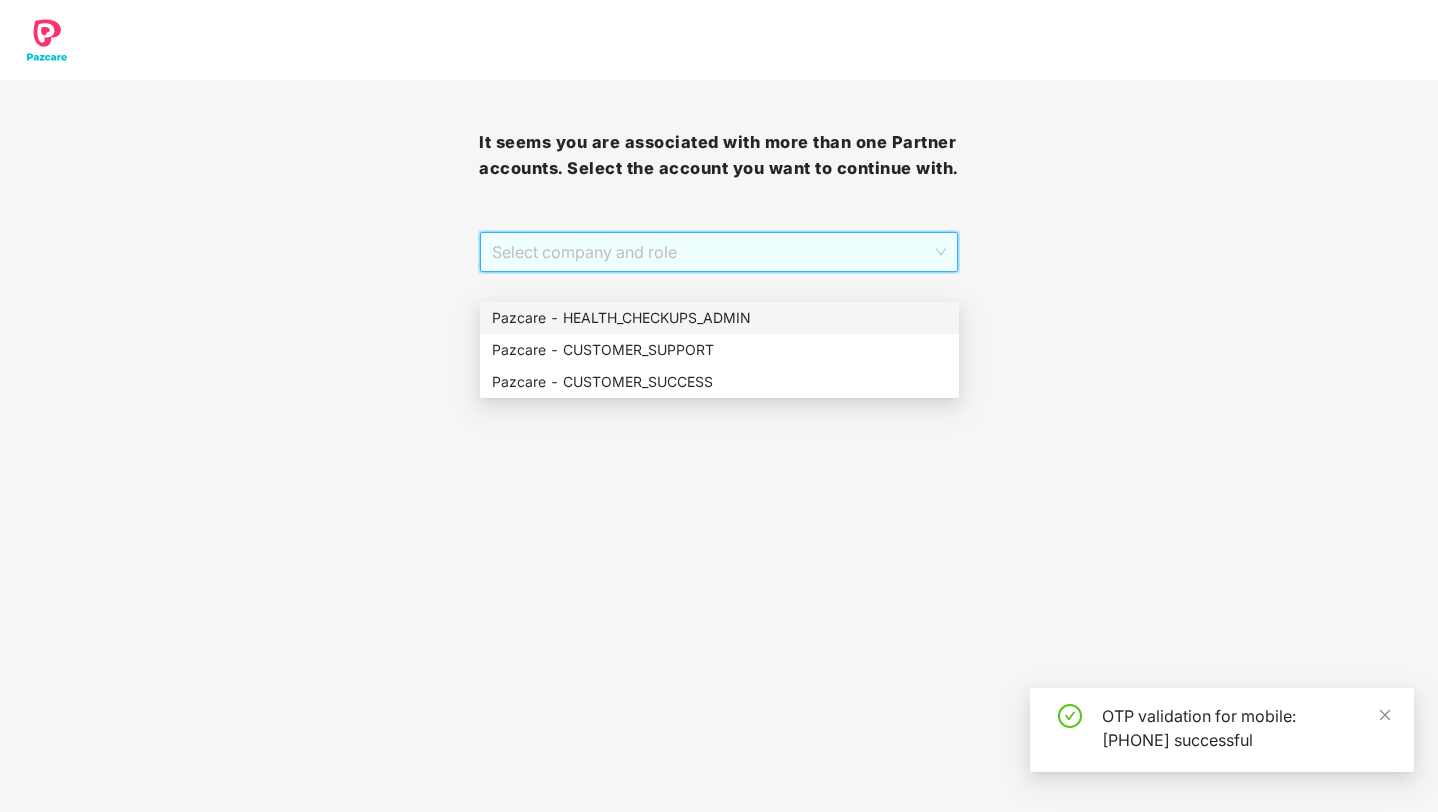 click on "Pazcare - HEALTH_CHECKUPS_ADMIN" at bounding box center [719, 318] 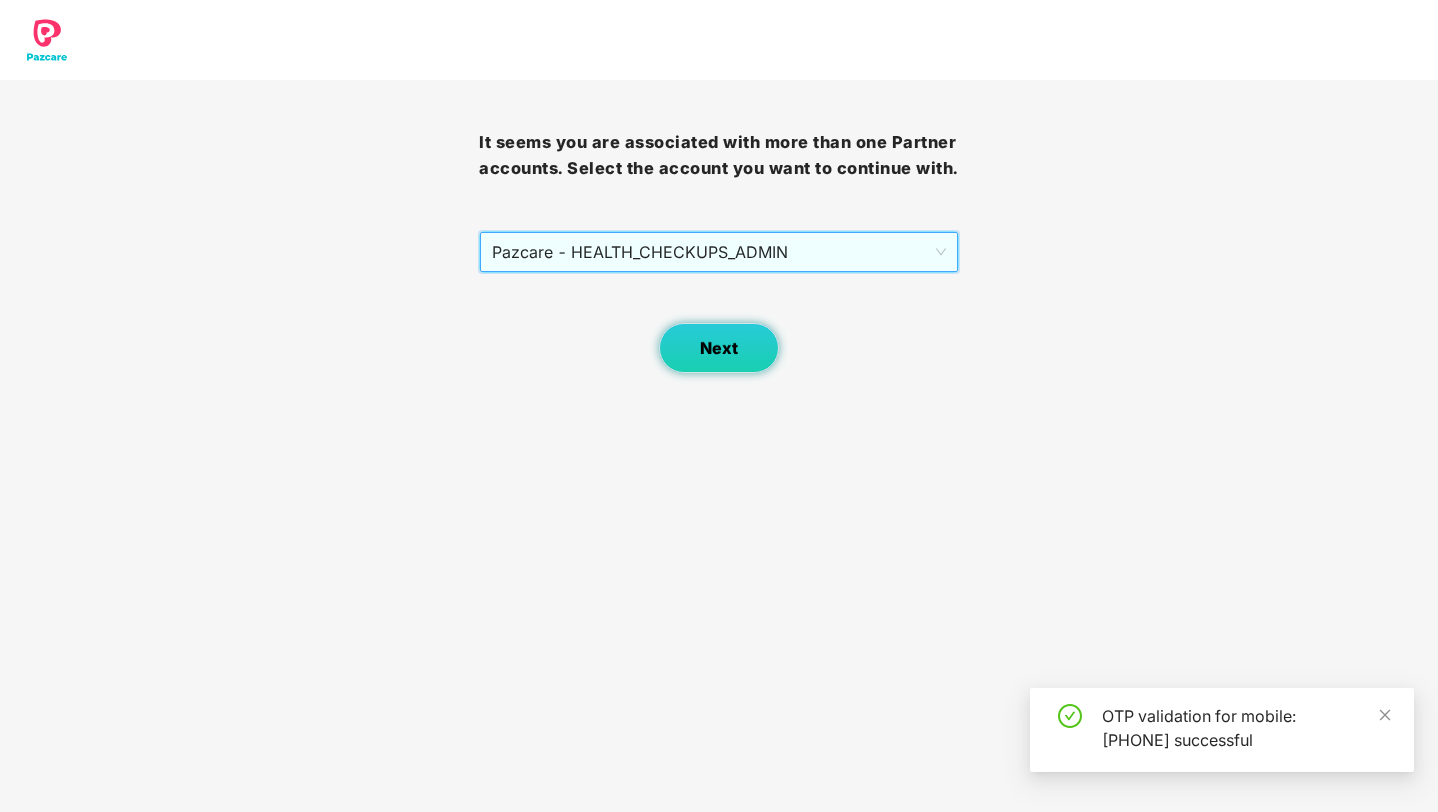 click on "Next" at bounding box center (719, 348) 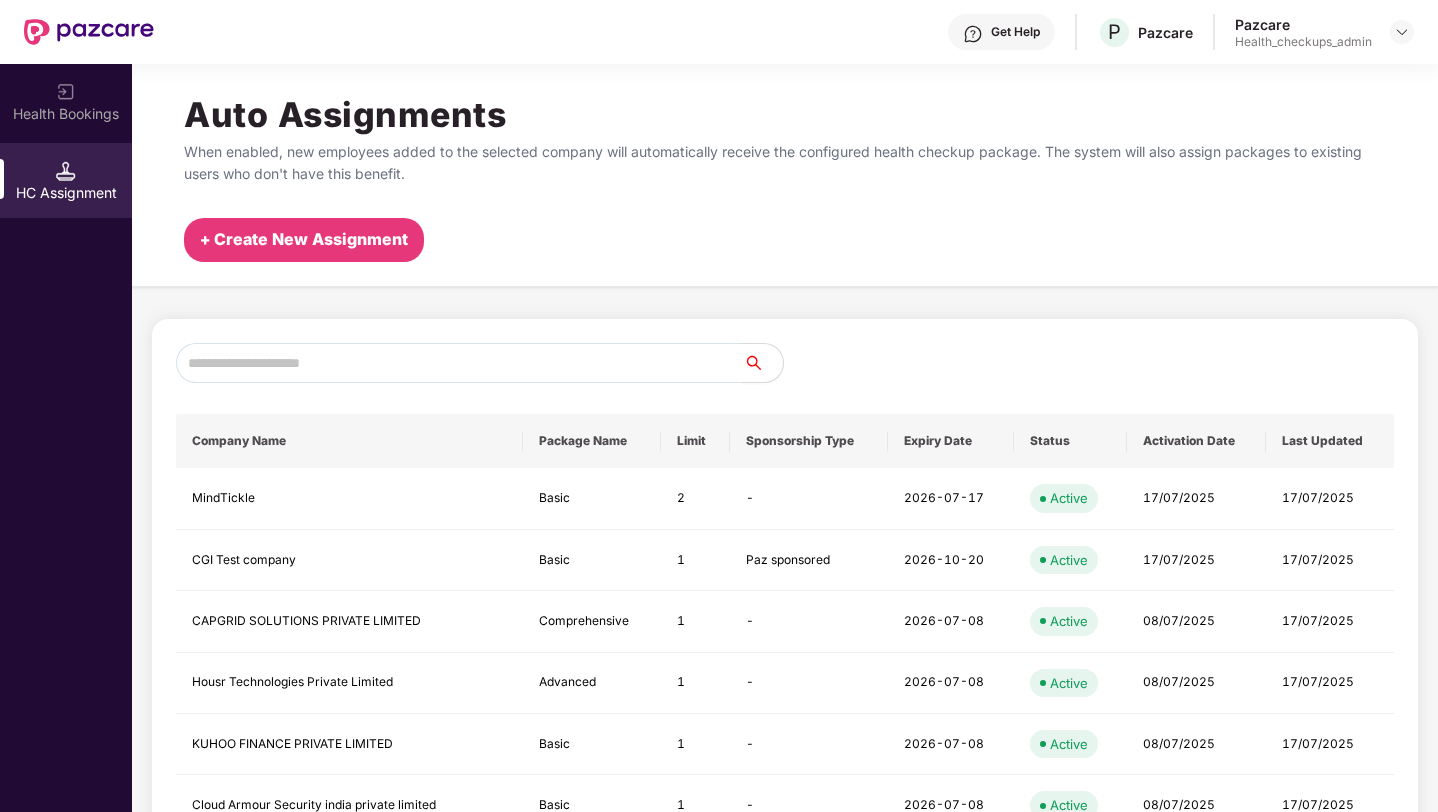 click on "+ Create New Assignment" at bounding box center [304, 239] 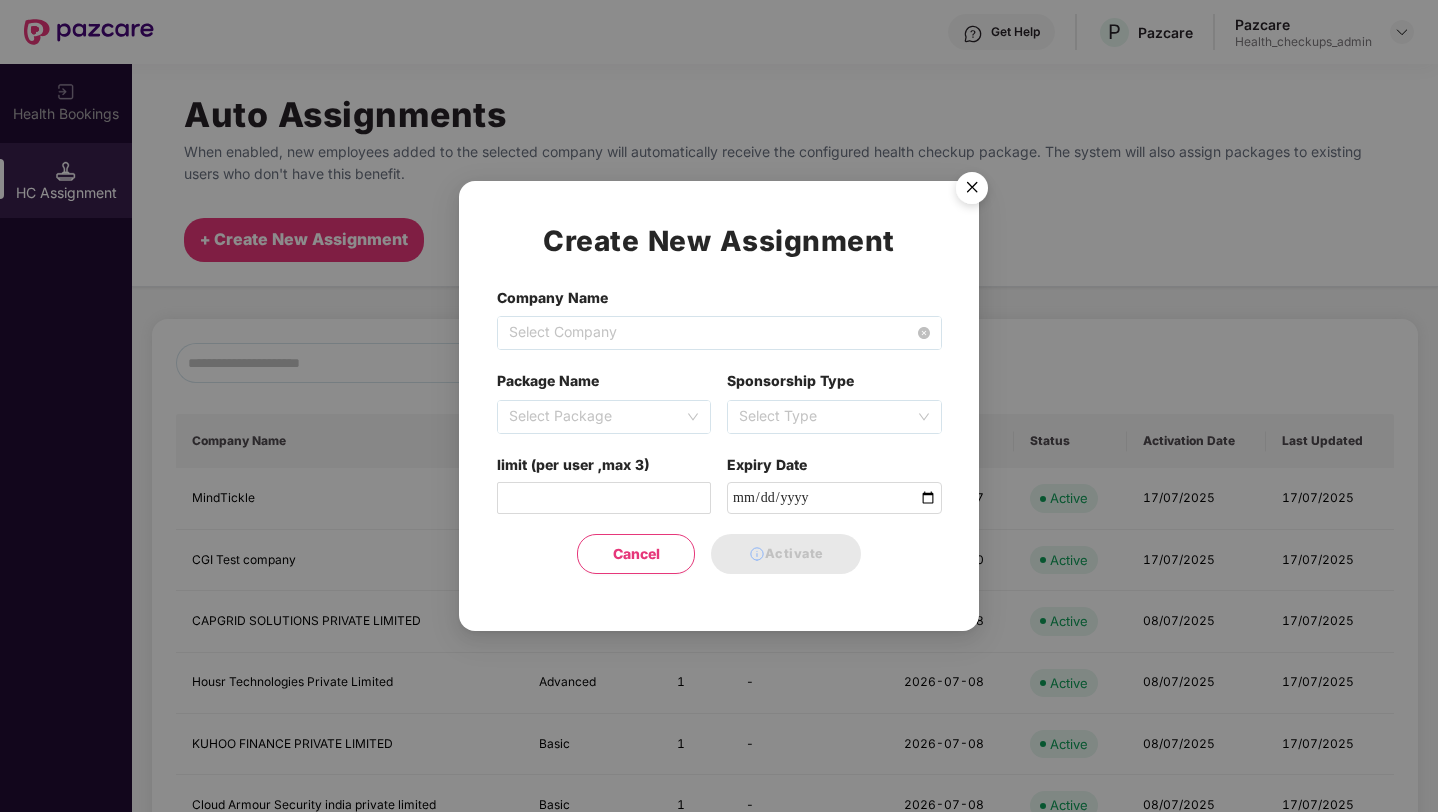 click on "Select Company" at bounding box center [719, 333] 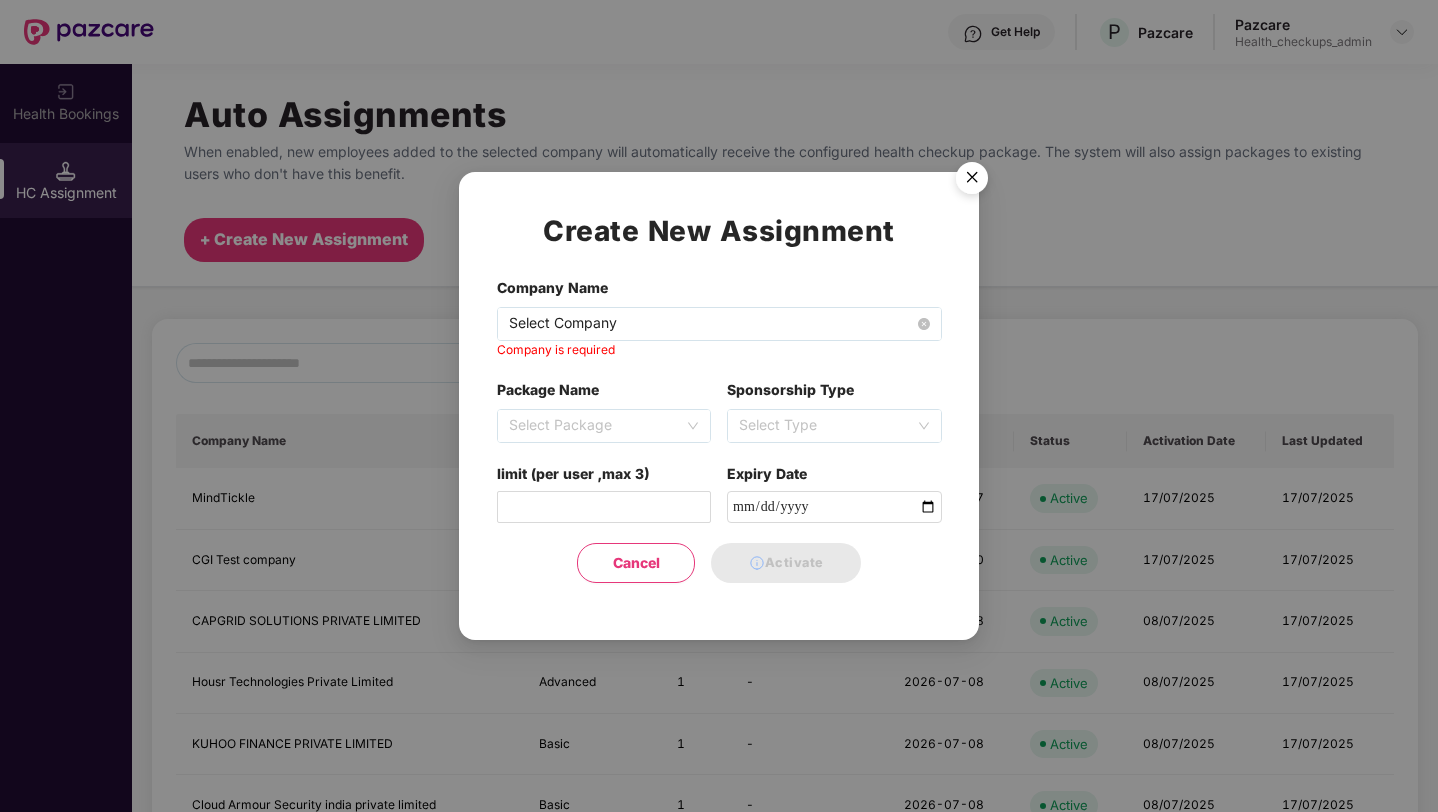 click on "Select Company" at bounding box center [719, 324] 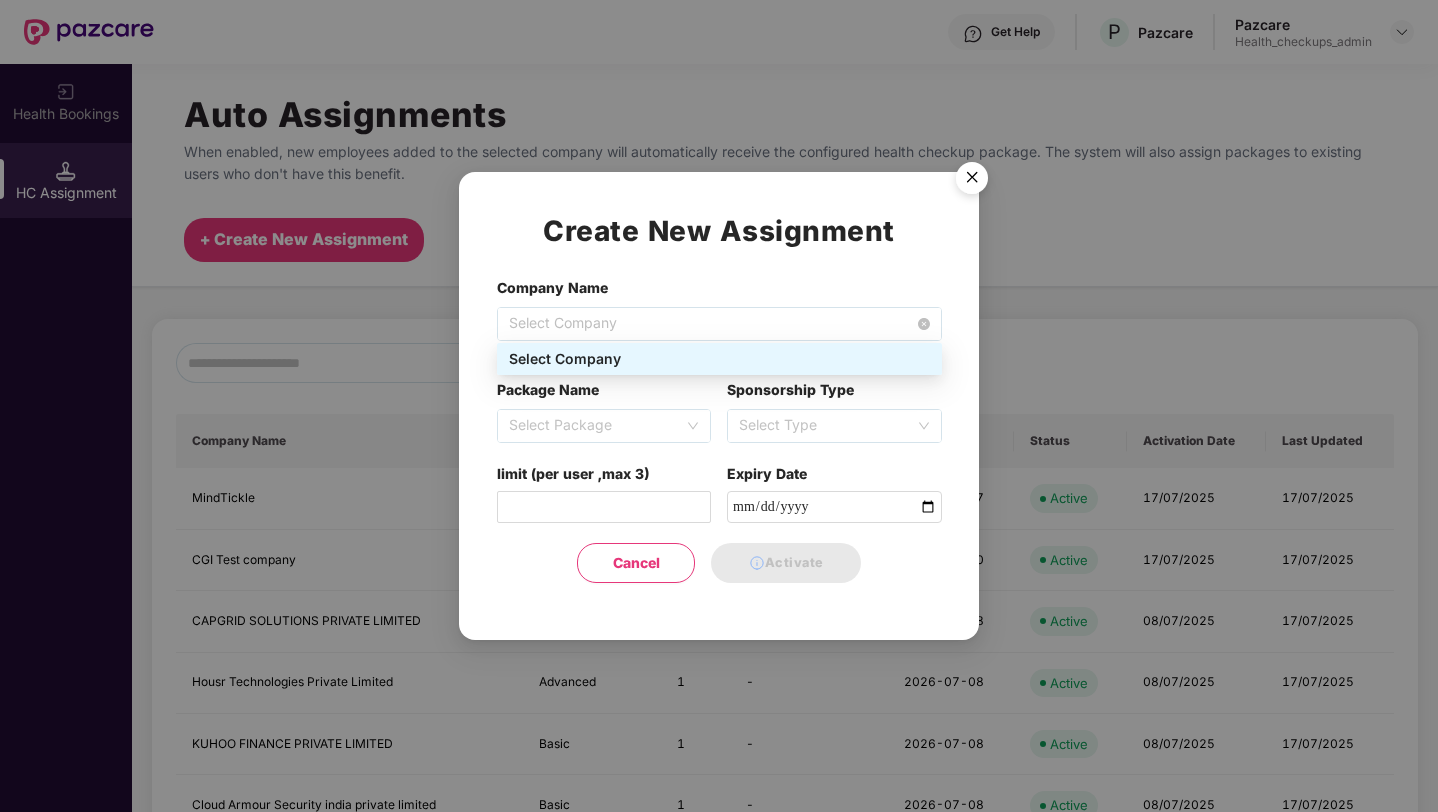 paste on "**********" 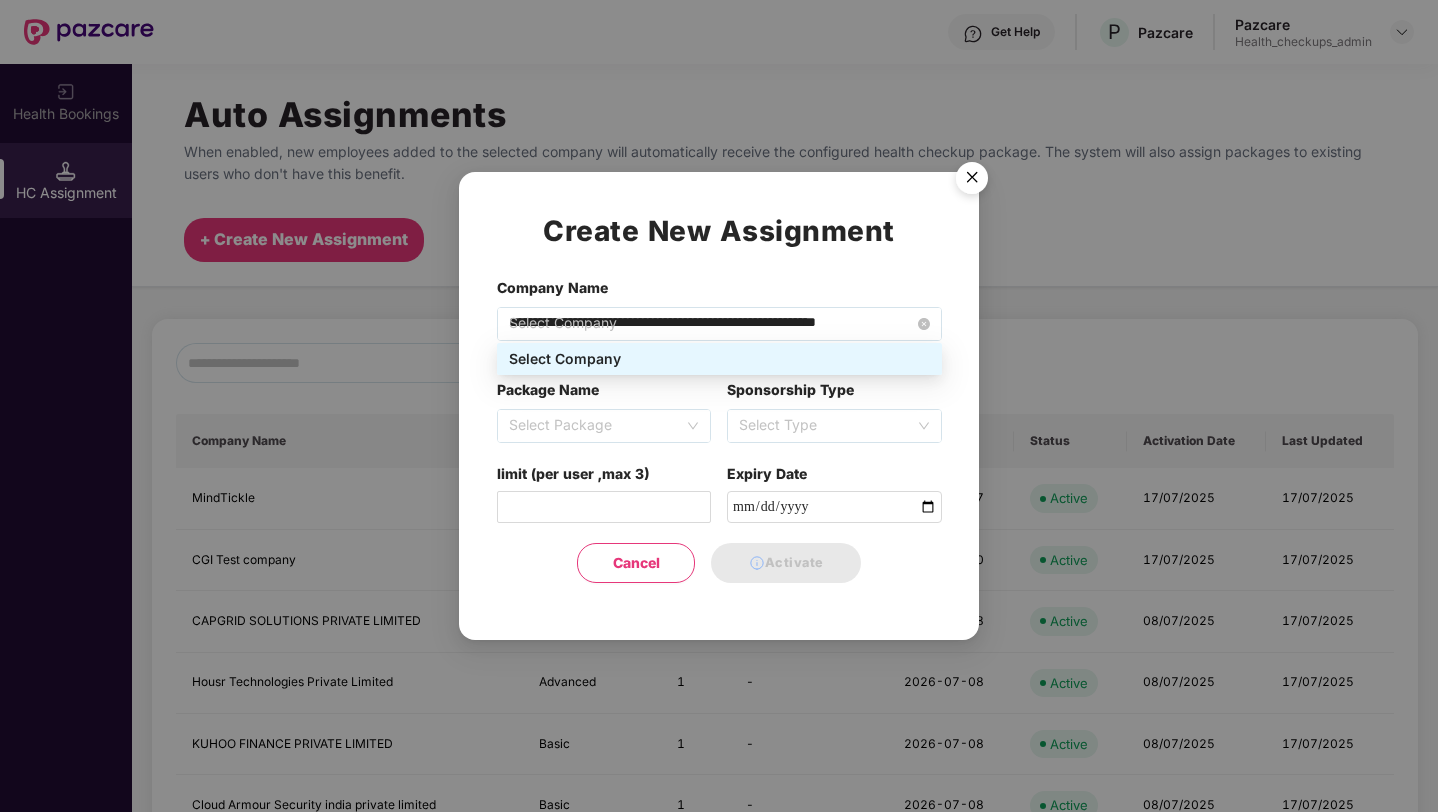scroll, scrollTop: 0, scrollLeft: 85, axis: horizontal 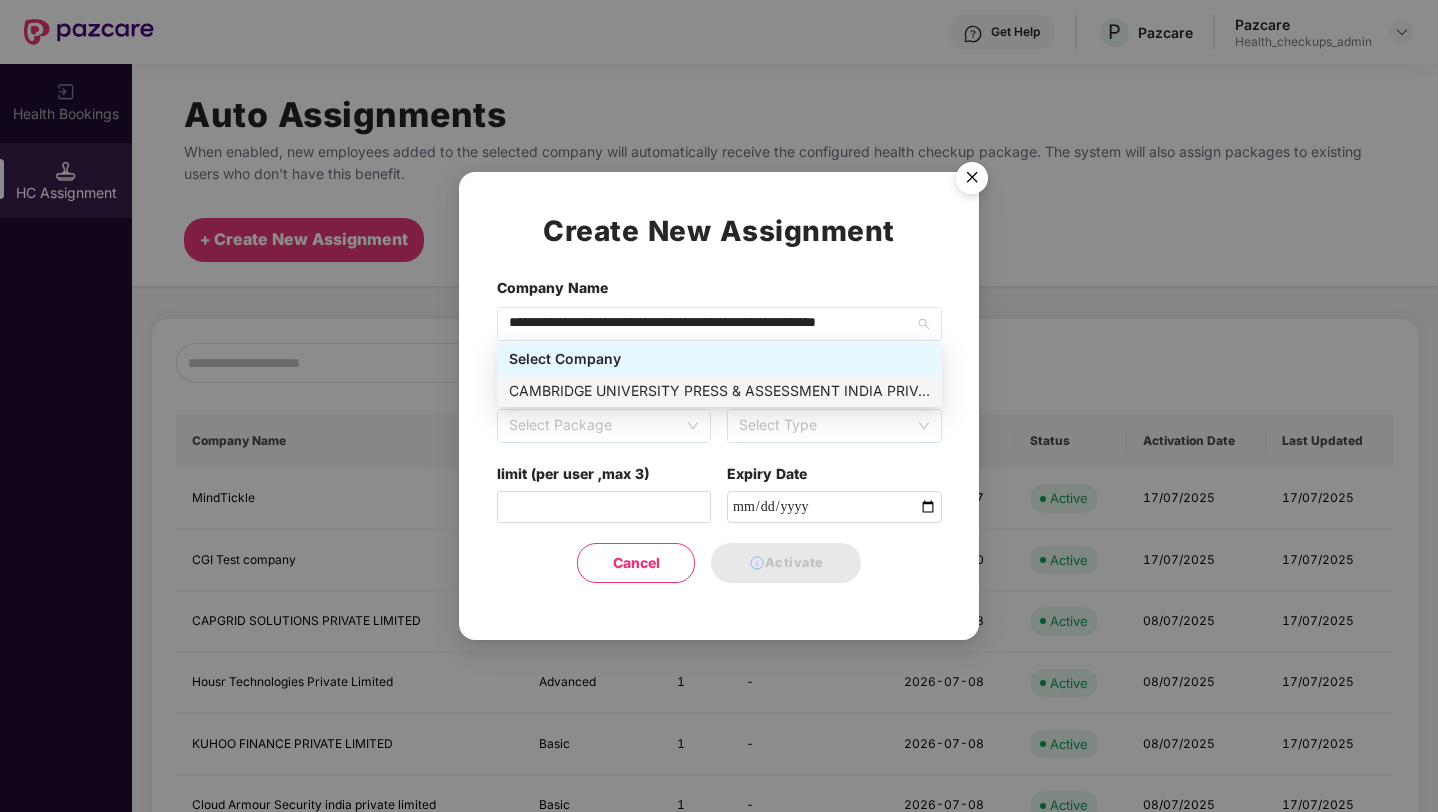 click on "[COMPANY_NAME] - [UUID]" at bounding box center [719, 391] 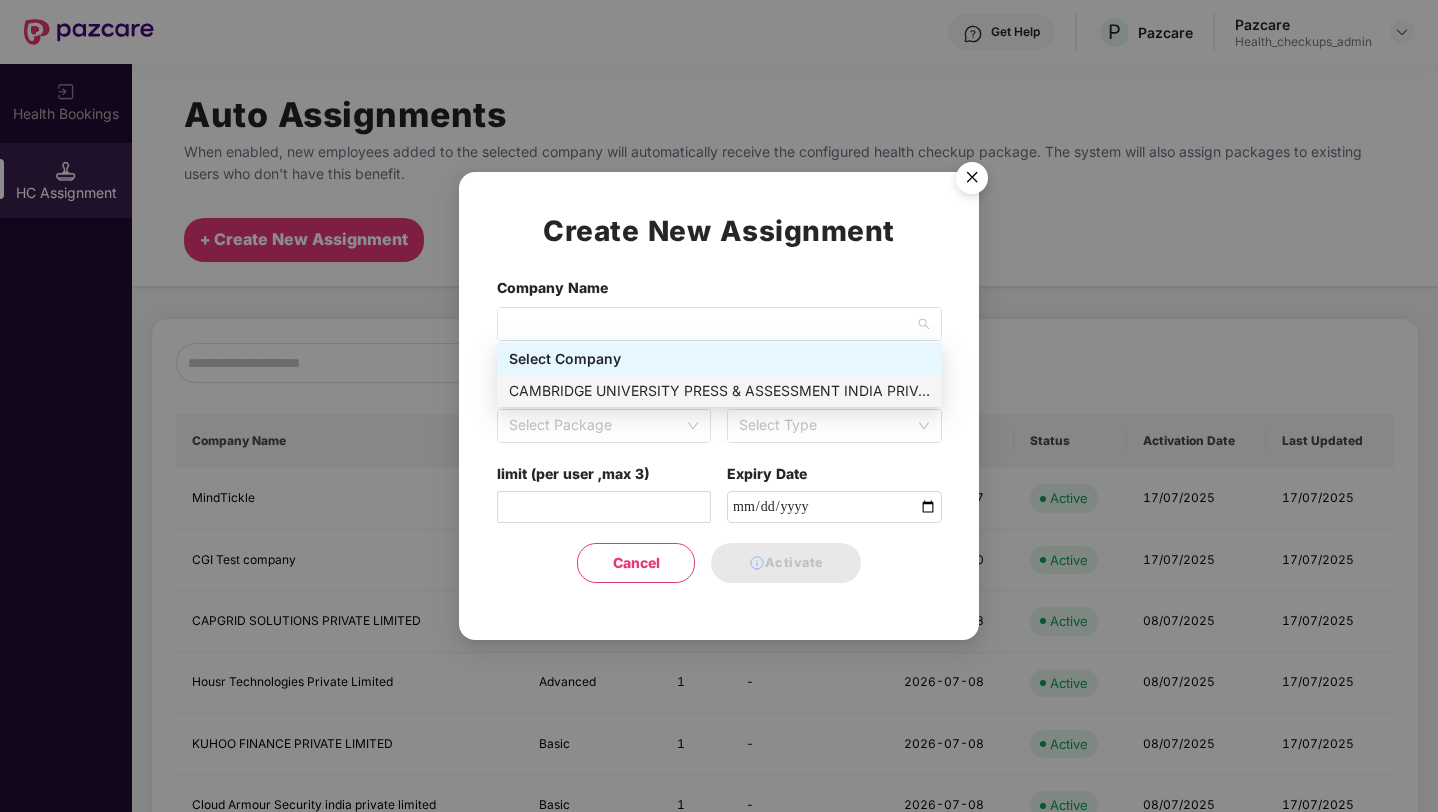 scroll, scrollTop: 0, scrollLeft: 0, axis: both 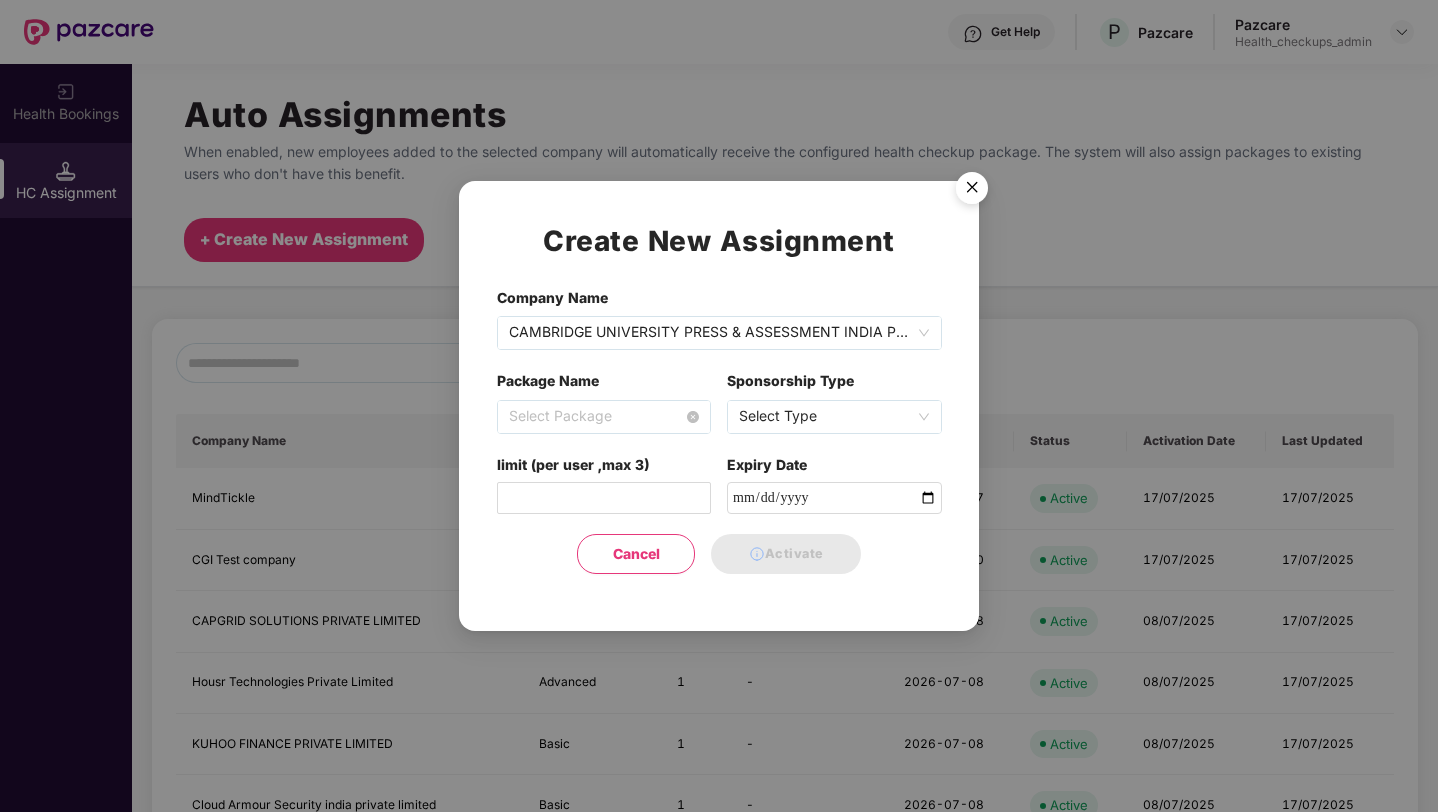 click on "Select Package" at bounding box center (604, 417) 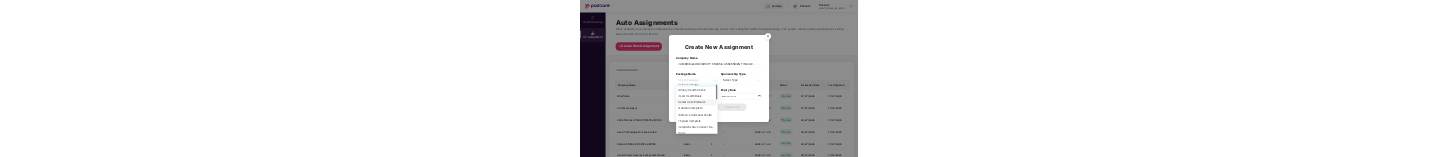 scroll, scrollTop: 0, scrollLeft: 0, axis: both 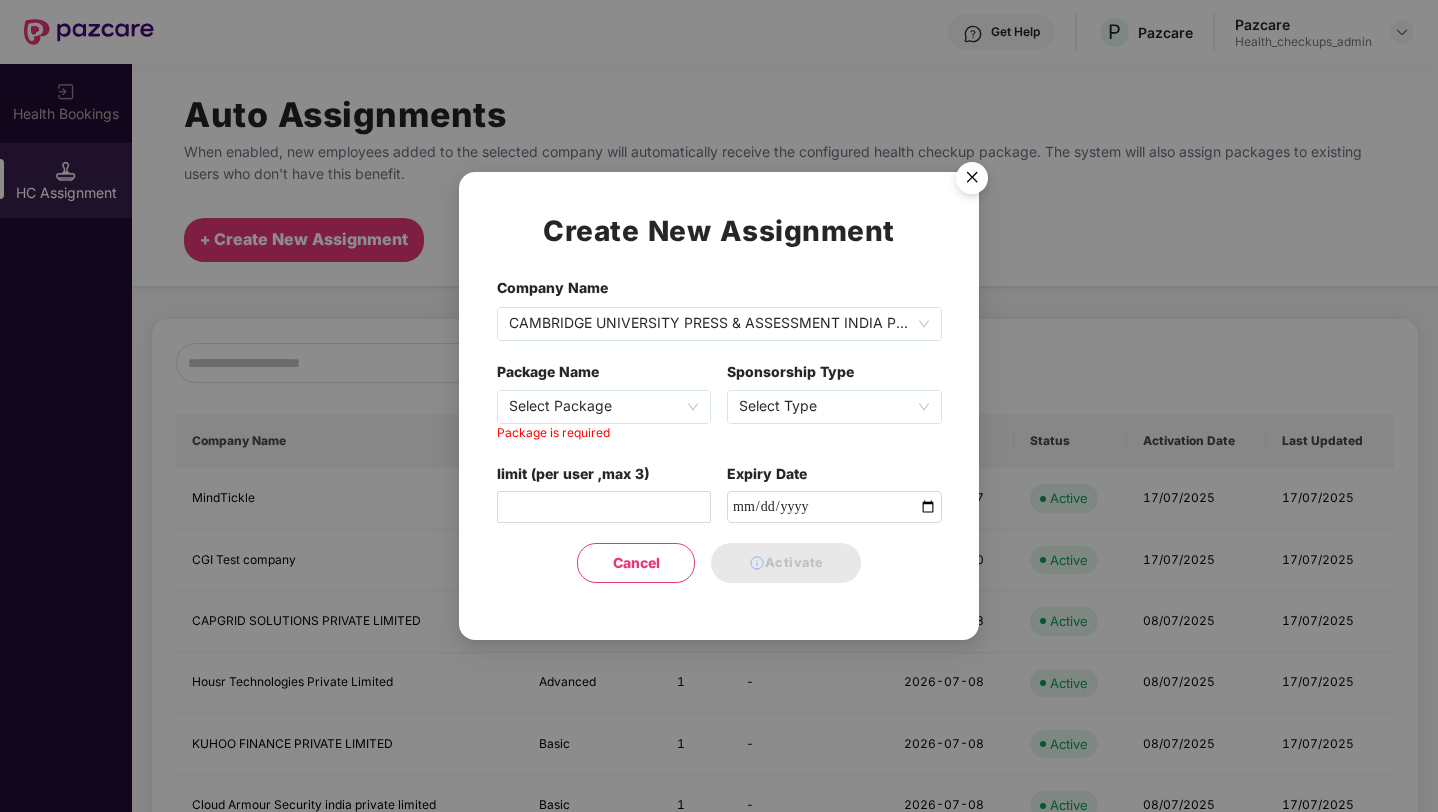click on "Package Name Select Package Package is required" at bounding box center [604, 402] 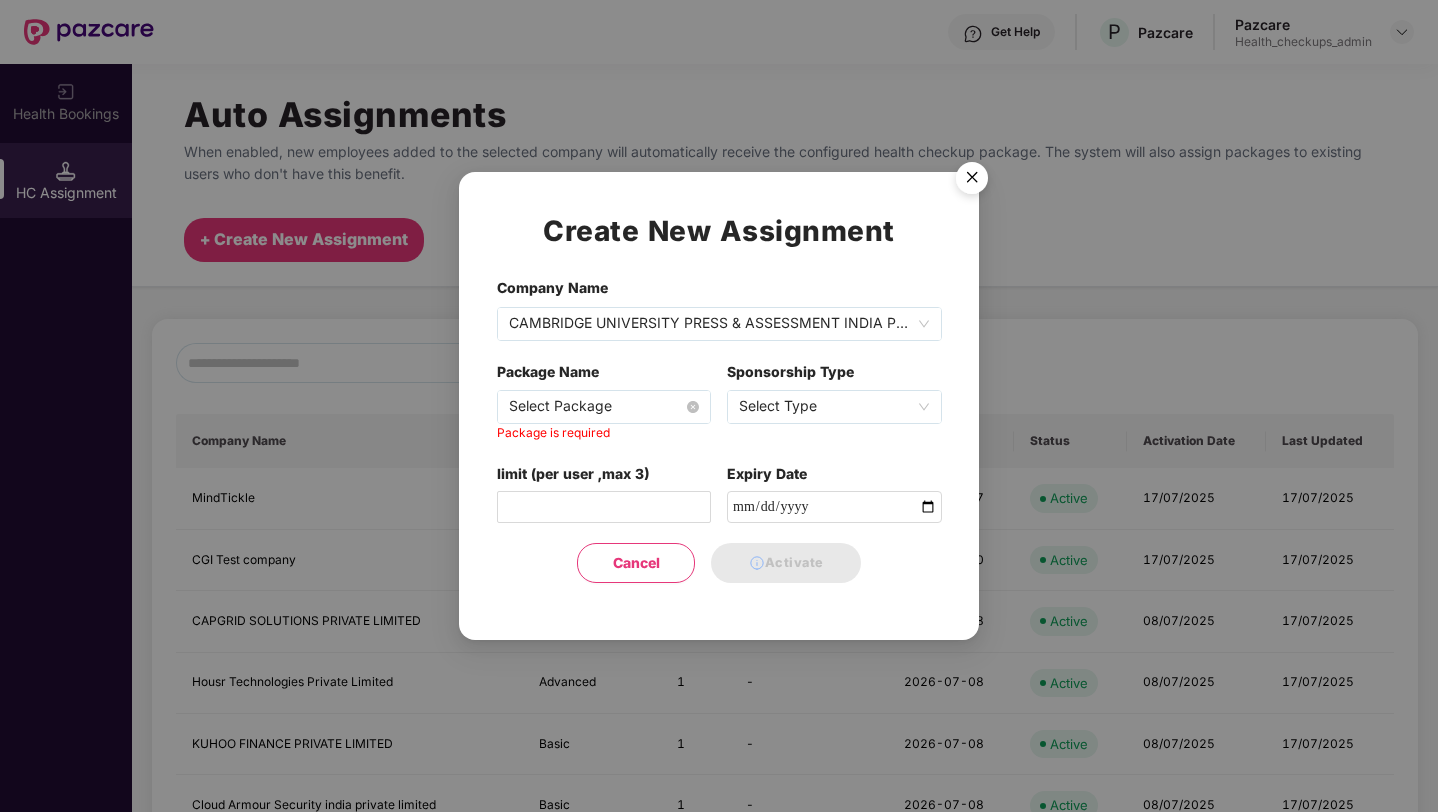 click on "Select Package" at bounding box center [604, 407] 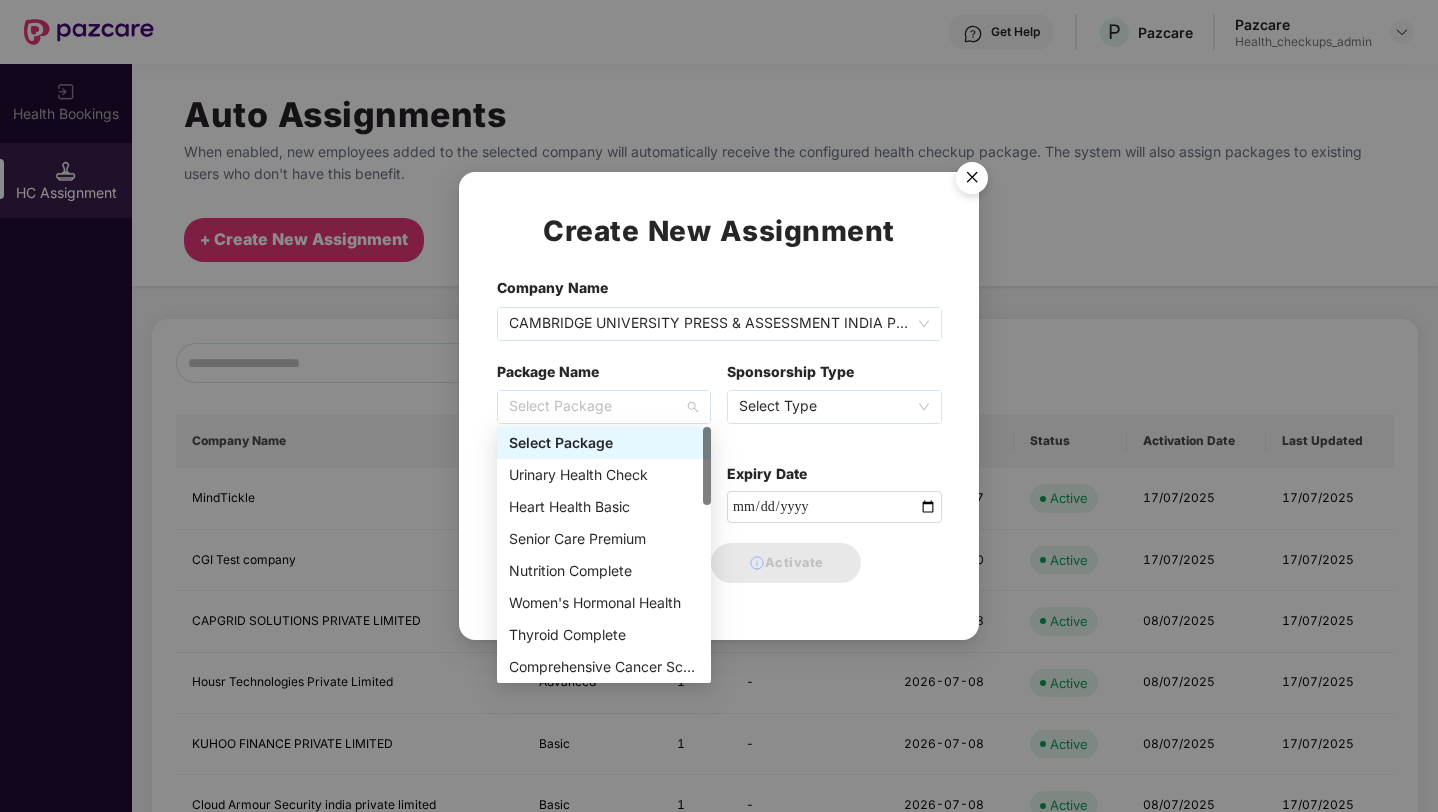 click on "Select Package" at bounding box center [604, 443] 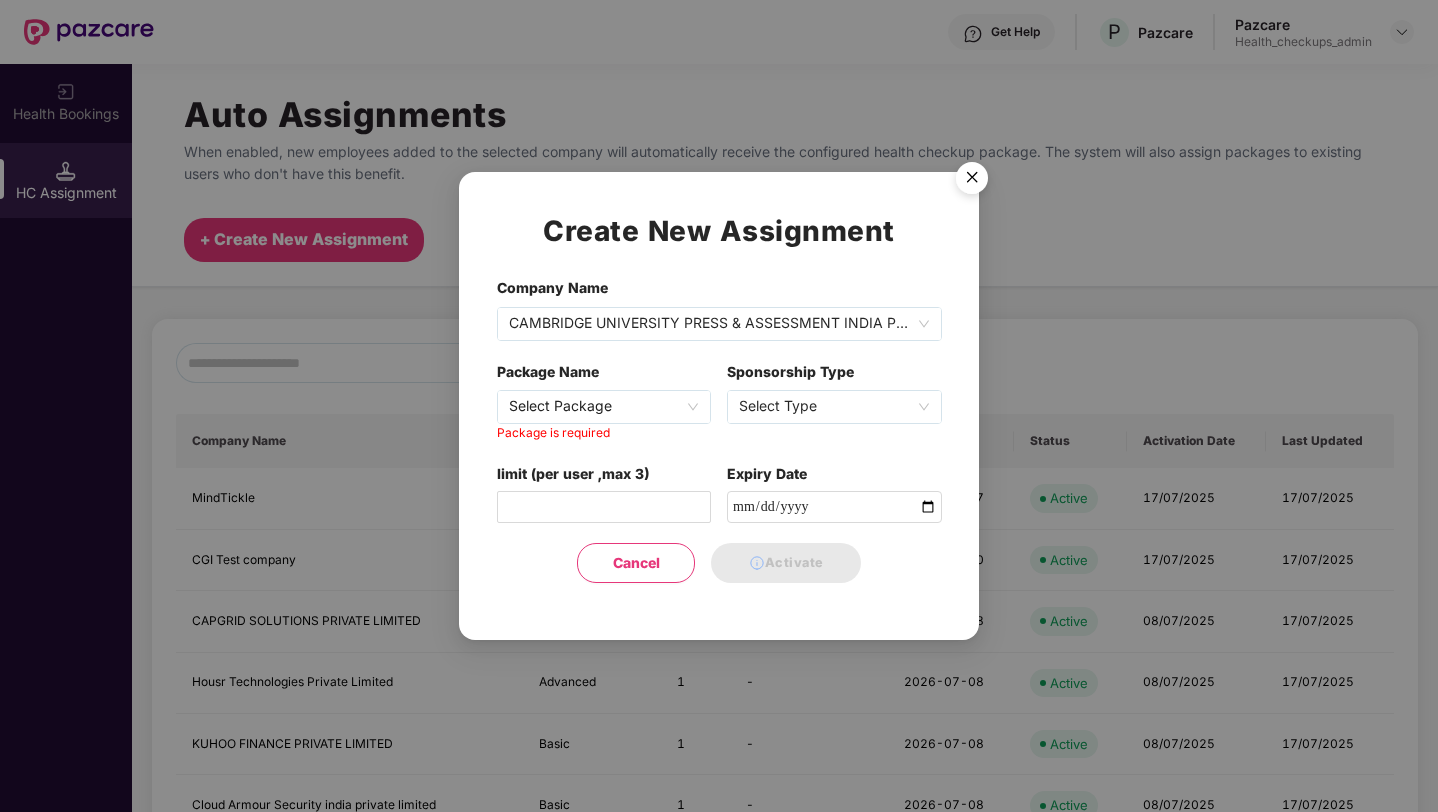 click on "Package is required" at bounding box center (604, 433) 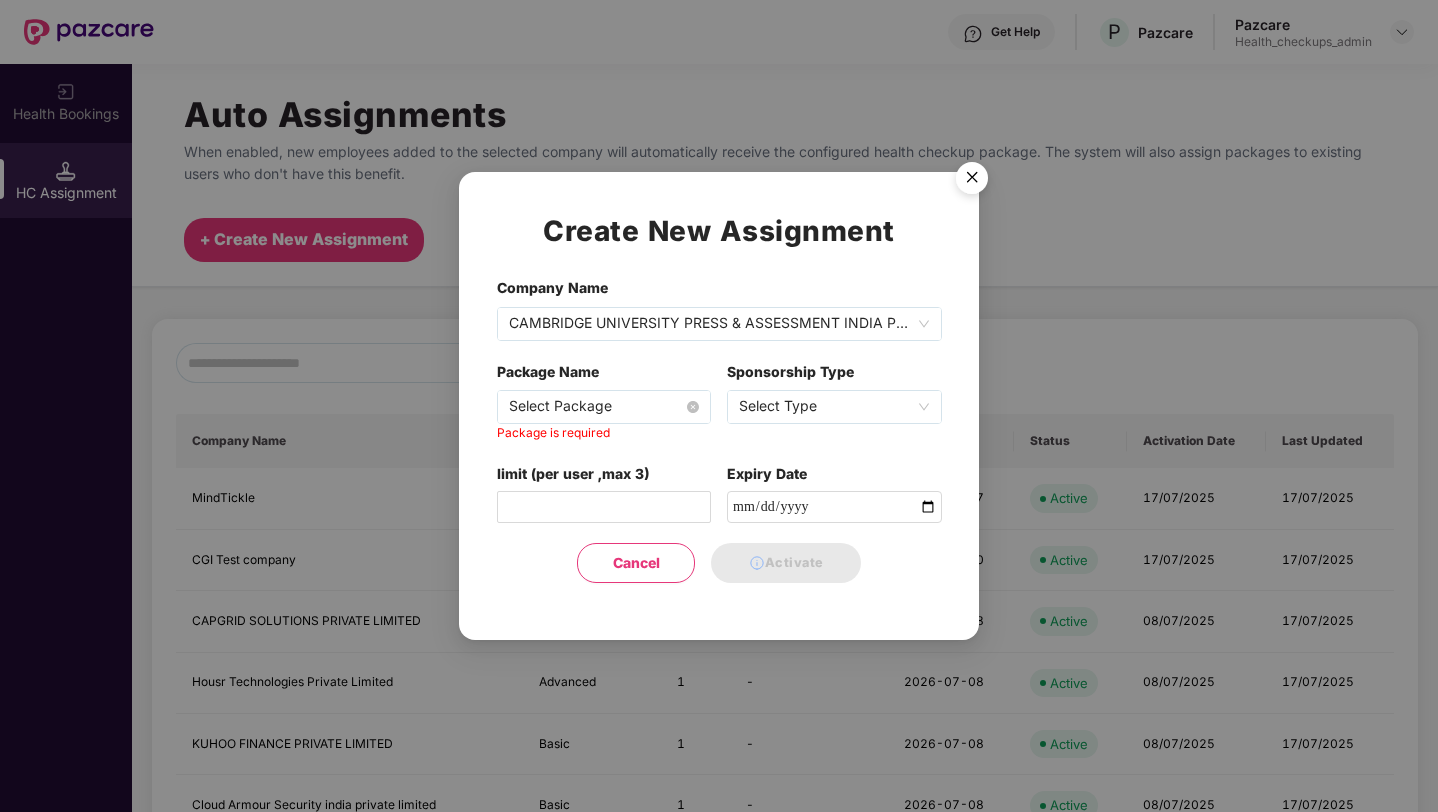 click on "Select Package" at bounding box center [604, 407] 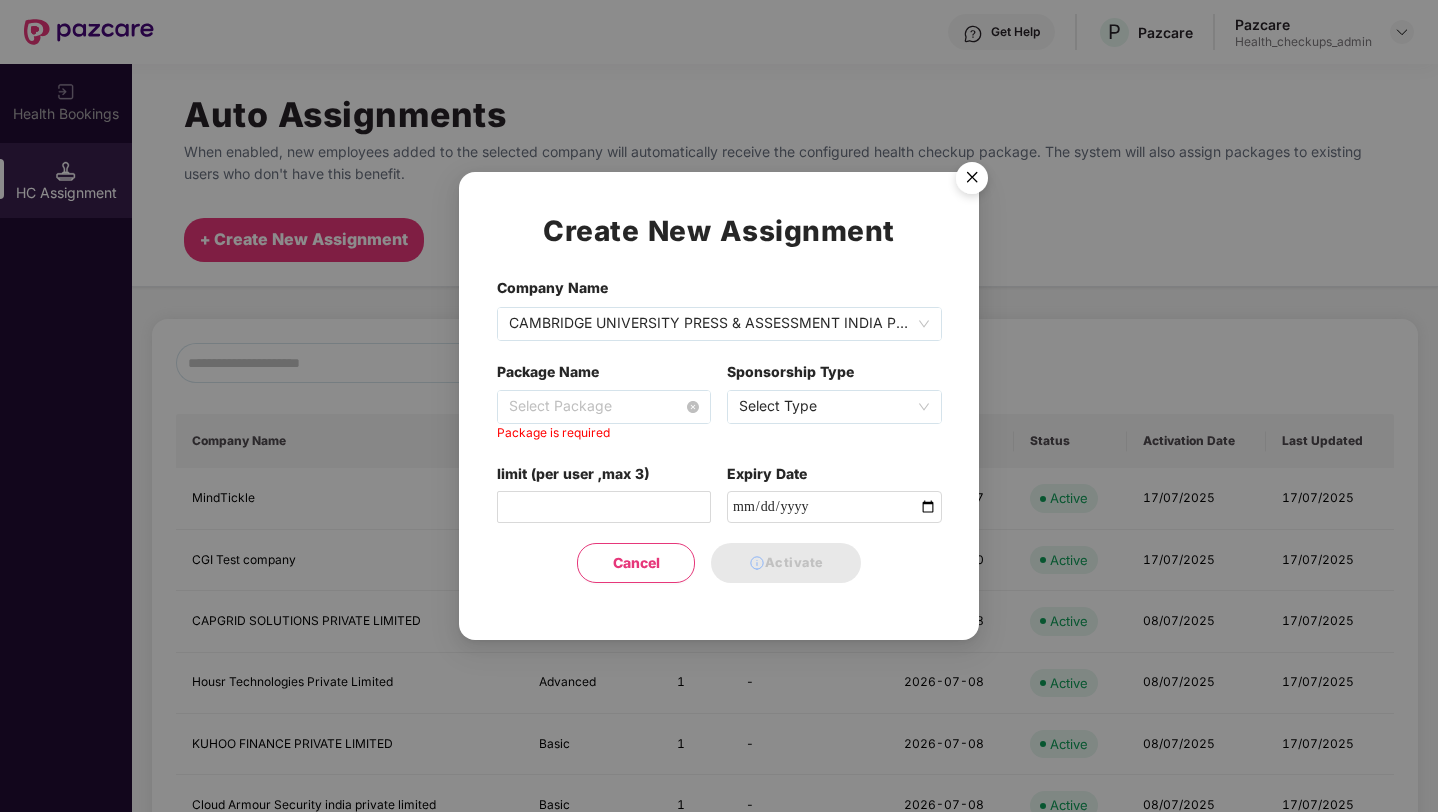 click on "Select Package" at bounding box center (604, 407) 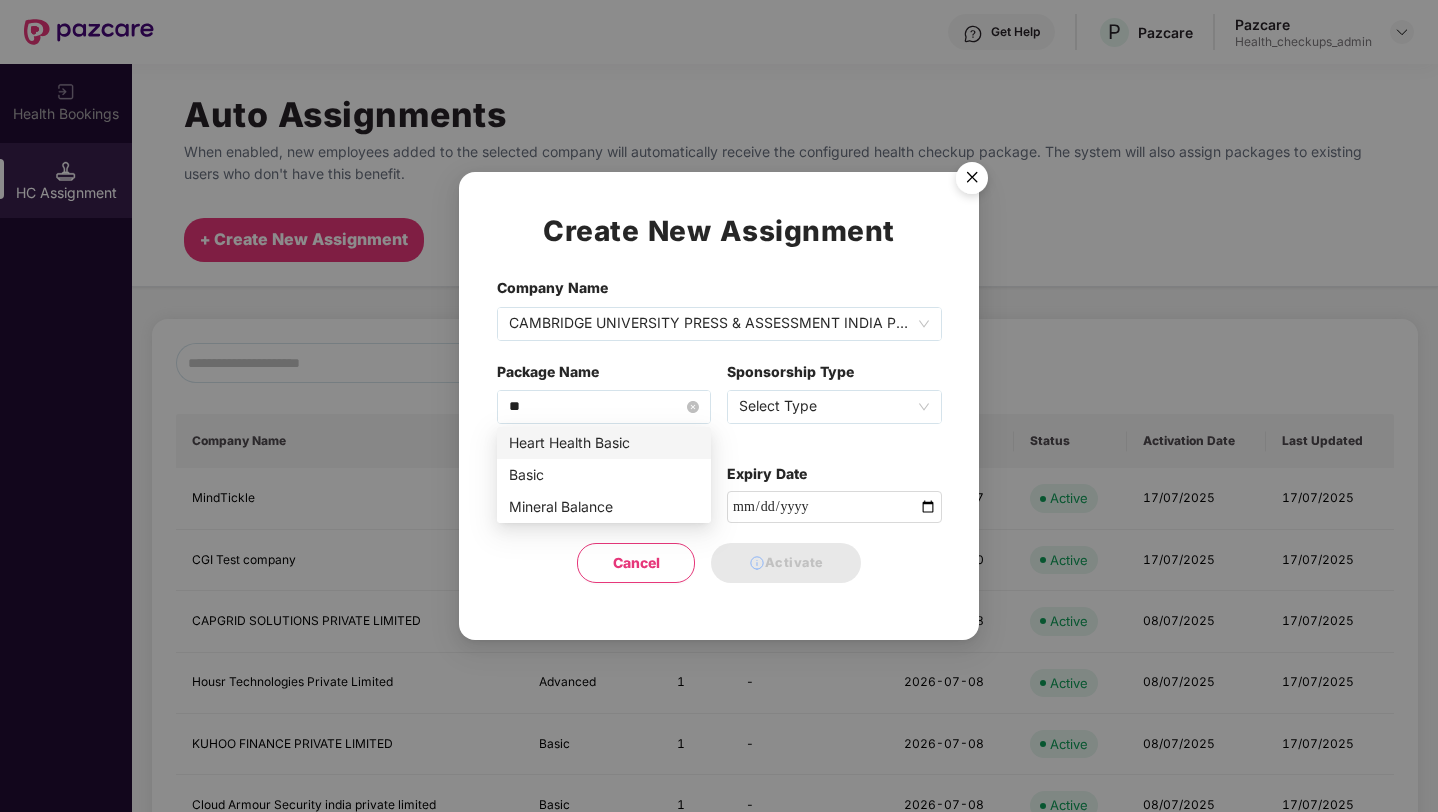 type on "***" 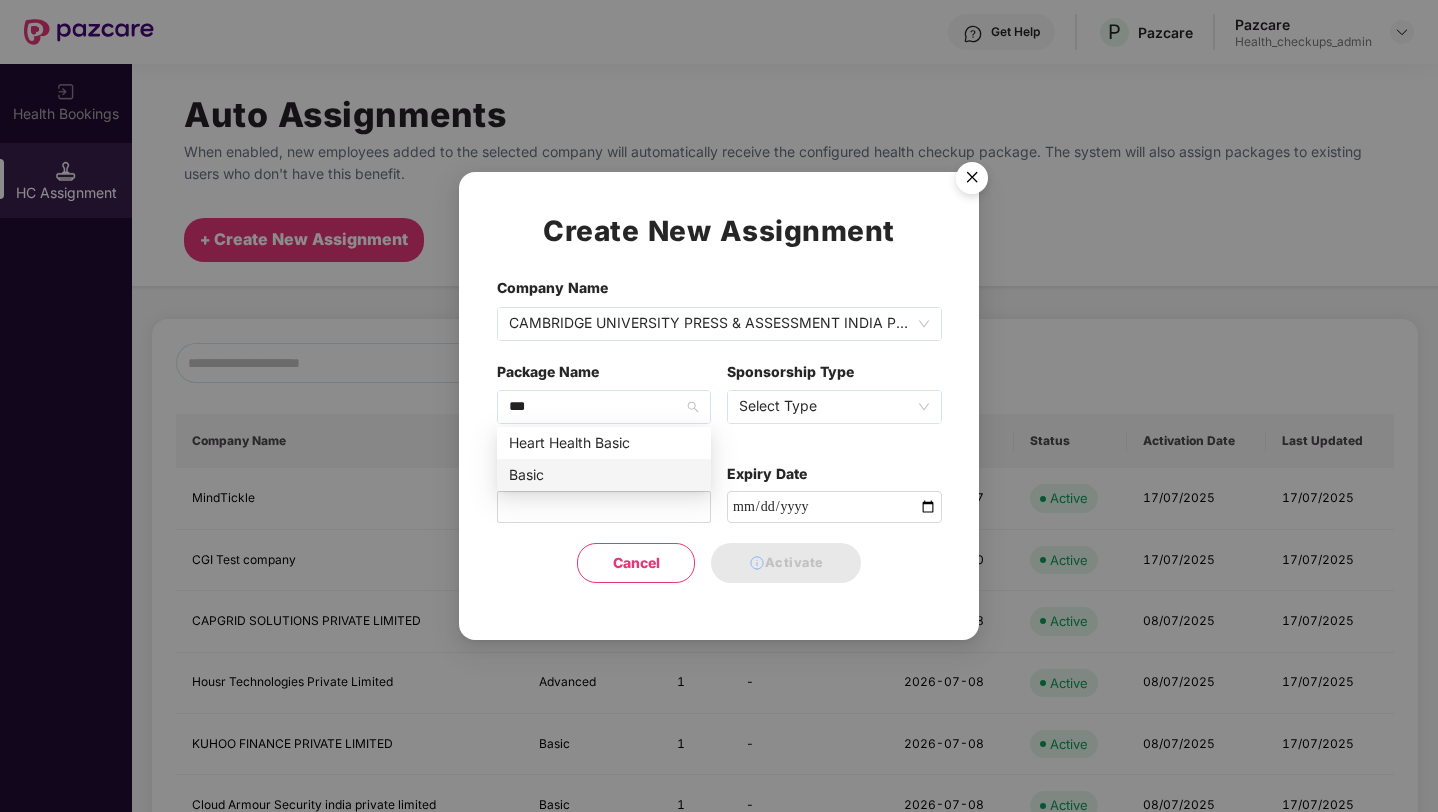 click on "Basic" at bounding box center [604, 475] 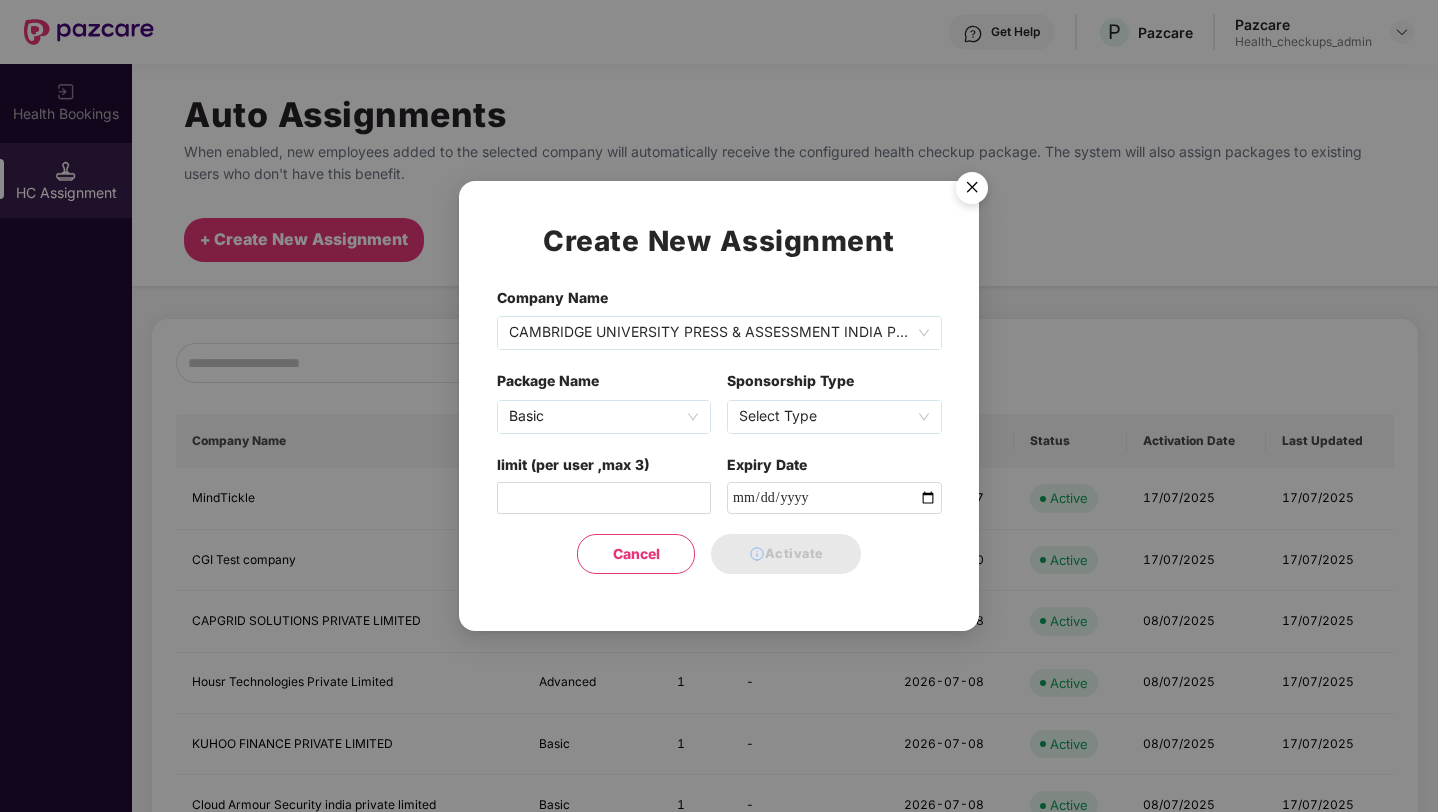 click on "Select Type" at bounding box center [834, 417] 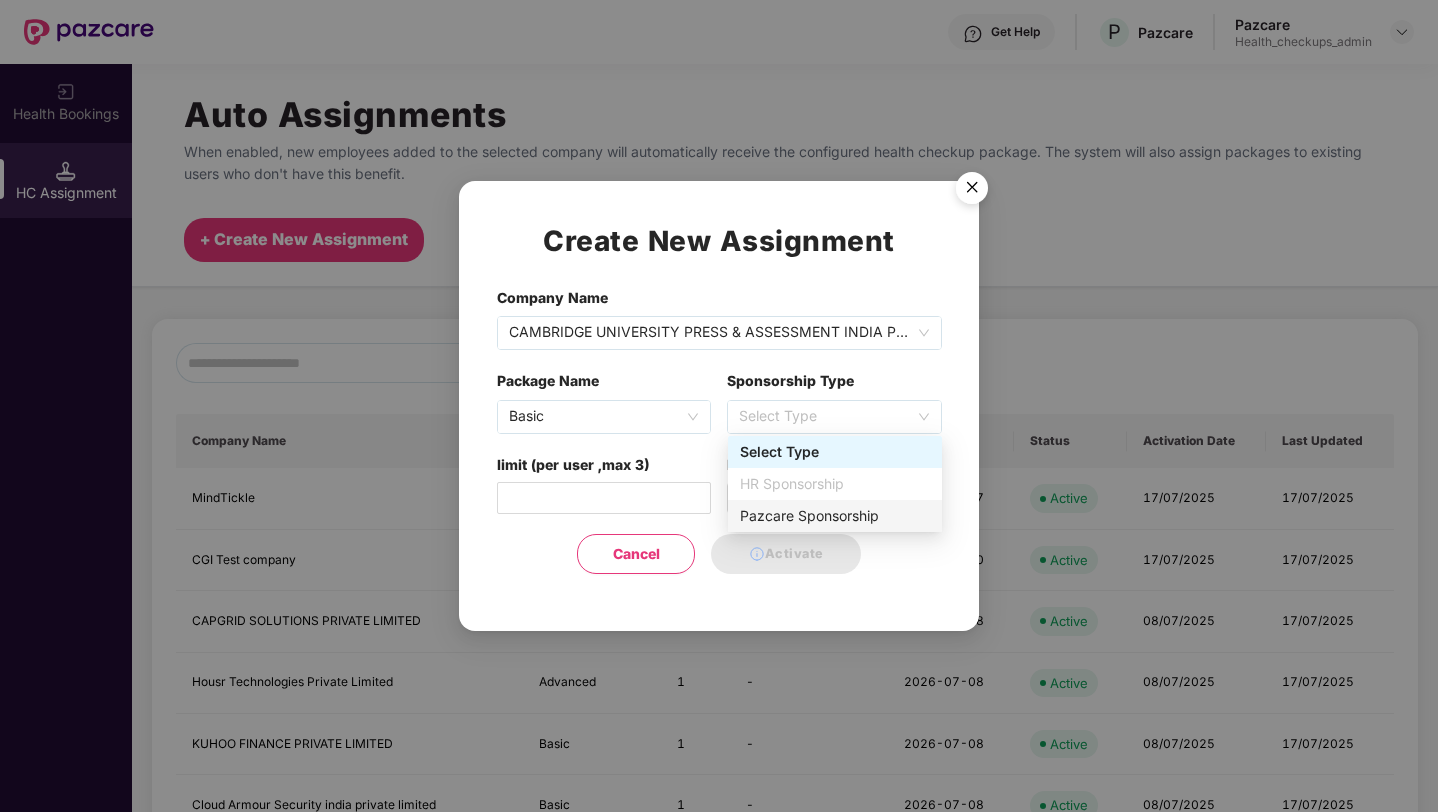click on "Pazcare Sponsorship" at bounding box center [835, 516] 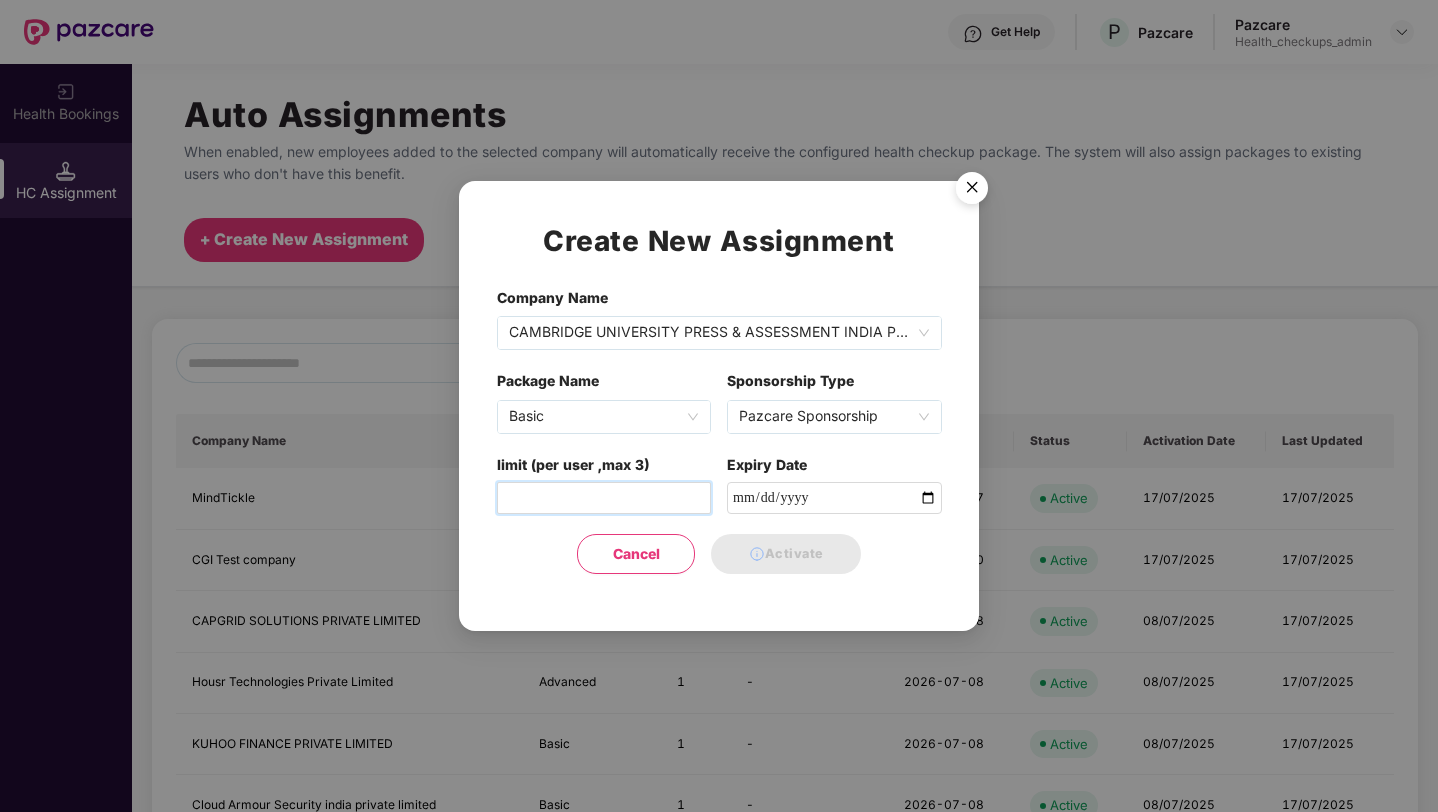 click on "limit (per user ,max 3)" at bounding box center [604, 498] 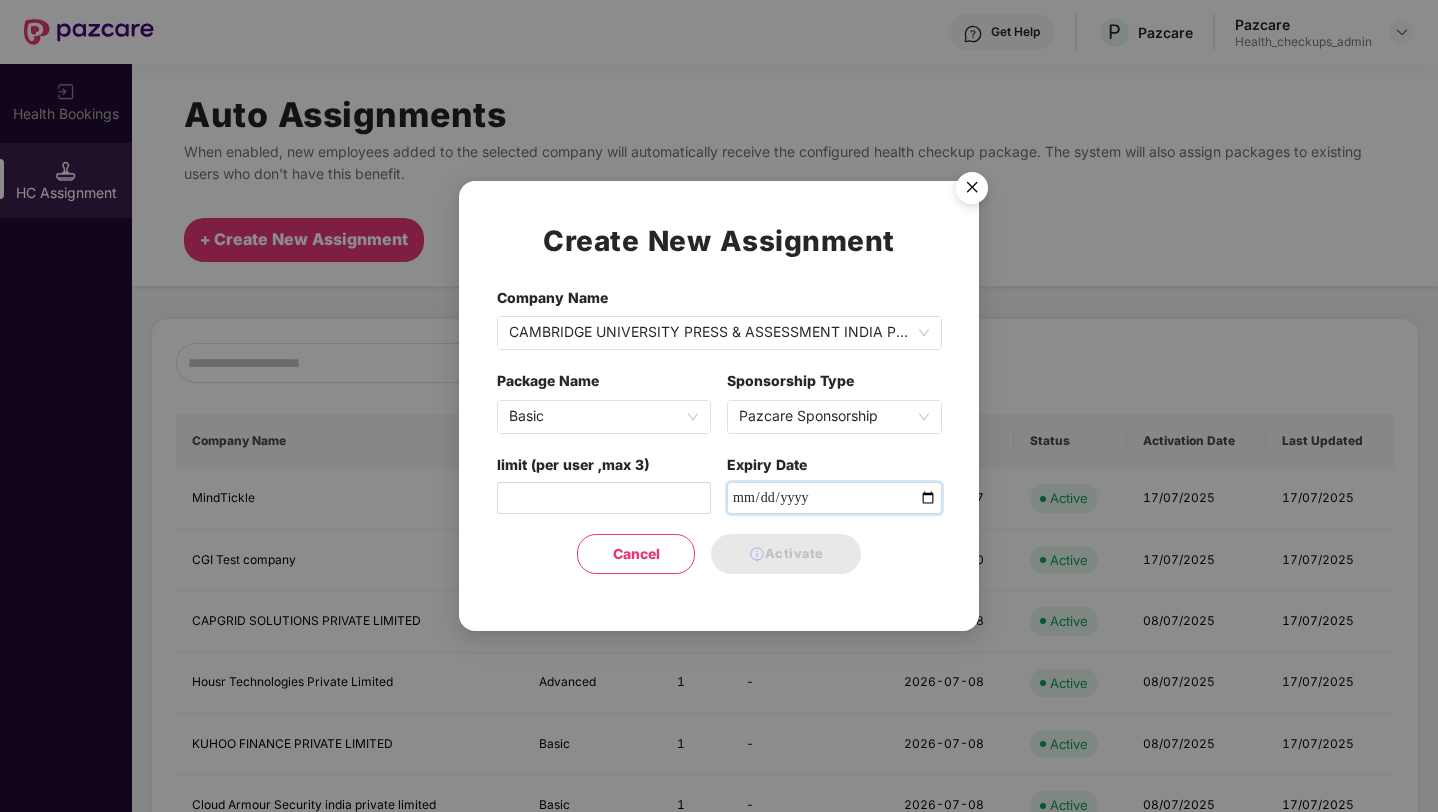 click at bounding box center (834, 498) 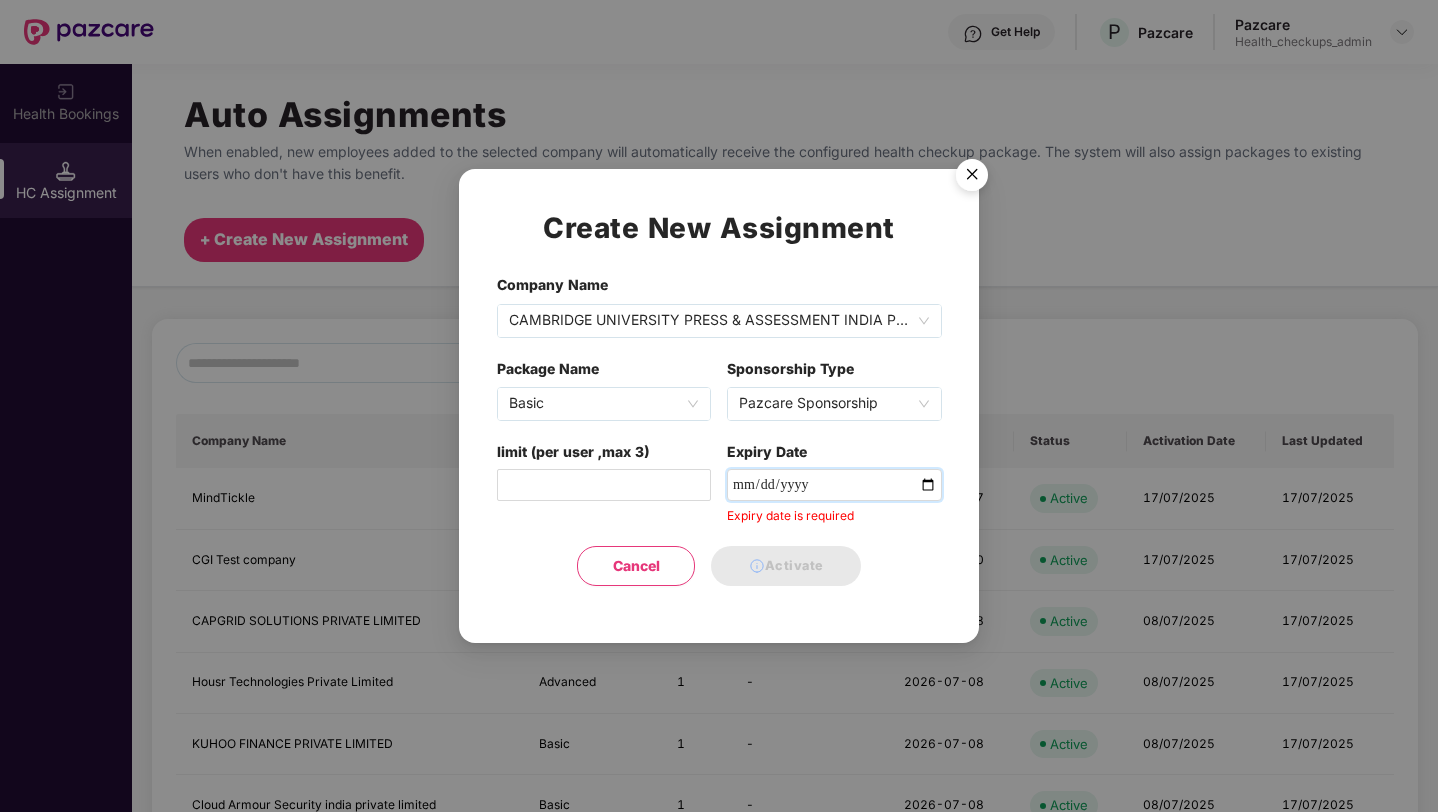 click at bounding box center [834, 485] 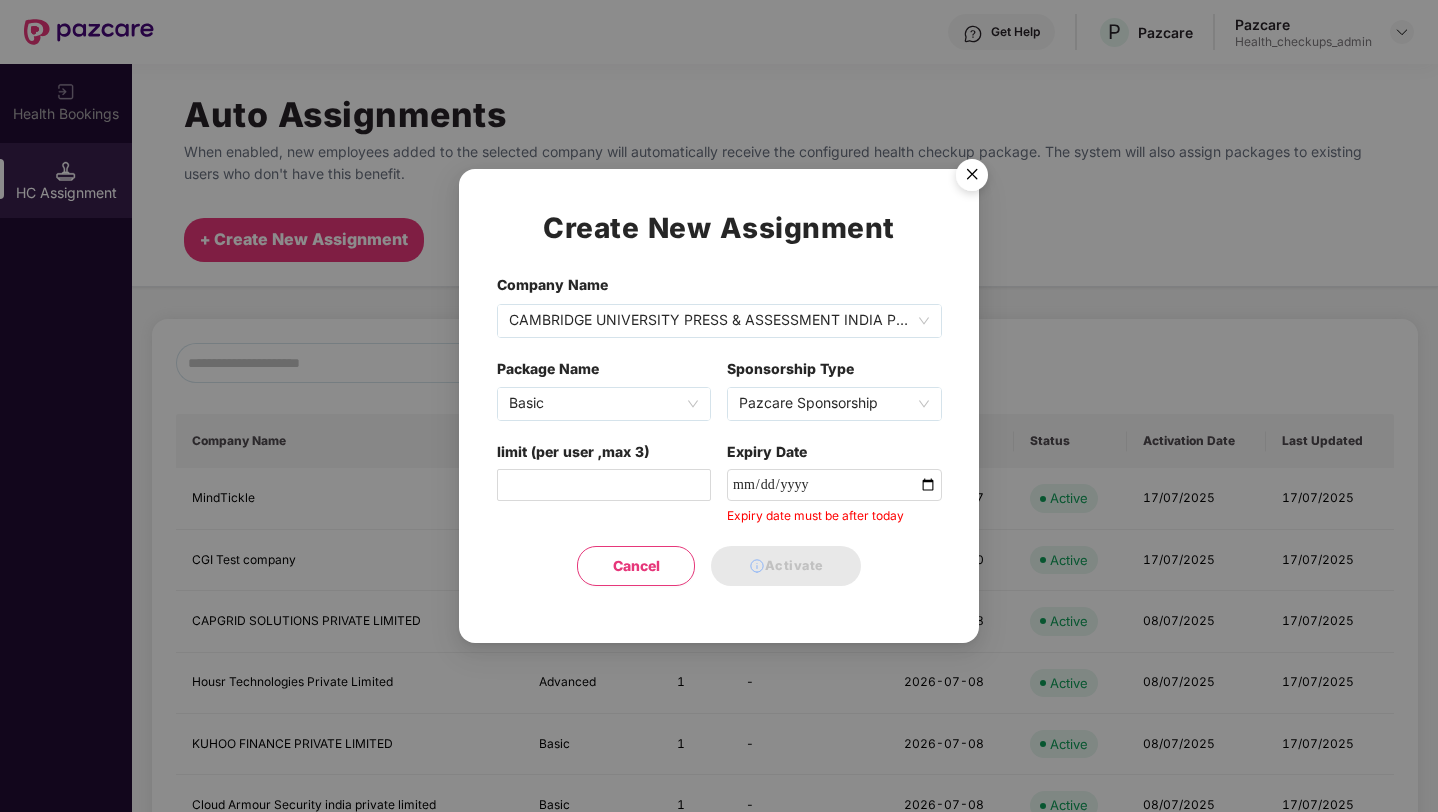 click on "Cancel Activate" at bounding box center [719, 566] 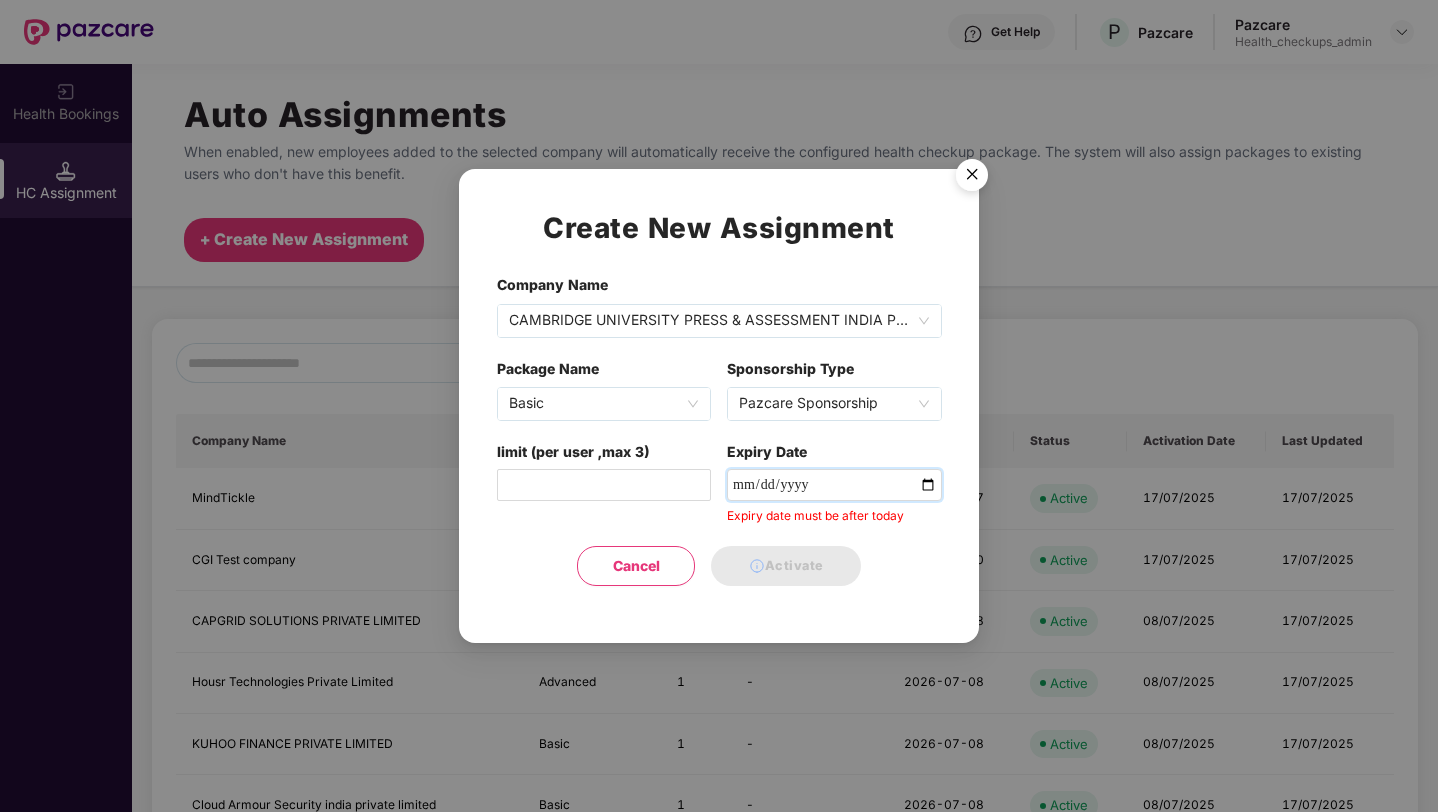 click on "**********" at bounding box center (834, 485) 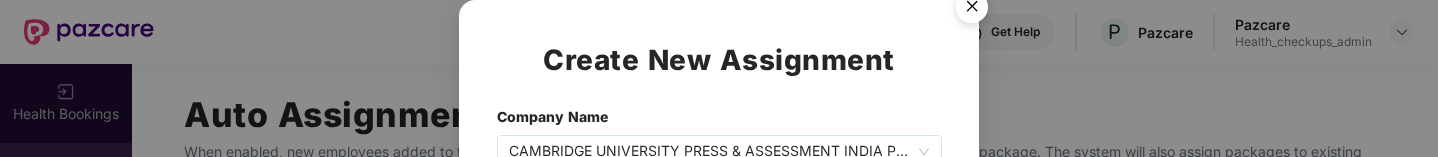 scroll, scrollTop: 35, scrollLeft: 0, axis: vertical 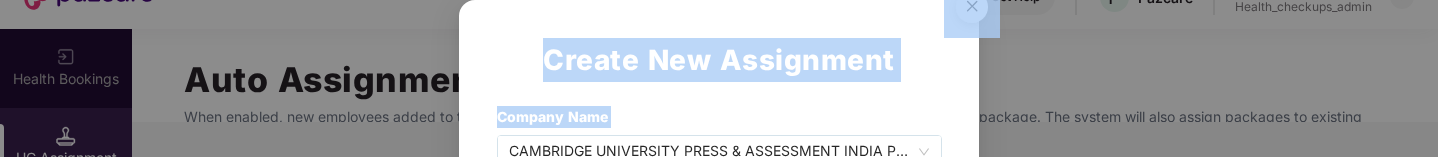 click on "Get Help P Pazcare Pazcare Health_checkups_admin Health Bookings HC Assignment Auto Assignments When enabled, new employees added to the selected company will automatically receive the configured health checkup package. The system will also assign packages to existing users who don't have this benefit. + Create New Assignment Company Name Package Name Limit Sponsorship Type Expiry Date Status Activation Date Last Updated                 [COMPANY_NAME] Basic [NUMBER] Paz sponsored [DATE] Active [DATE] [DATE] [COMPANY_NAME] Basic [NUMBER] Active [DATE] [DATE] [COMPANY_NAME] Comprehensive [NUMBER] - [DATE] Active [DATE] [DATE] [COMPANY_NAME] Advanced [NUMBER] - [DATE] Active [DATE] [DATE] [COMPANY_NAME] Basic [NUMBER] - [DATE] Active [DATE] [DATE] [COMPANY_NAME] Basic [NUMBER] - [DATE] Active [DATE] [DATE] [COMPANY_NAME] Basic [NUMBER]" at bounding box center [719, 43] 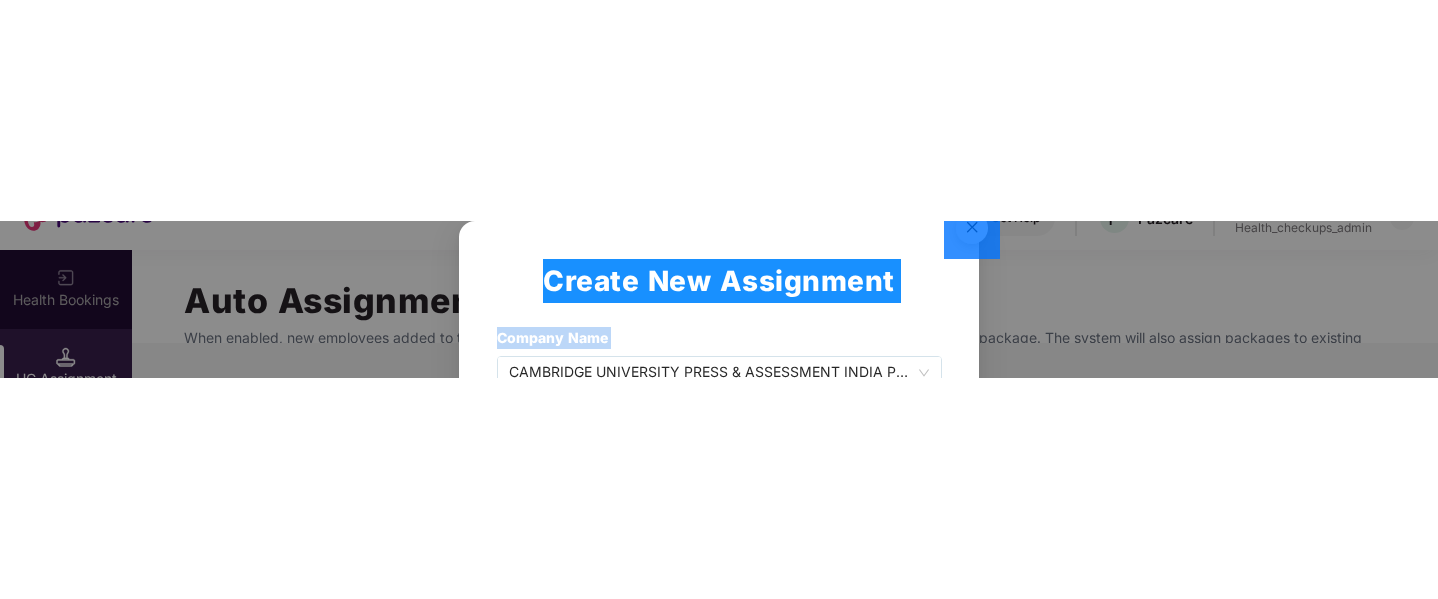 scroll, scrollTop: 0, scrollLeft: 0, axis: both 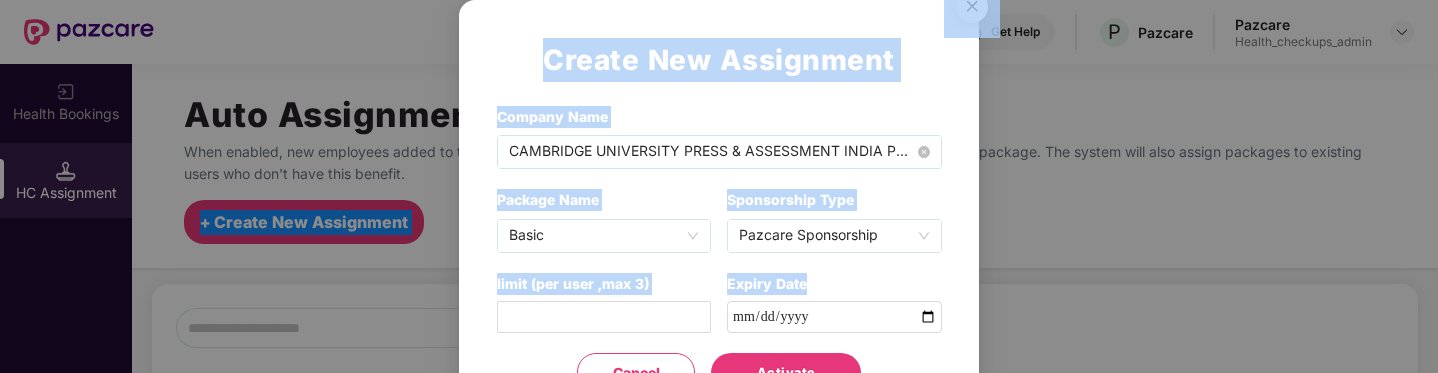 click on "[COMPANY_NAME] - [UUID]" at bounding box center (719, 152) 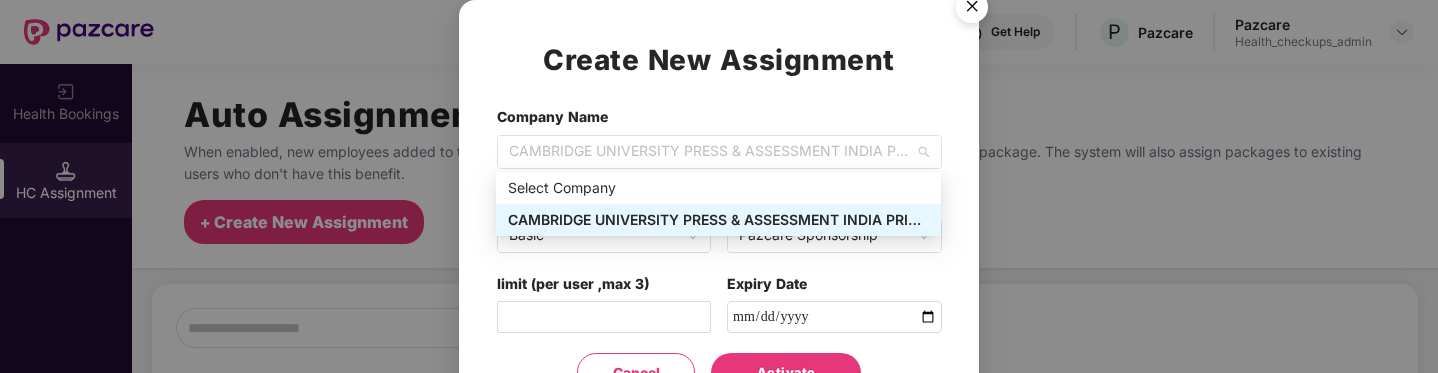 click on "Company Name" at bounding box center (552, 116) 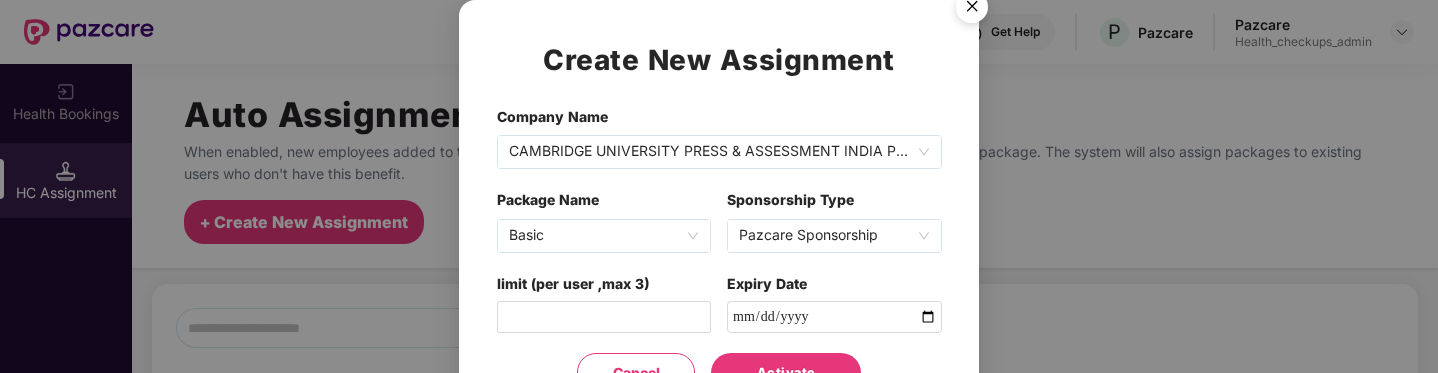 click on "Activate" at bounding box center [786, 373] 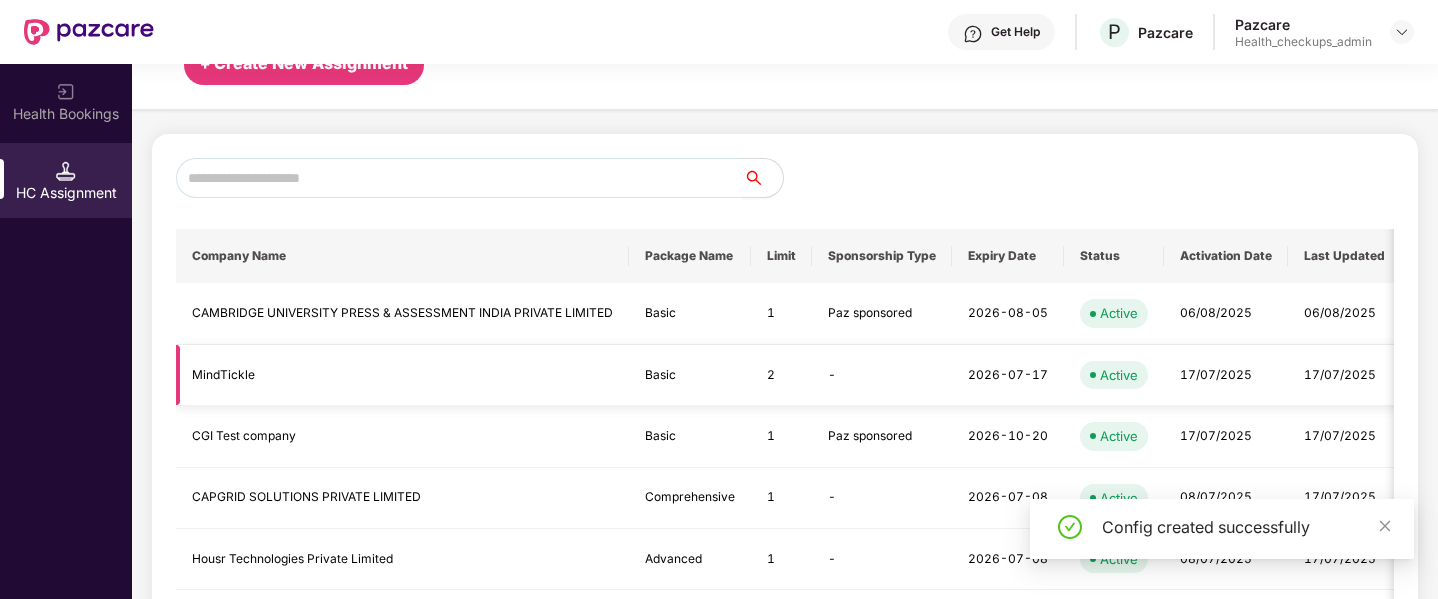 scroll, scrollTop: 183, scrollLeft: 0, axis: vertical 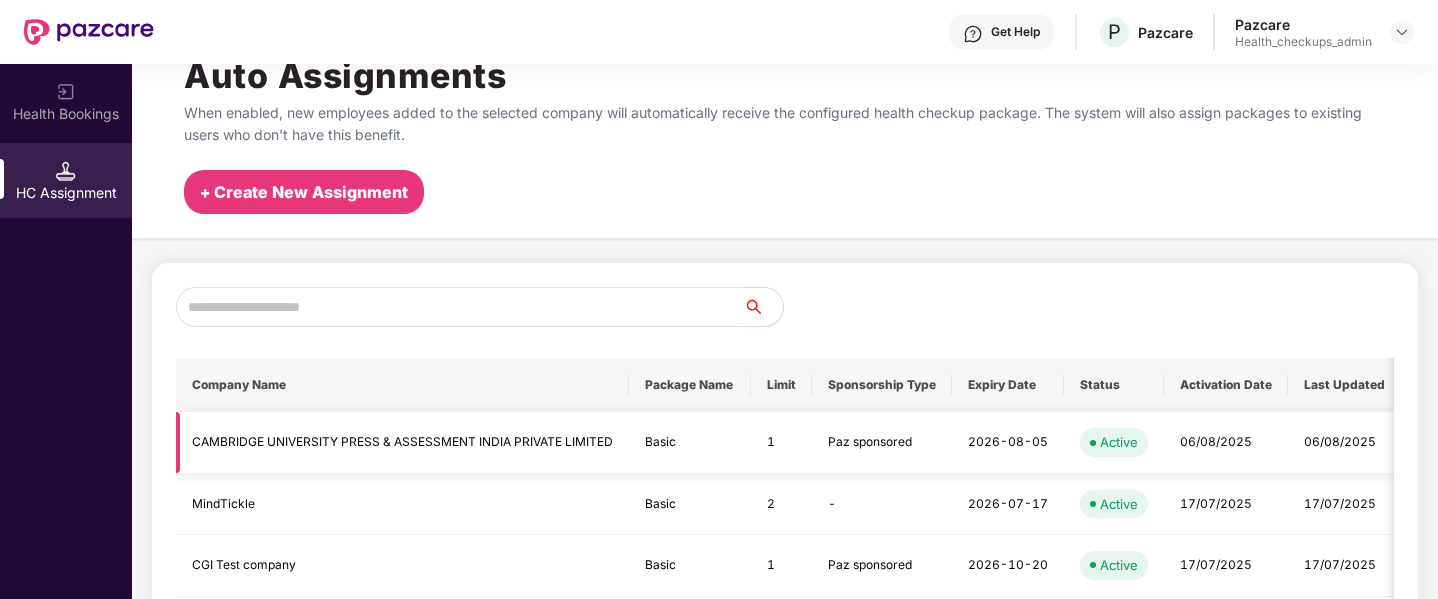 click on "CAMBRIDGE UNIVERSITY PRESS & ASSESSMENT INDIA PRIVATE LIMITED" at bounding box center [402, 442] 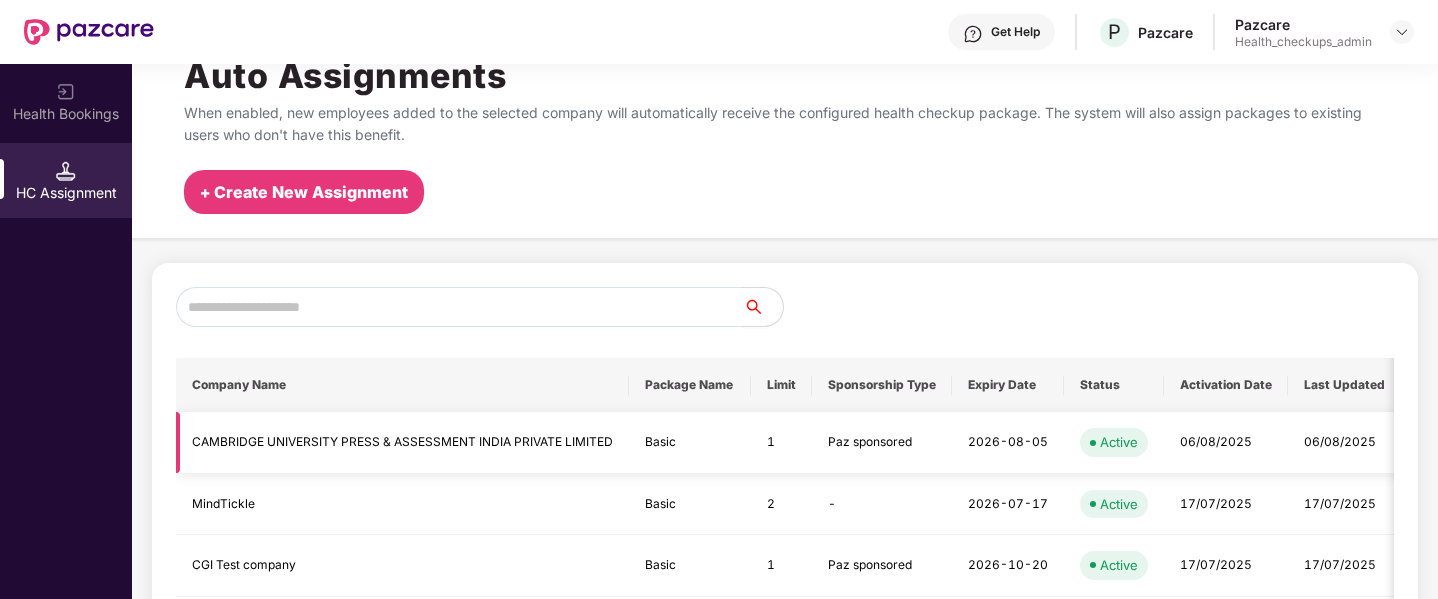 click on "Basic" at bounding box center [690, 442] 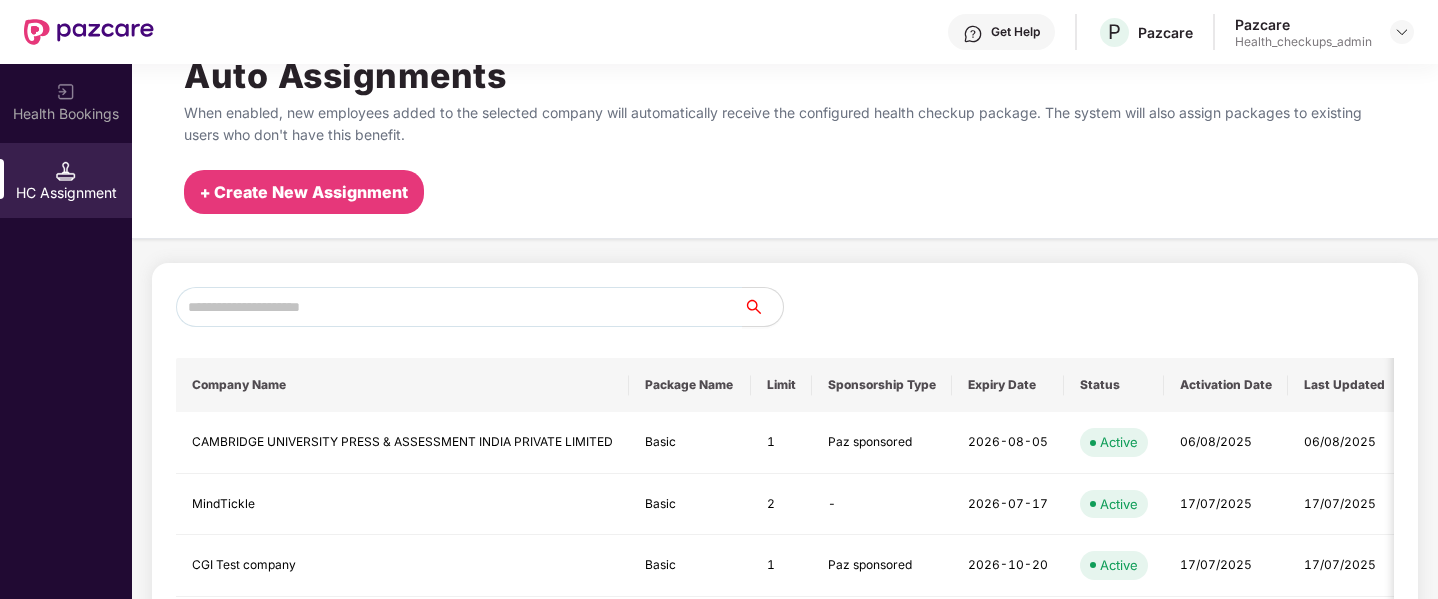 drag, startPoint x: 1060, startPoint y: 598, endPoint x: 1066, endPoint y: 683, distance: 85.2115 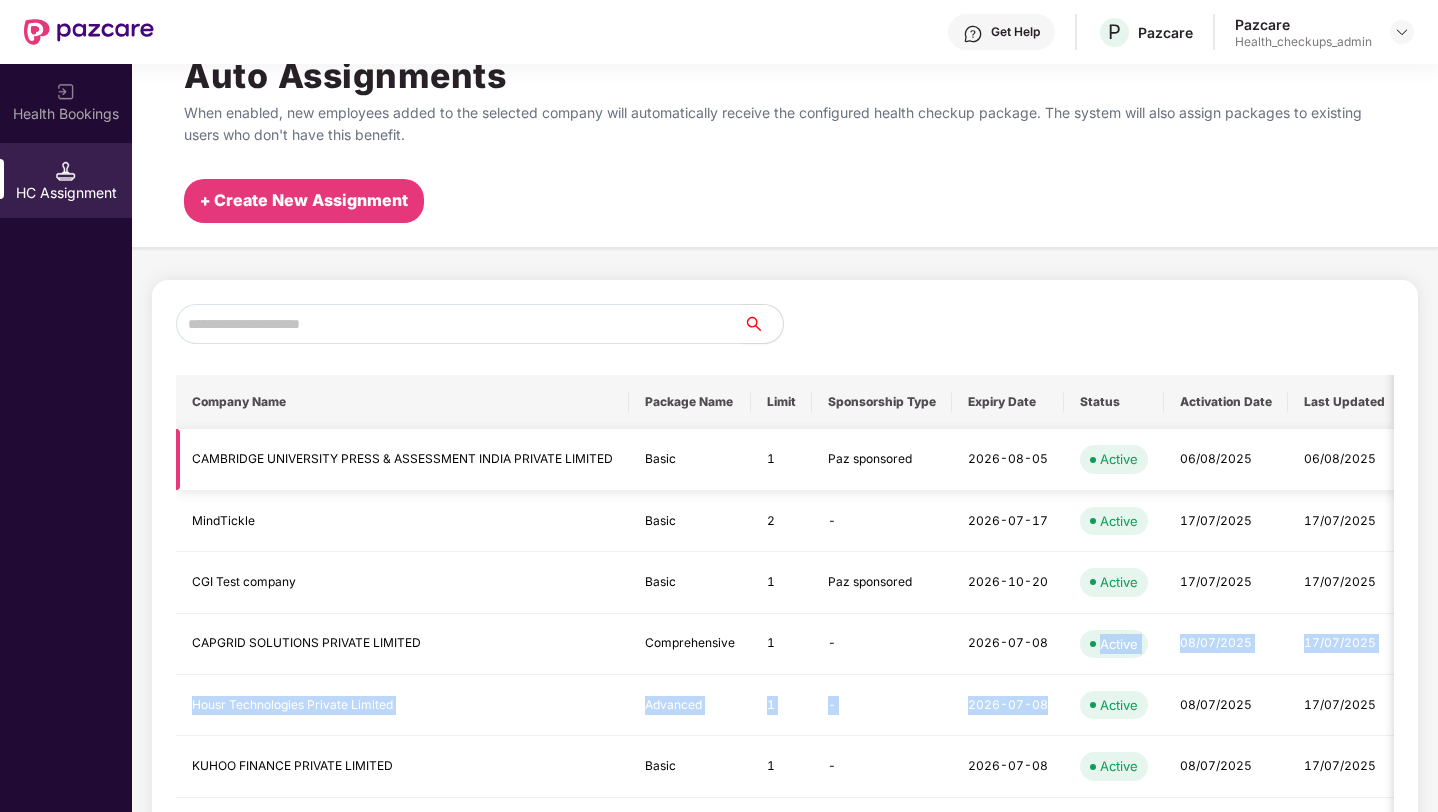 click on "Active" at bounding box center (1119, 459) 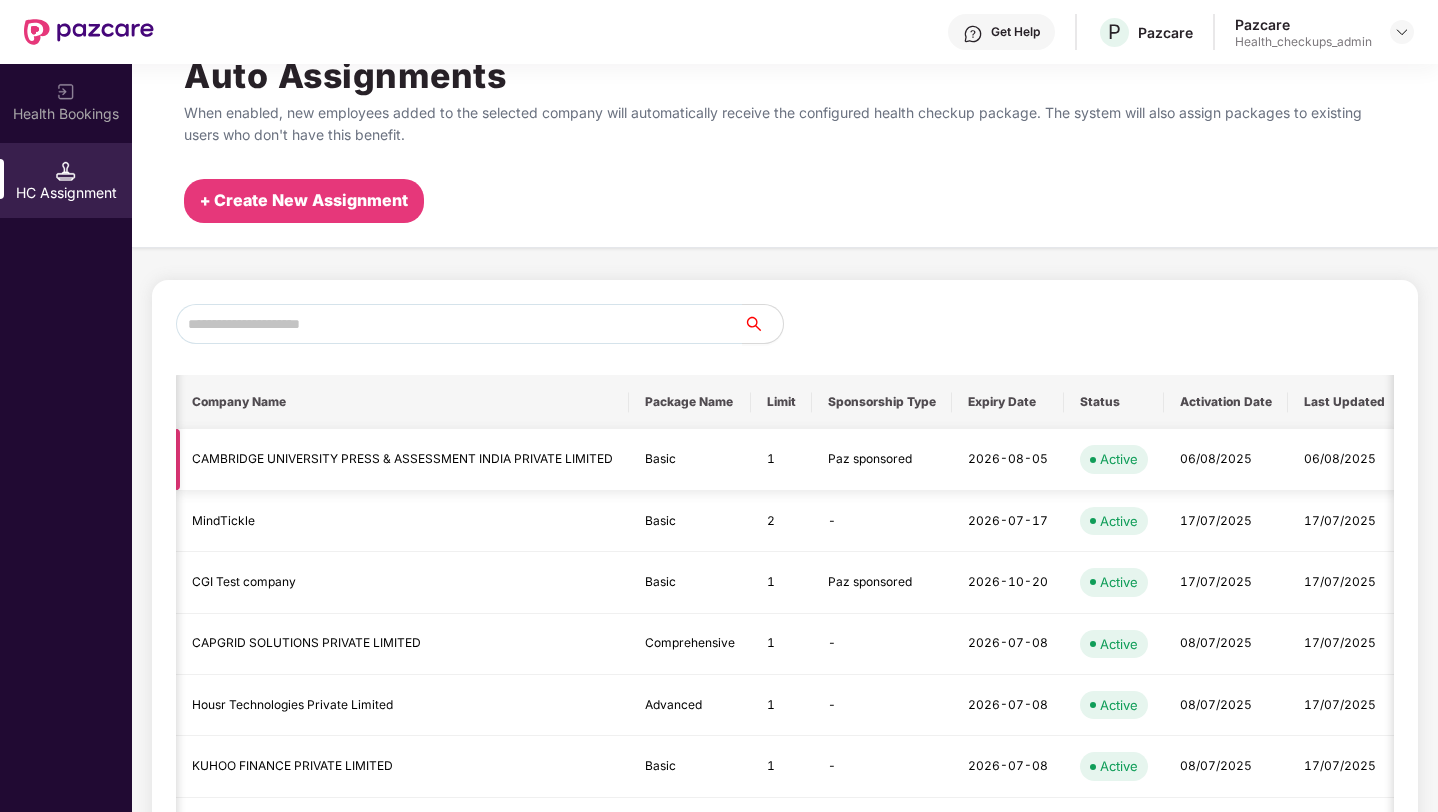 scroll, scrollTop: 0, scrollLeft: 0, axis: both 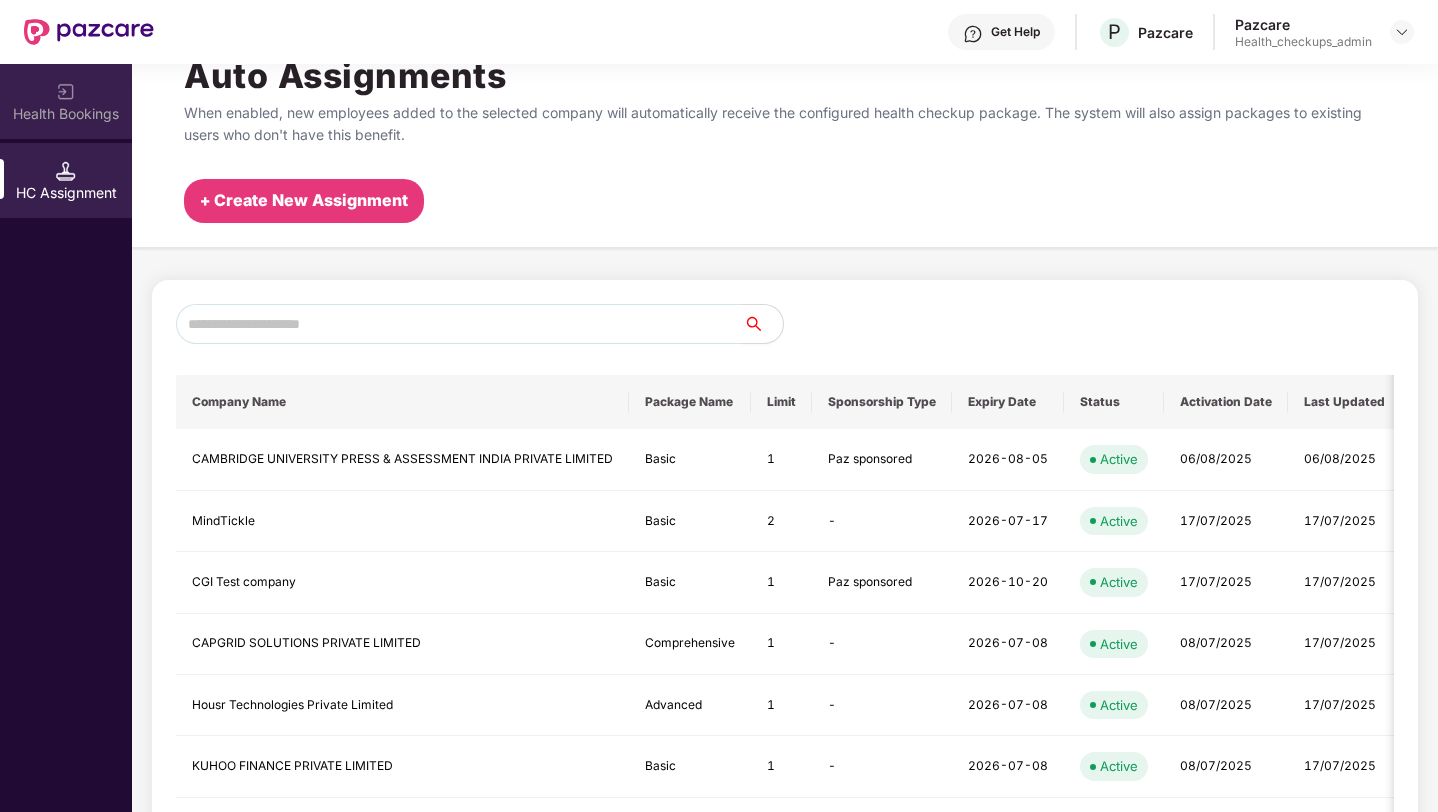 click on "Health Bookings" at bounding box center (66, 114) 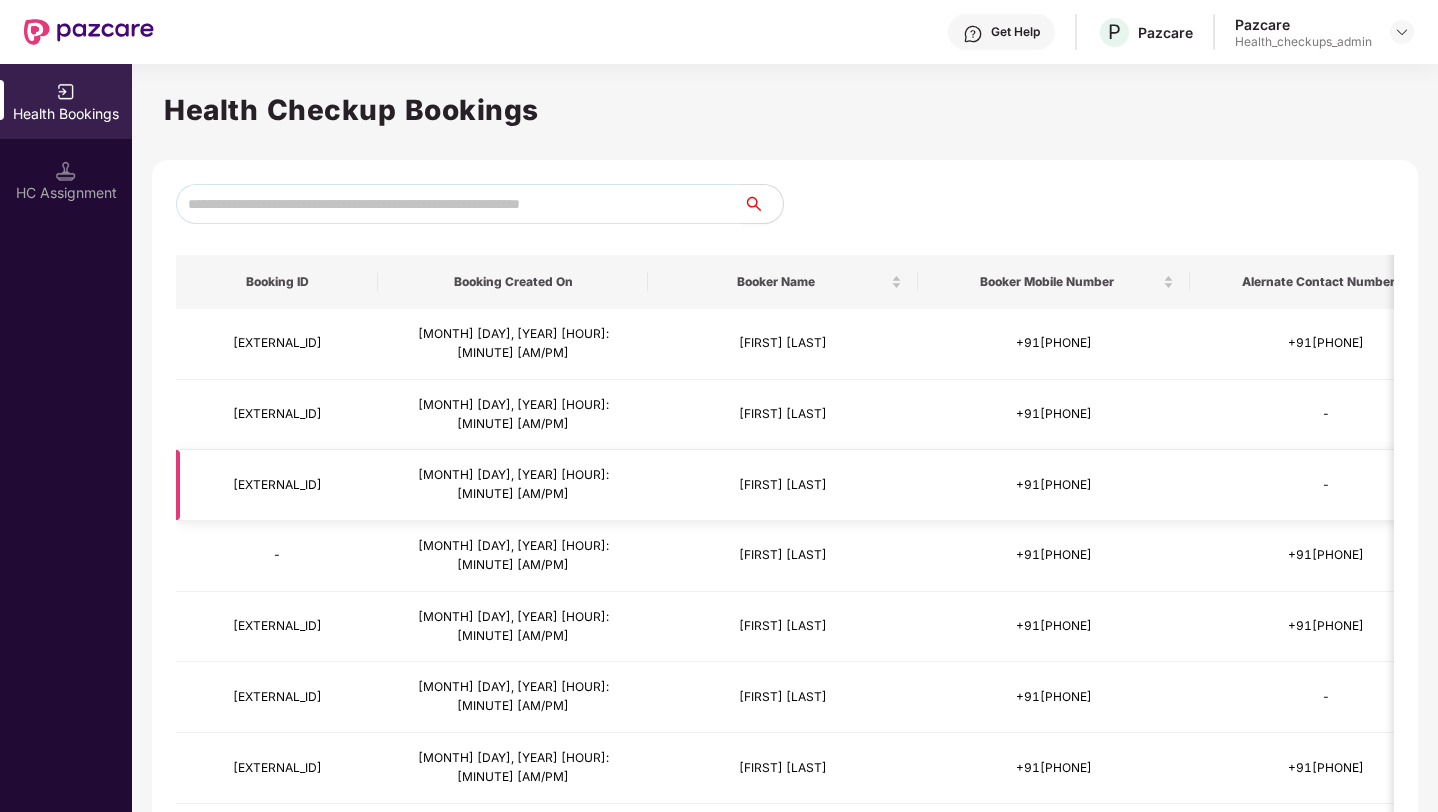 scroll, scrollTop: 272, scrollLeft: 0, axis: vertical 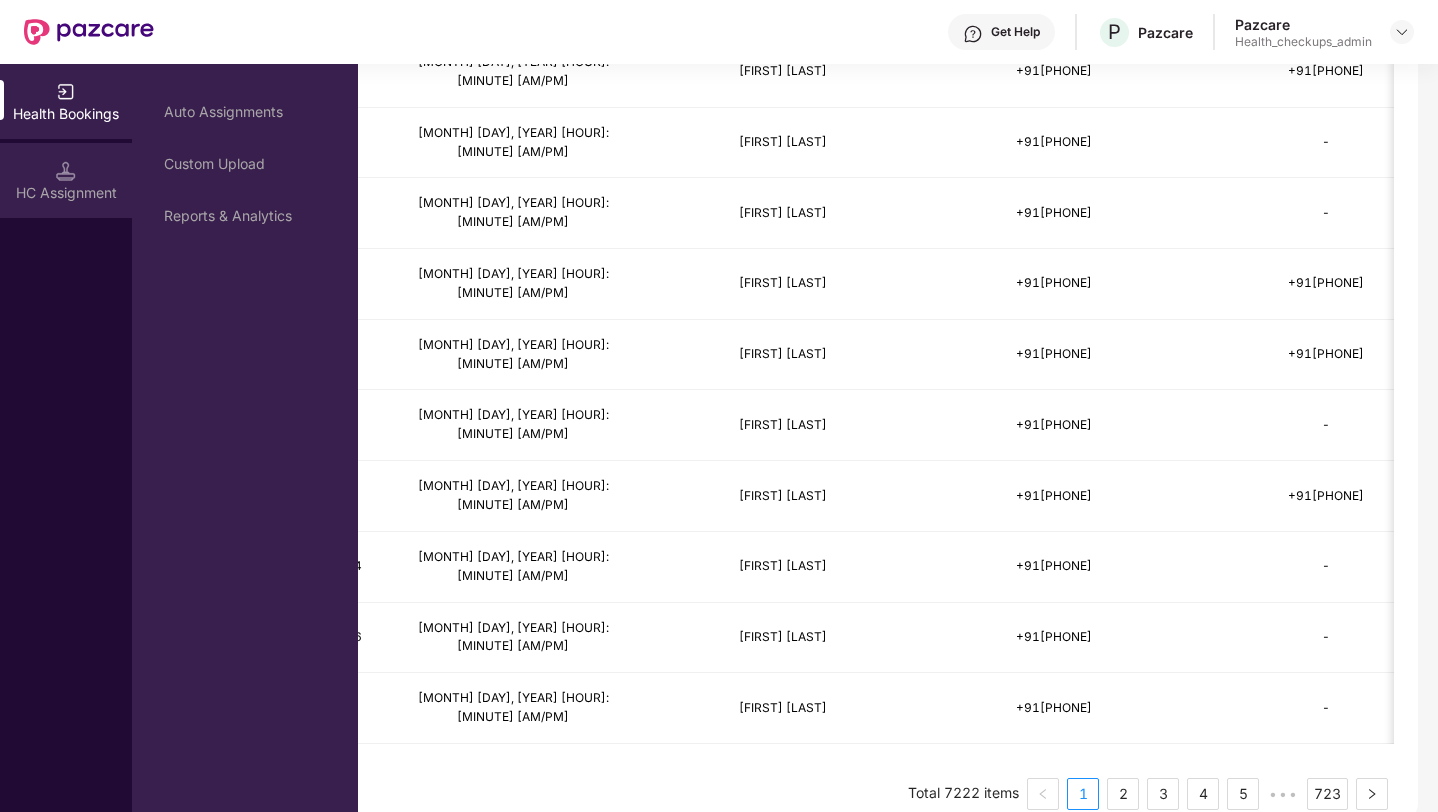 click on "HC Assignment" at bounding box center [66, 180] 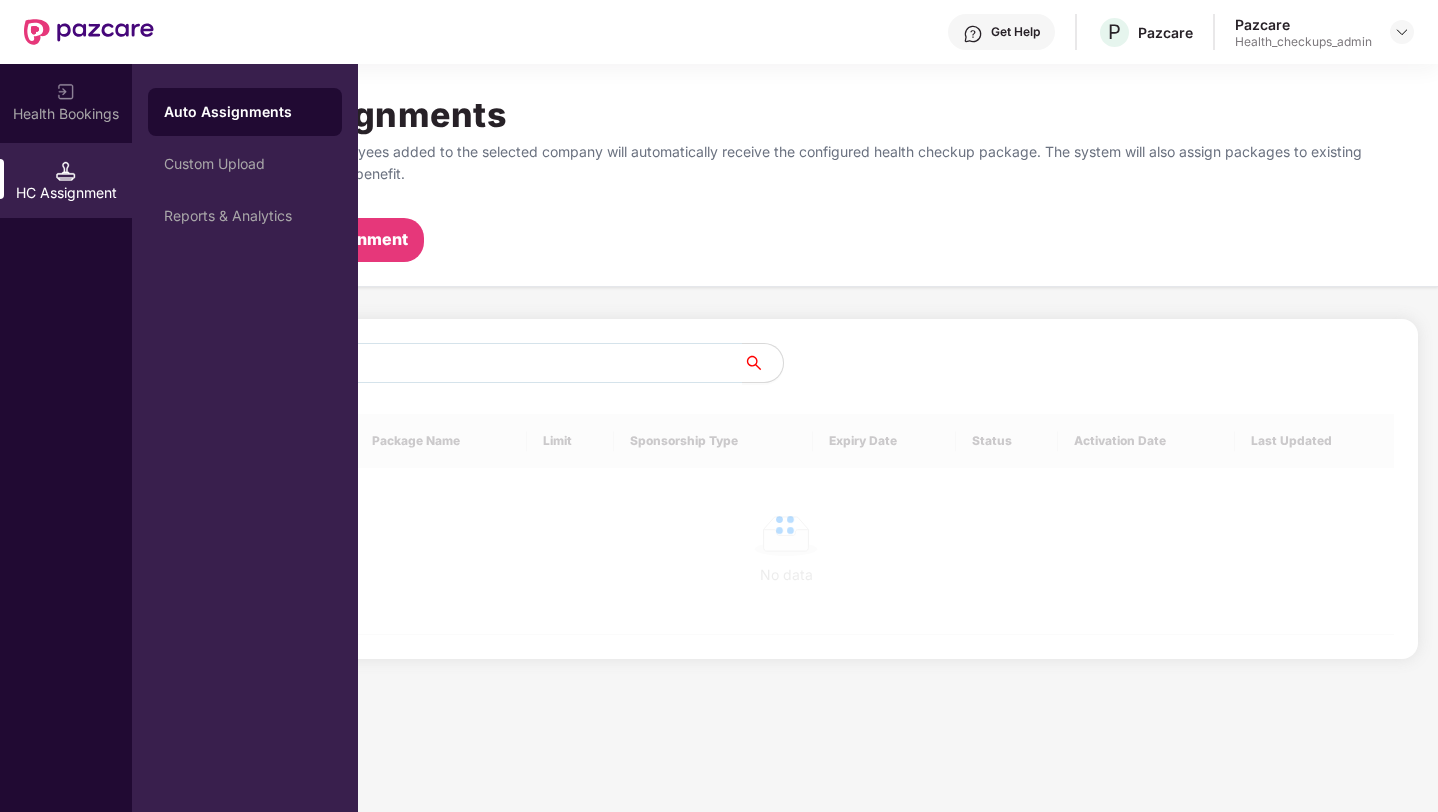 scroll, scrollTop: 0, scrollLeft: 0, axis: both 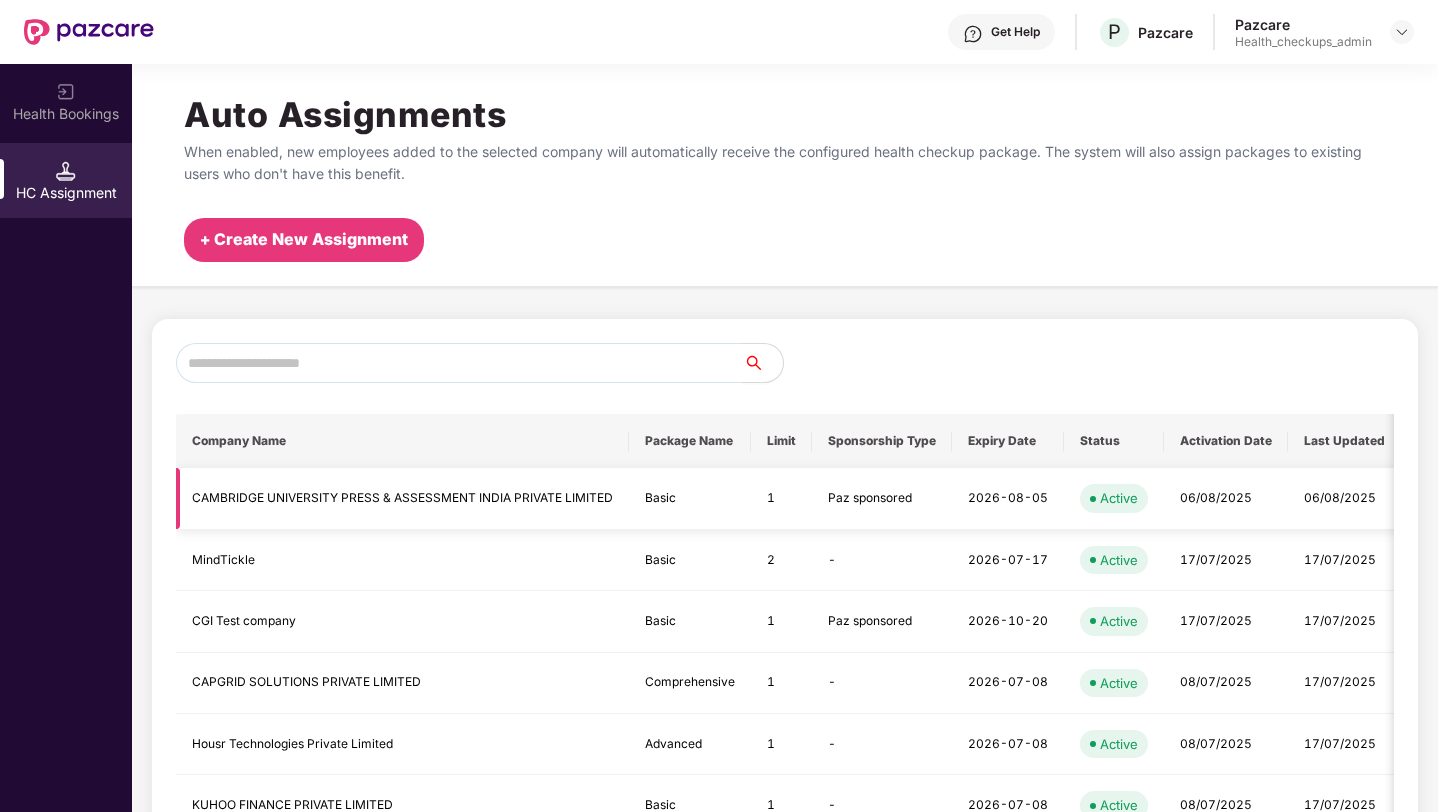 click on "Paz sponsored" at bounding box center (882, 498) 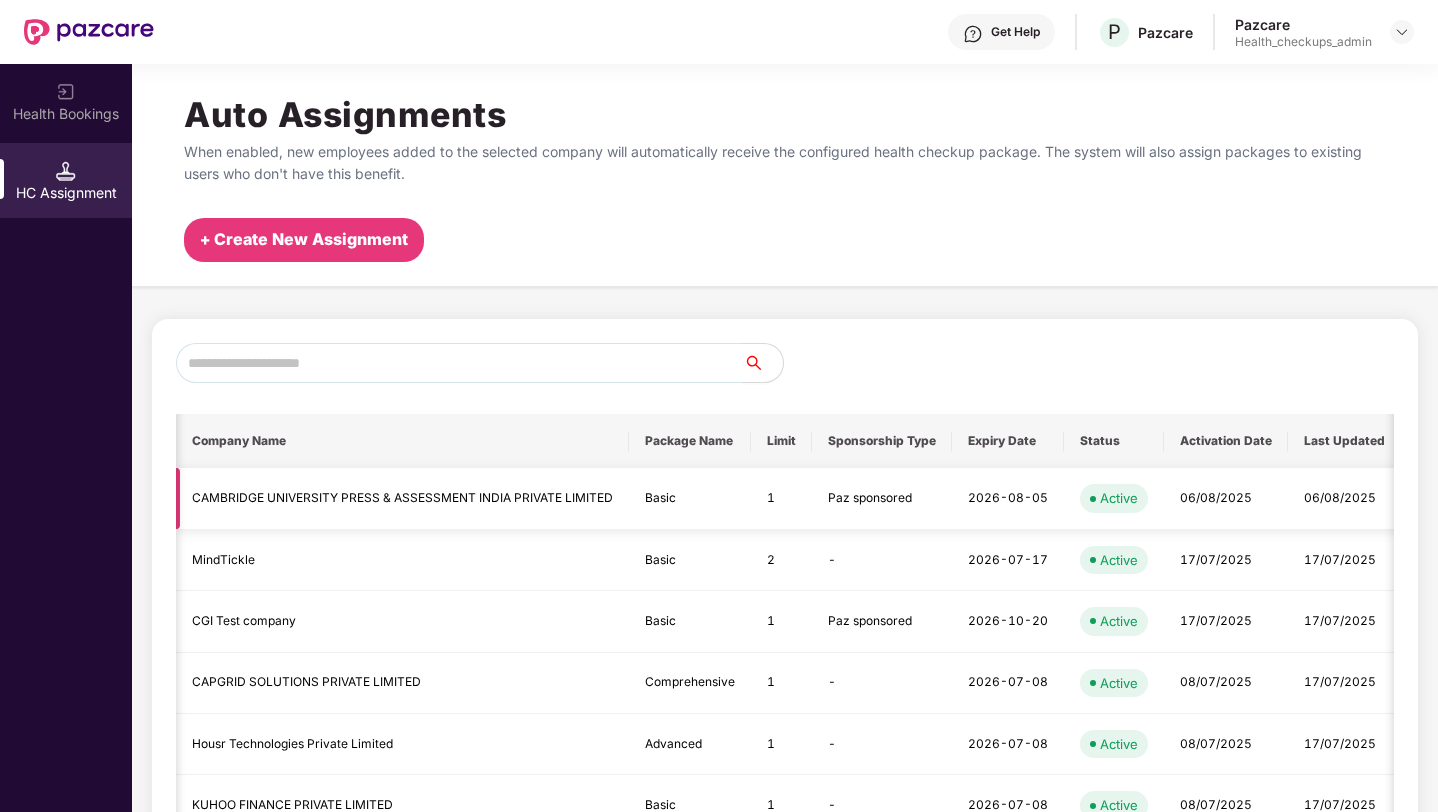 scroll, scrollTop: 0, scrollLeft: 0, axis: both 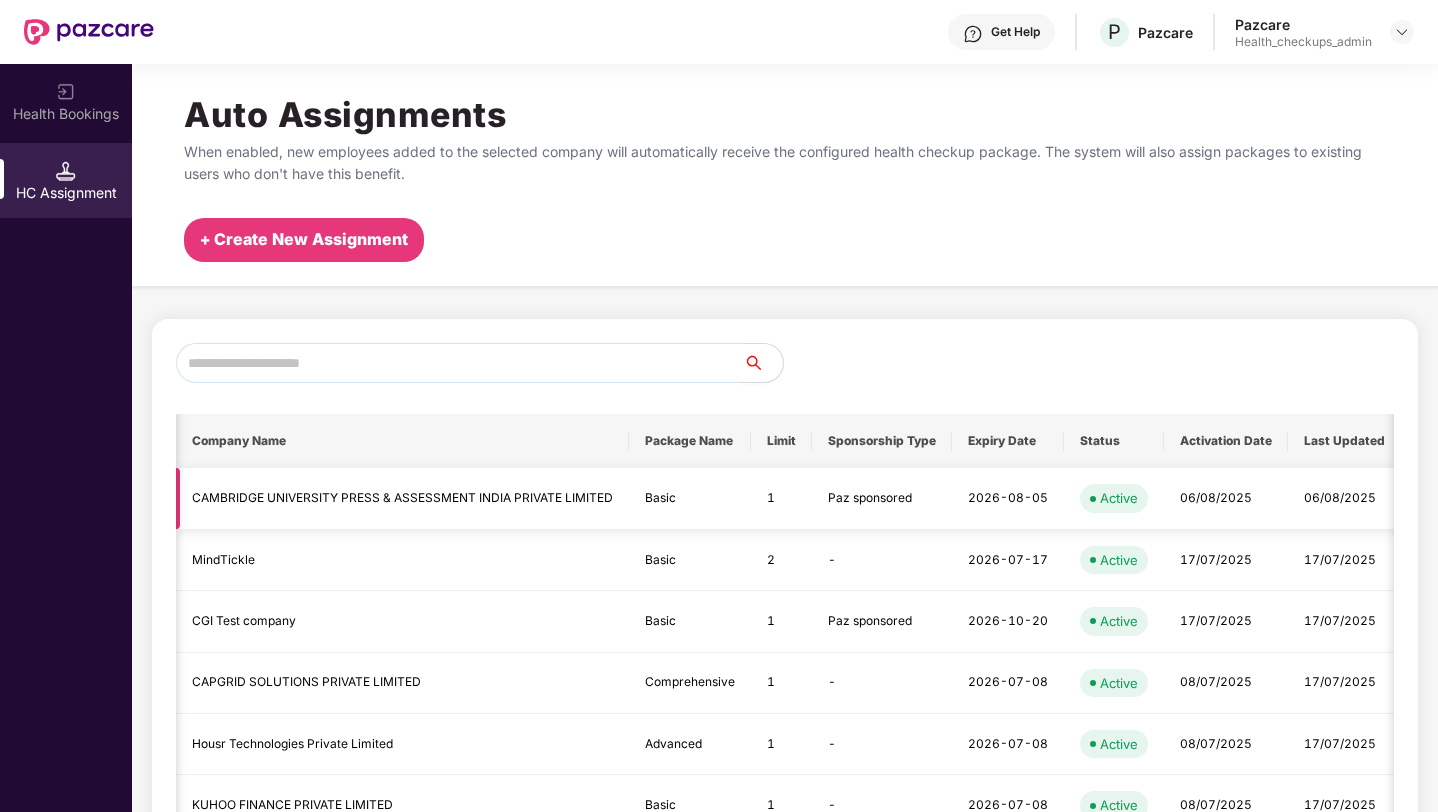 click on "06/08/2025" at bounding box center [1226, 498] 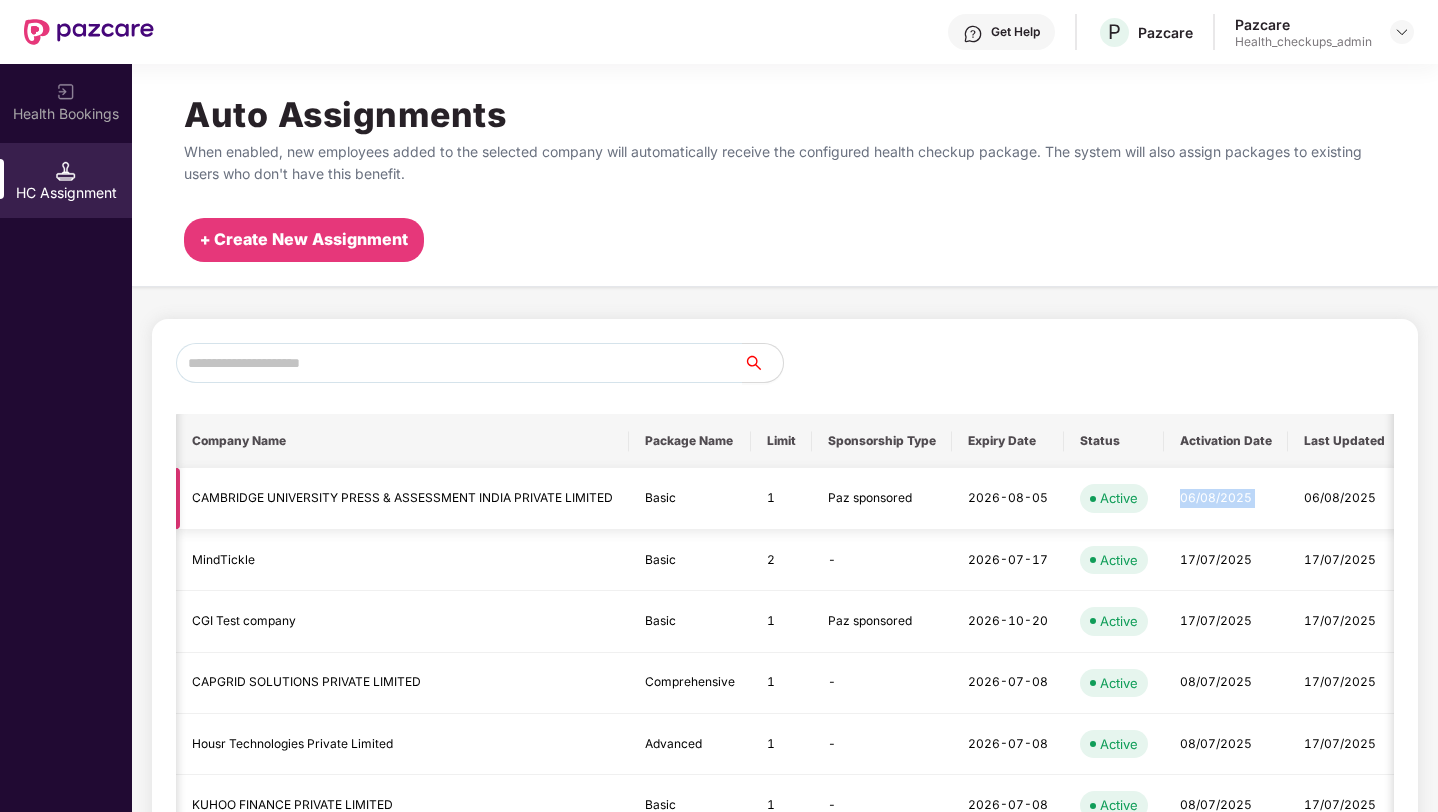 click on "06/08/2025" at bounding box center (1226, 498) 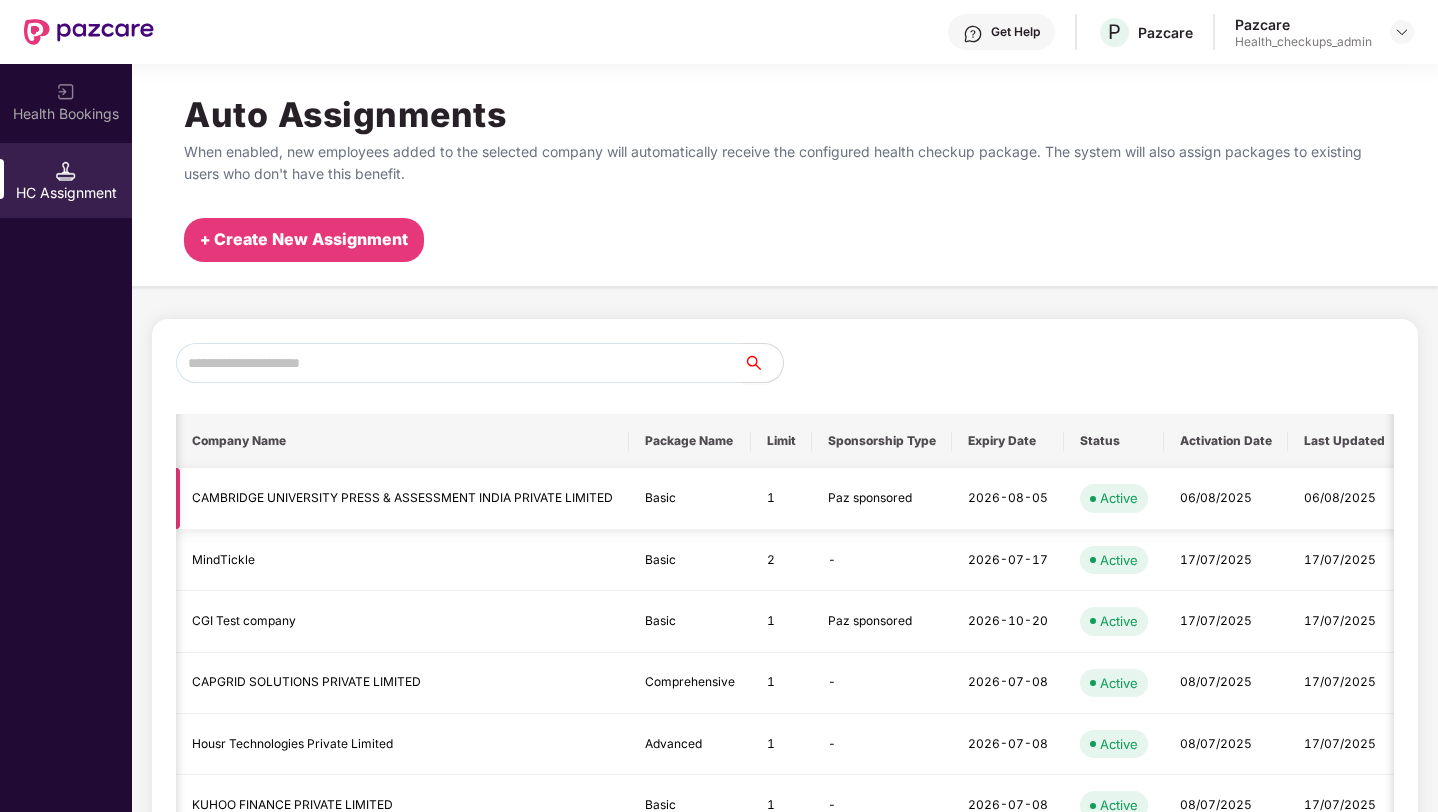 click on "06/08/2025" at bounding box center (1344, 498) 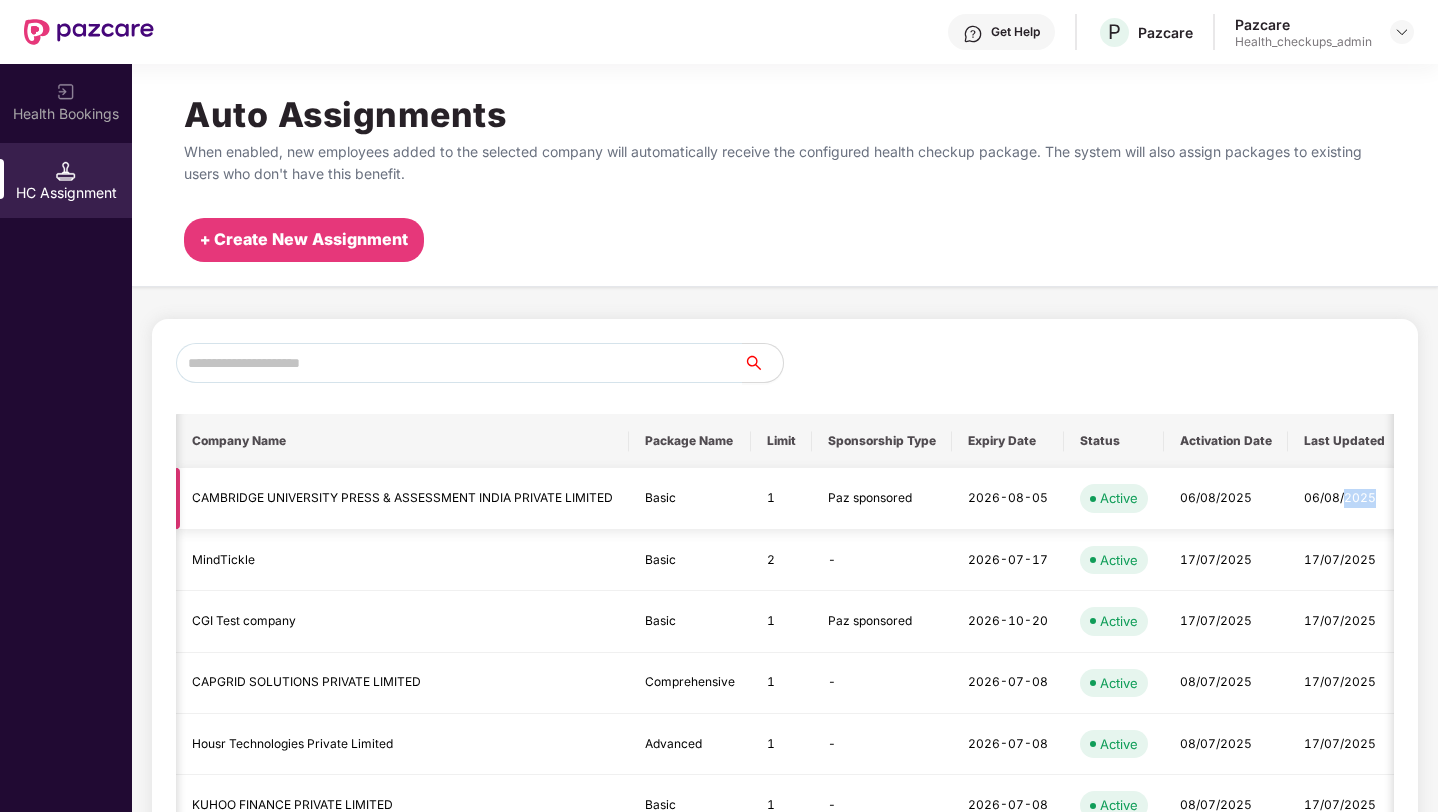 click on "06/08/2025" at bounding box center [1344, 498] 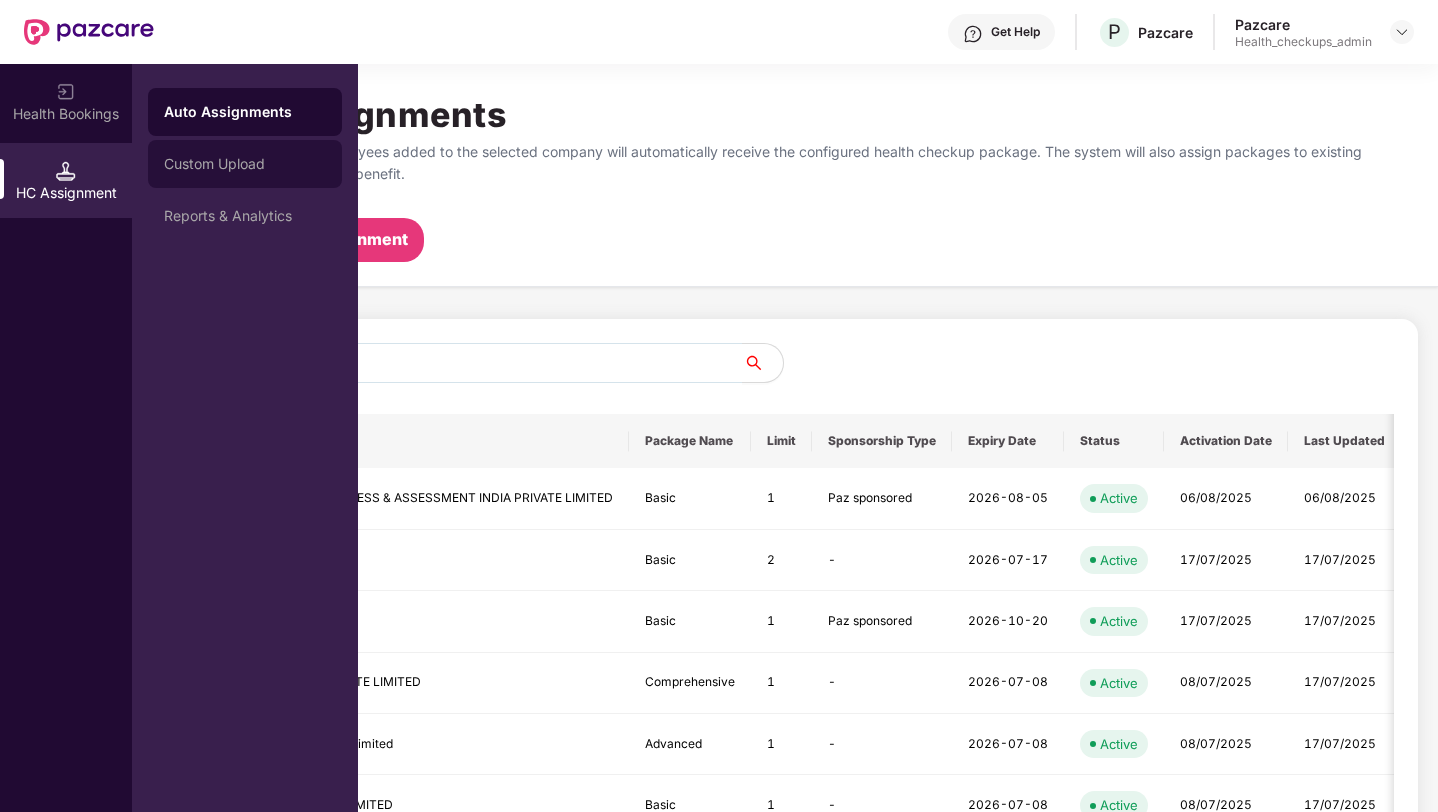 click on "Custom Upload" at bounding box center (245, 164) 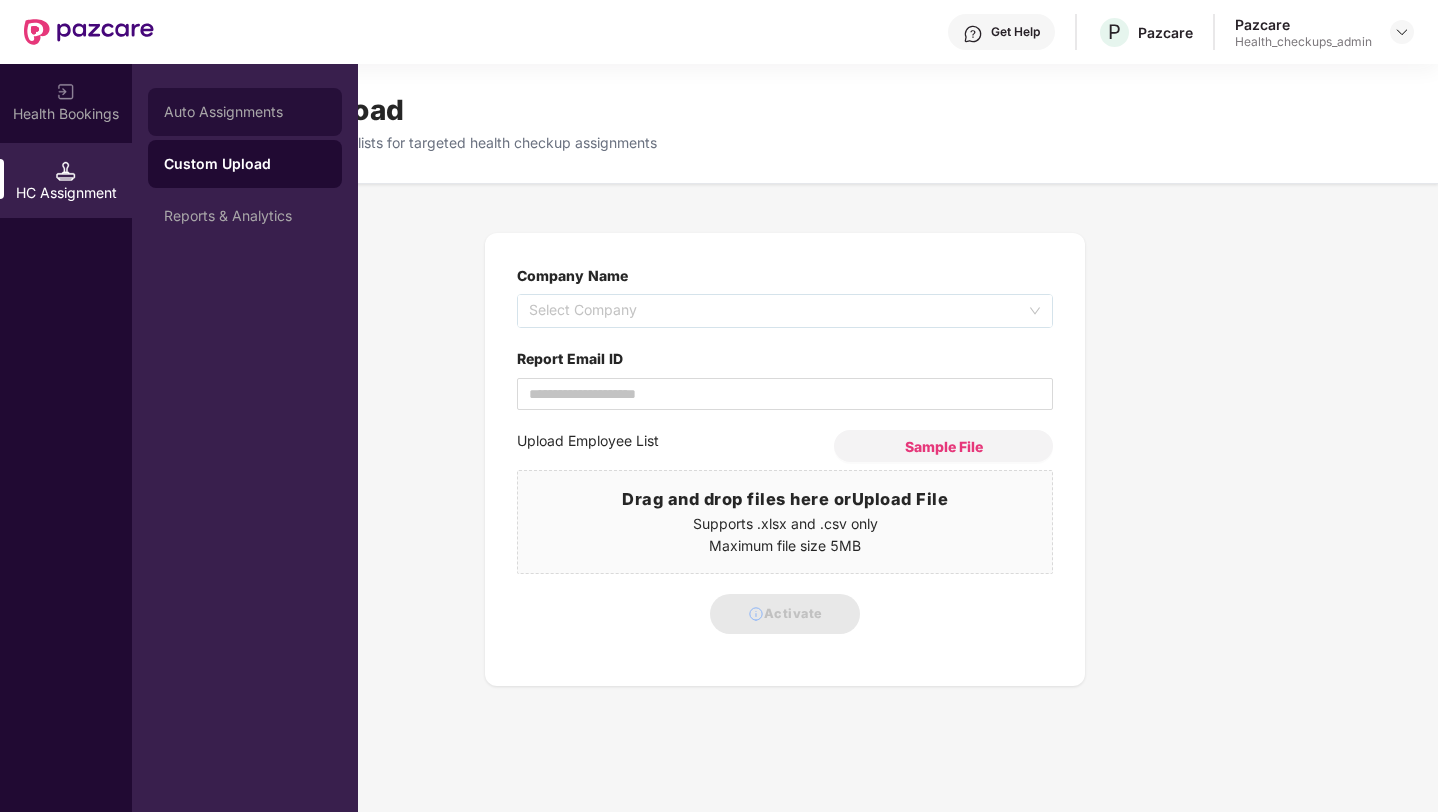 click on "Auto Assignments" at bounding box center (245, 112) 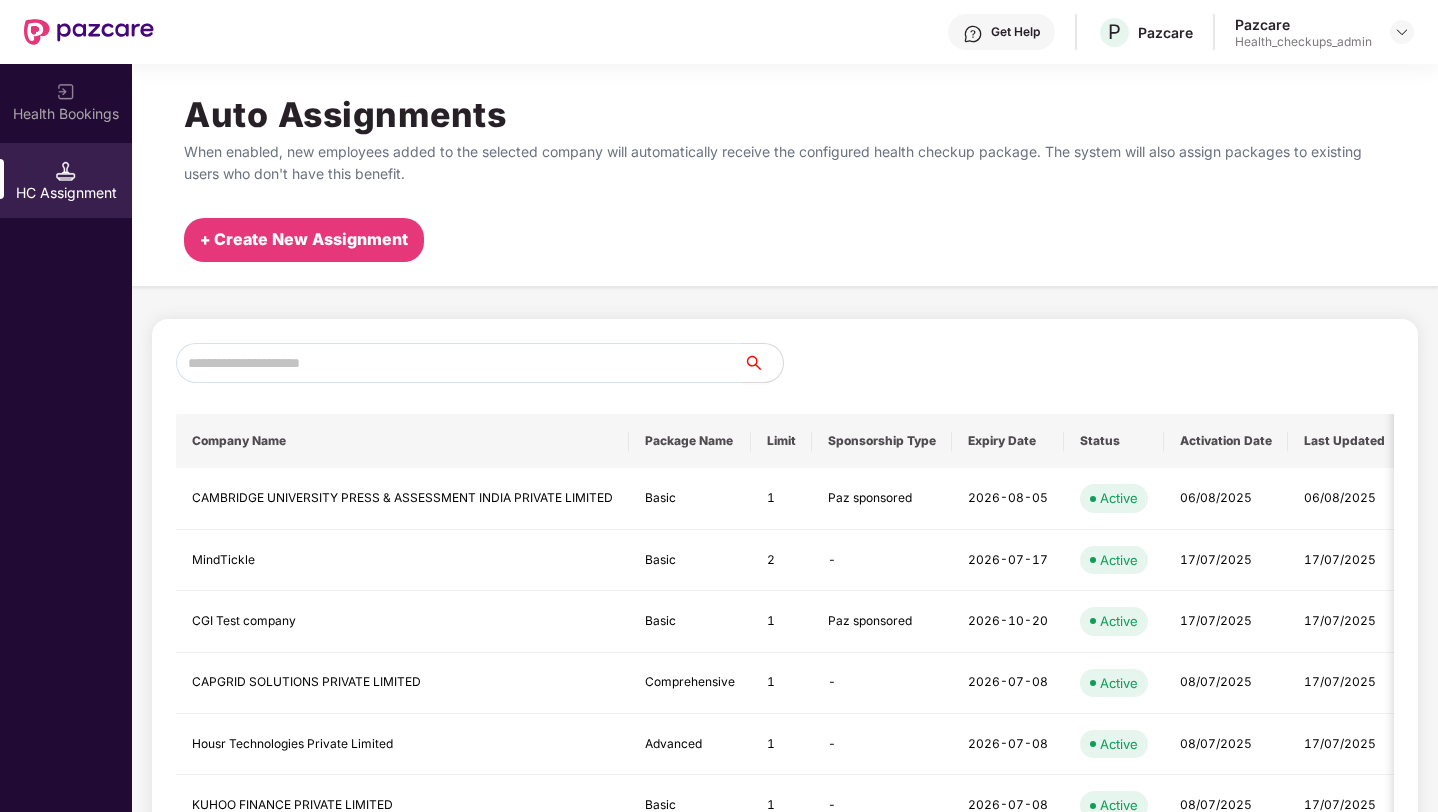 scroll, scrollTop: 173, scrollLeft: 0, axis: vertical 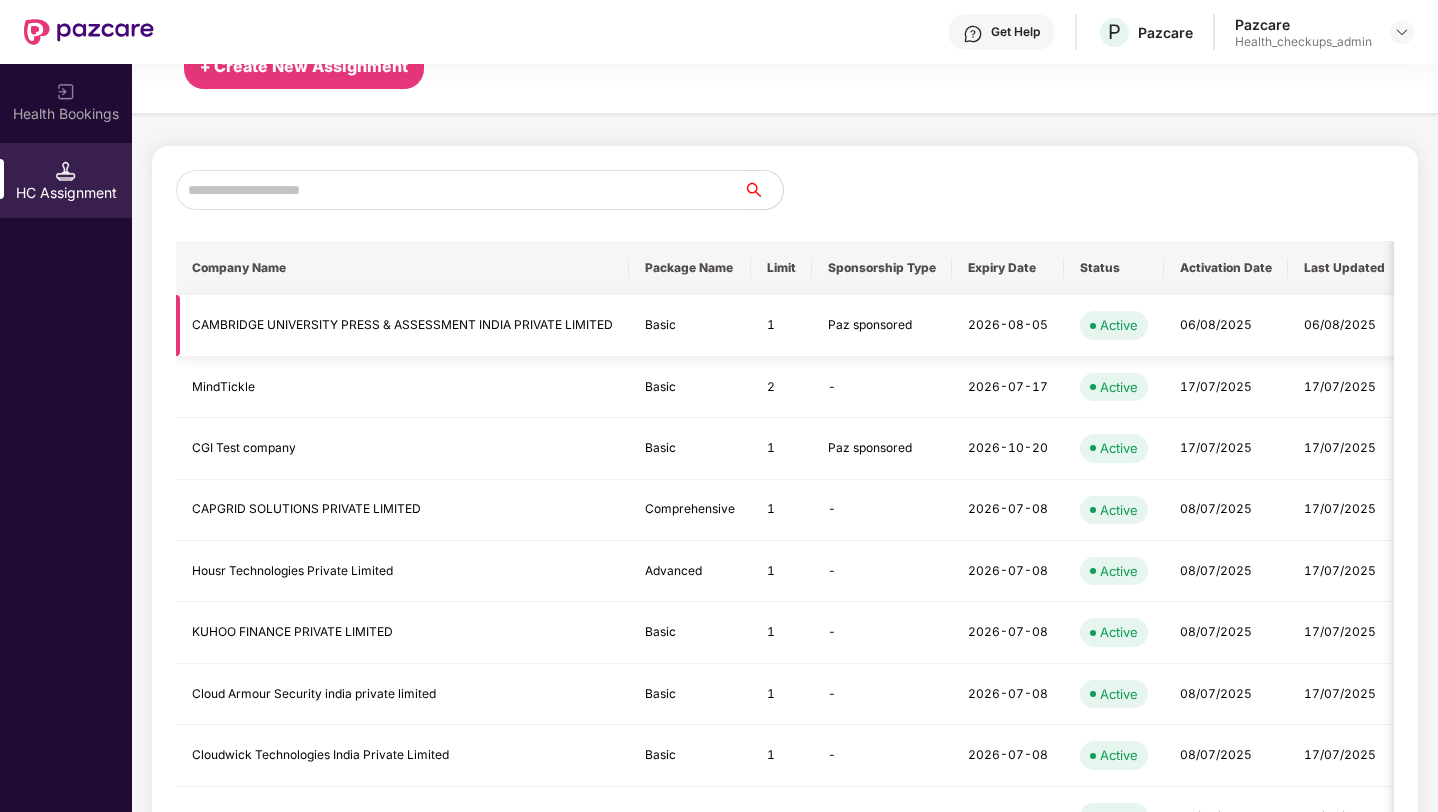 click on "1" at bounding box center [781, 325] 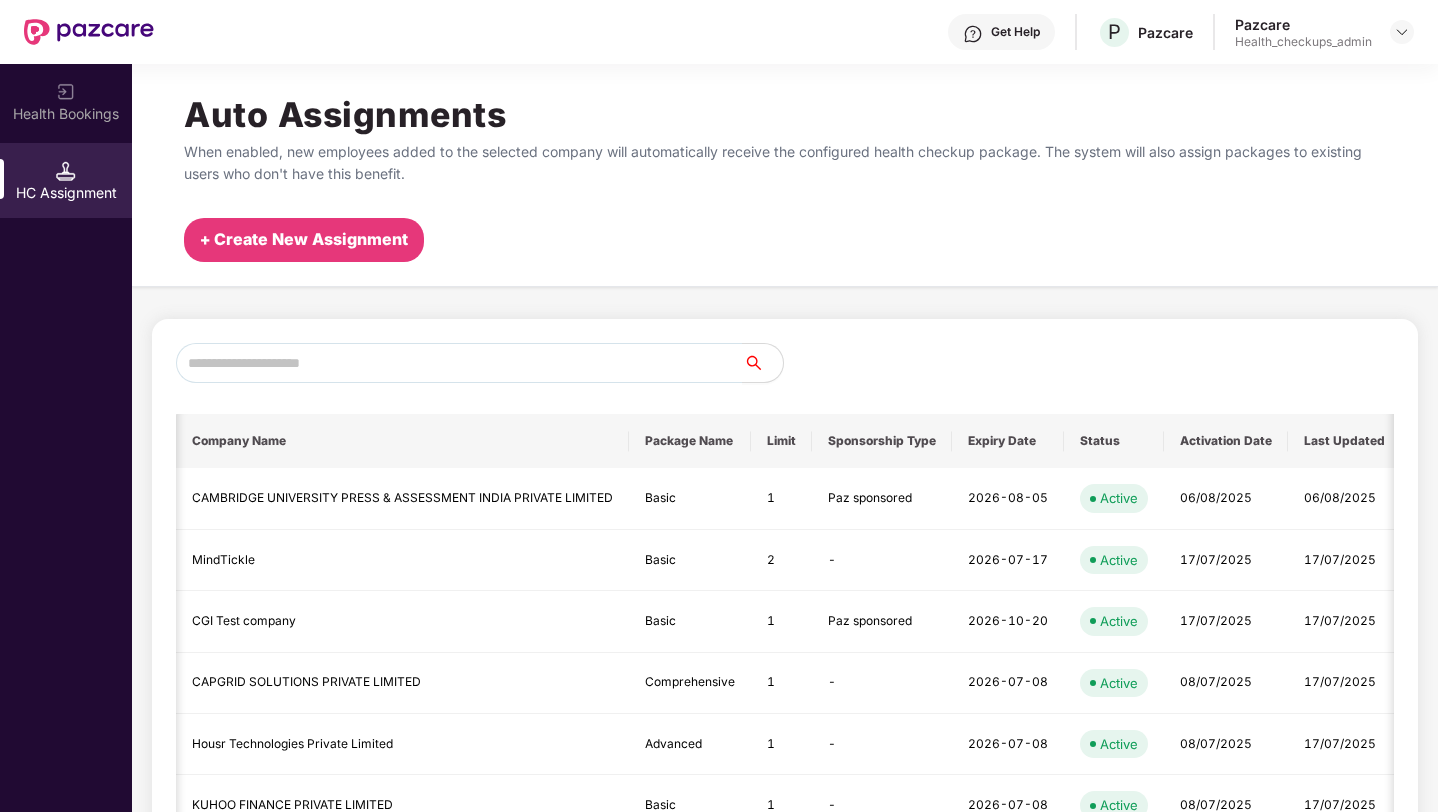 scroll, scrollTop: 40, scrollLeft: 0, axis: vertical 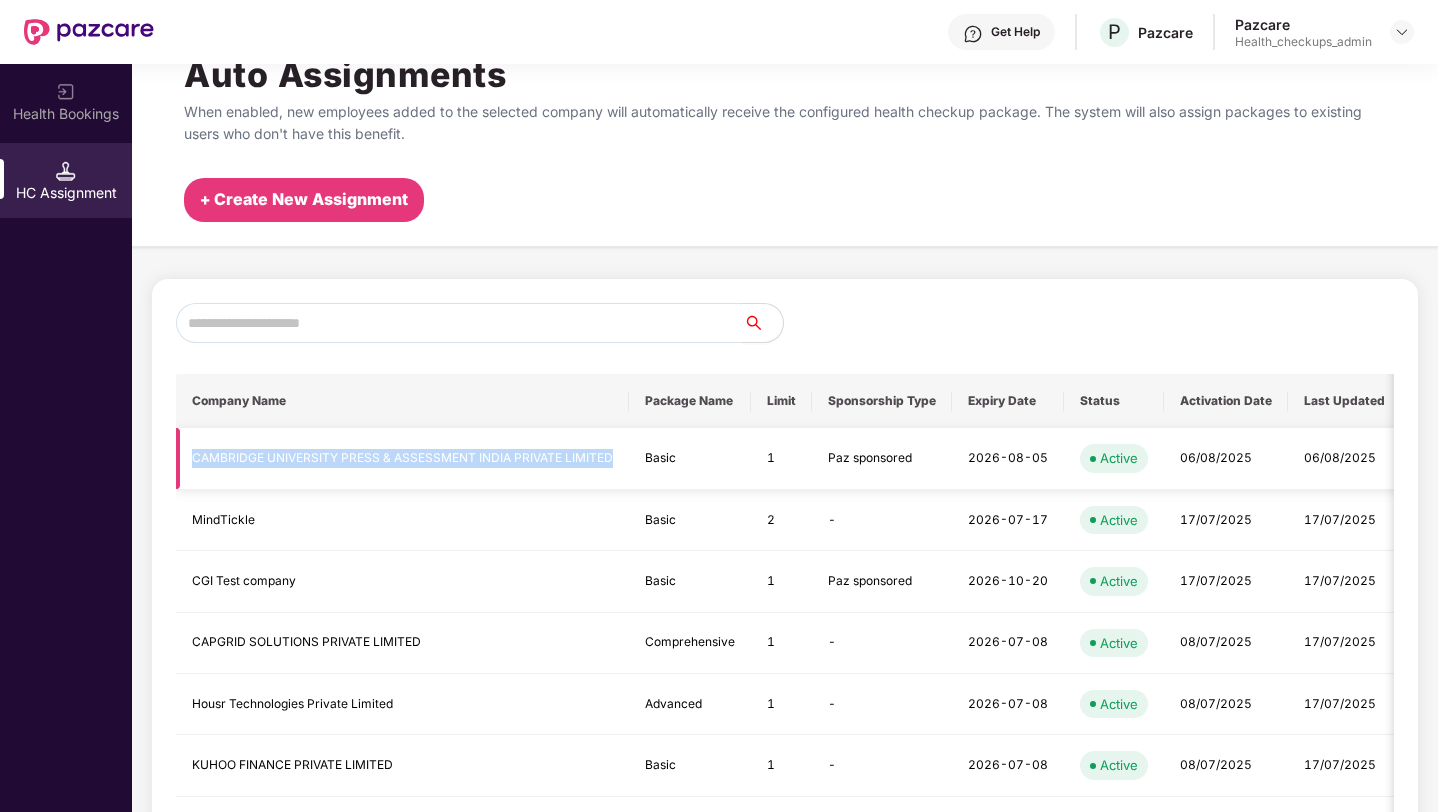 drag, startPoint x: 192, startPoint y: 458, endPoint x: 610, endPoint y: 479, distance: 418.5272 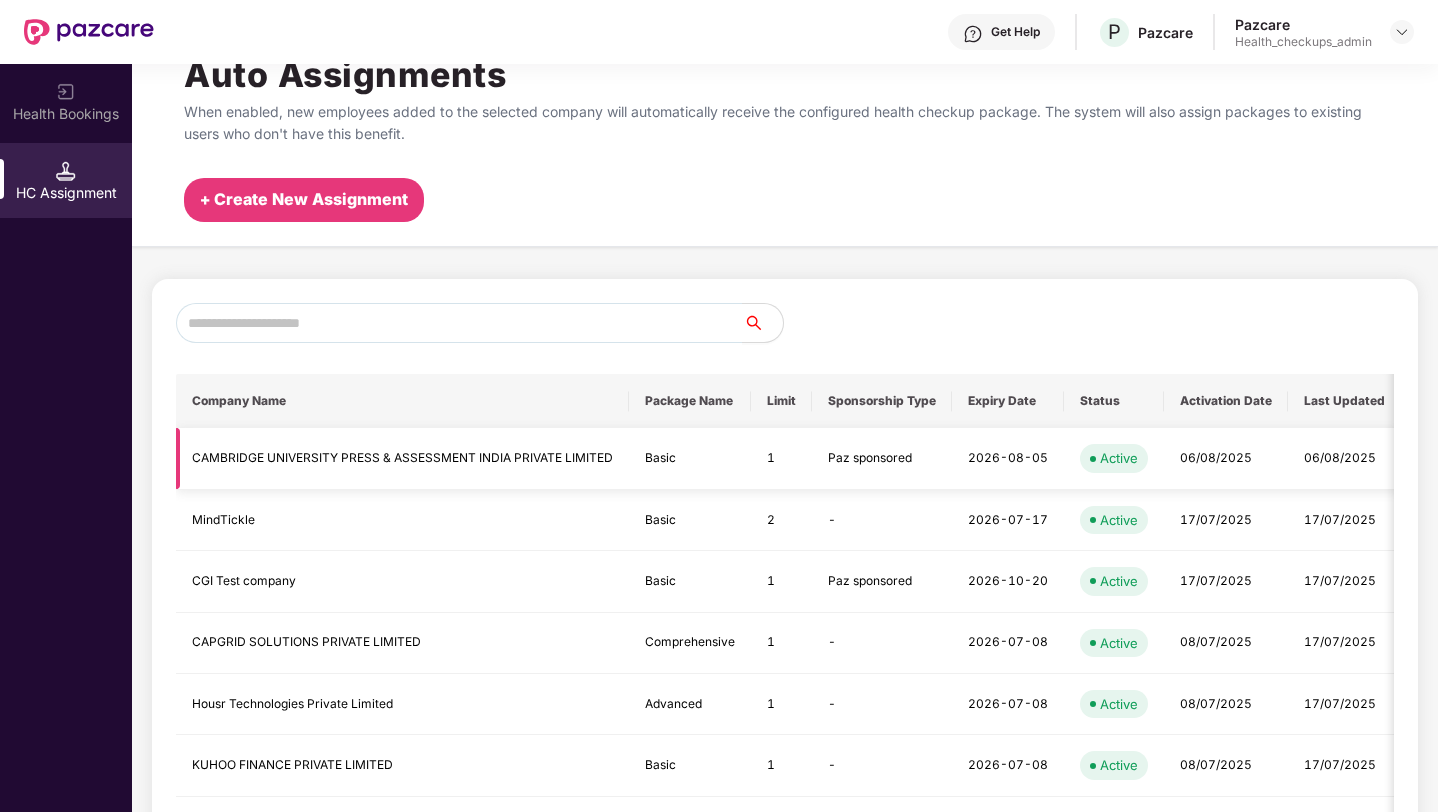 click on "CAMBRIDGE UNIVERSITY PRESS & ASSESSMENT INDIA PRIVATE LIMITED" at bounding box center [402, 458] 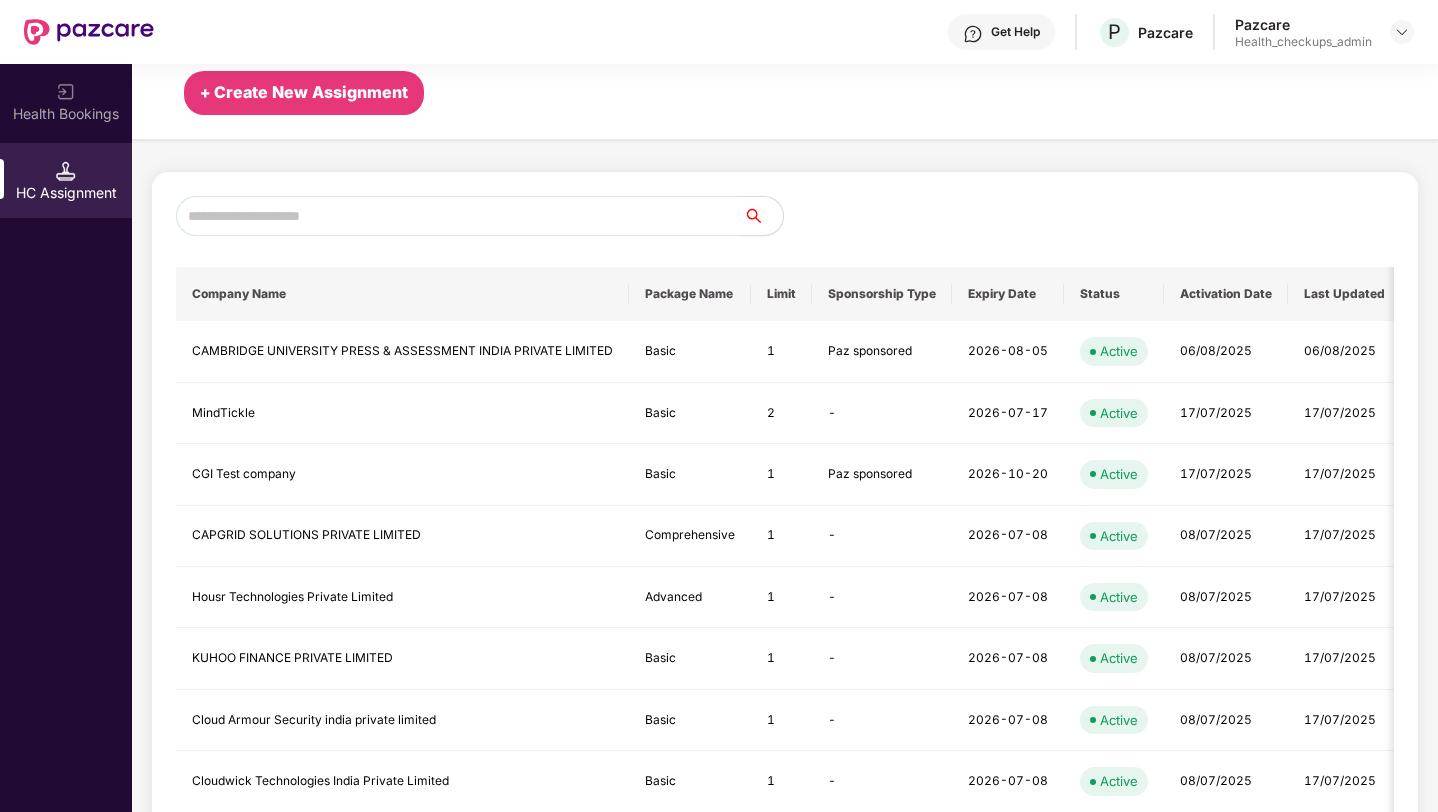 scroll, scrollTop: 183, scrollLeft: 0, axis: vertical 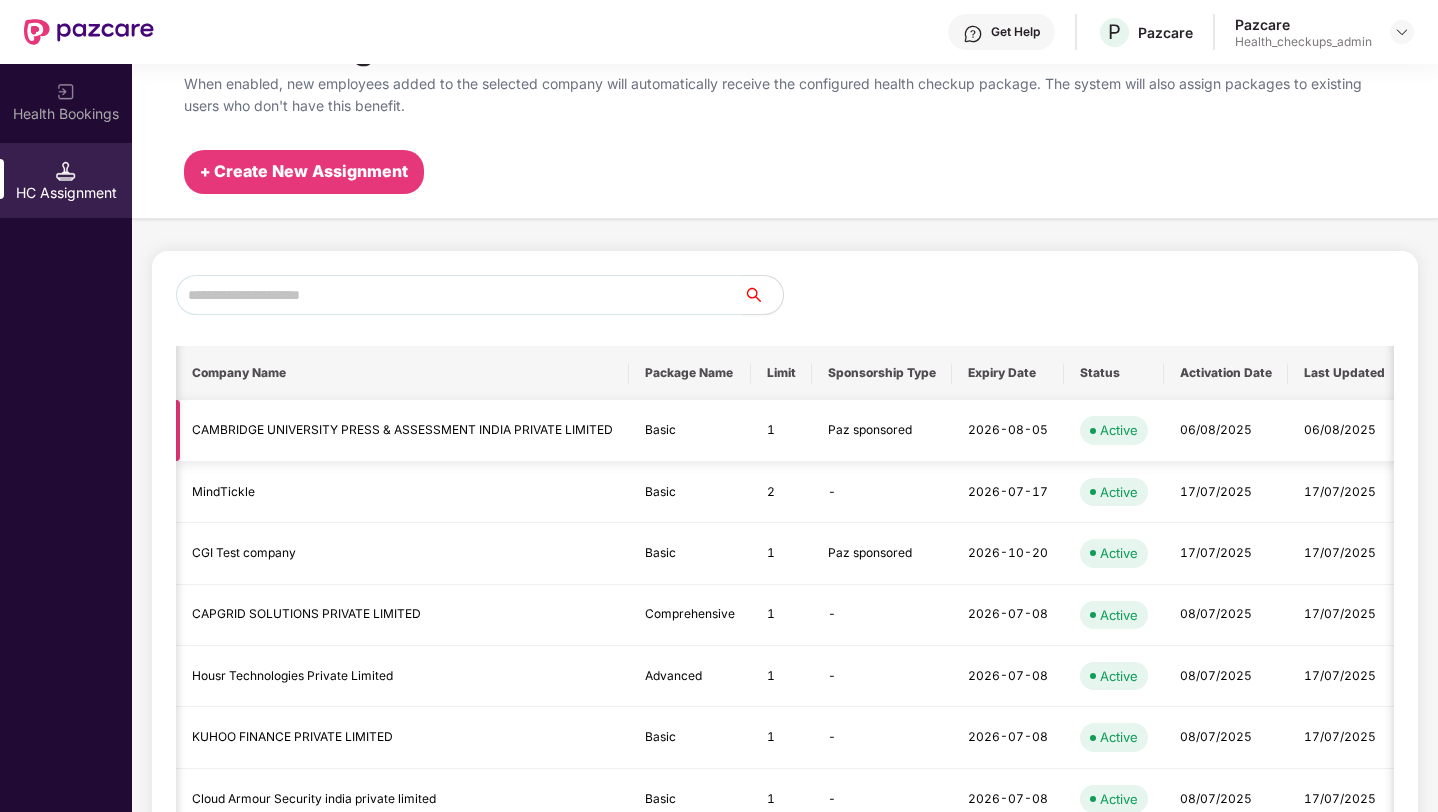 click on "1" at bounding box center (781, 430) 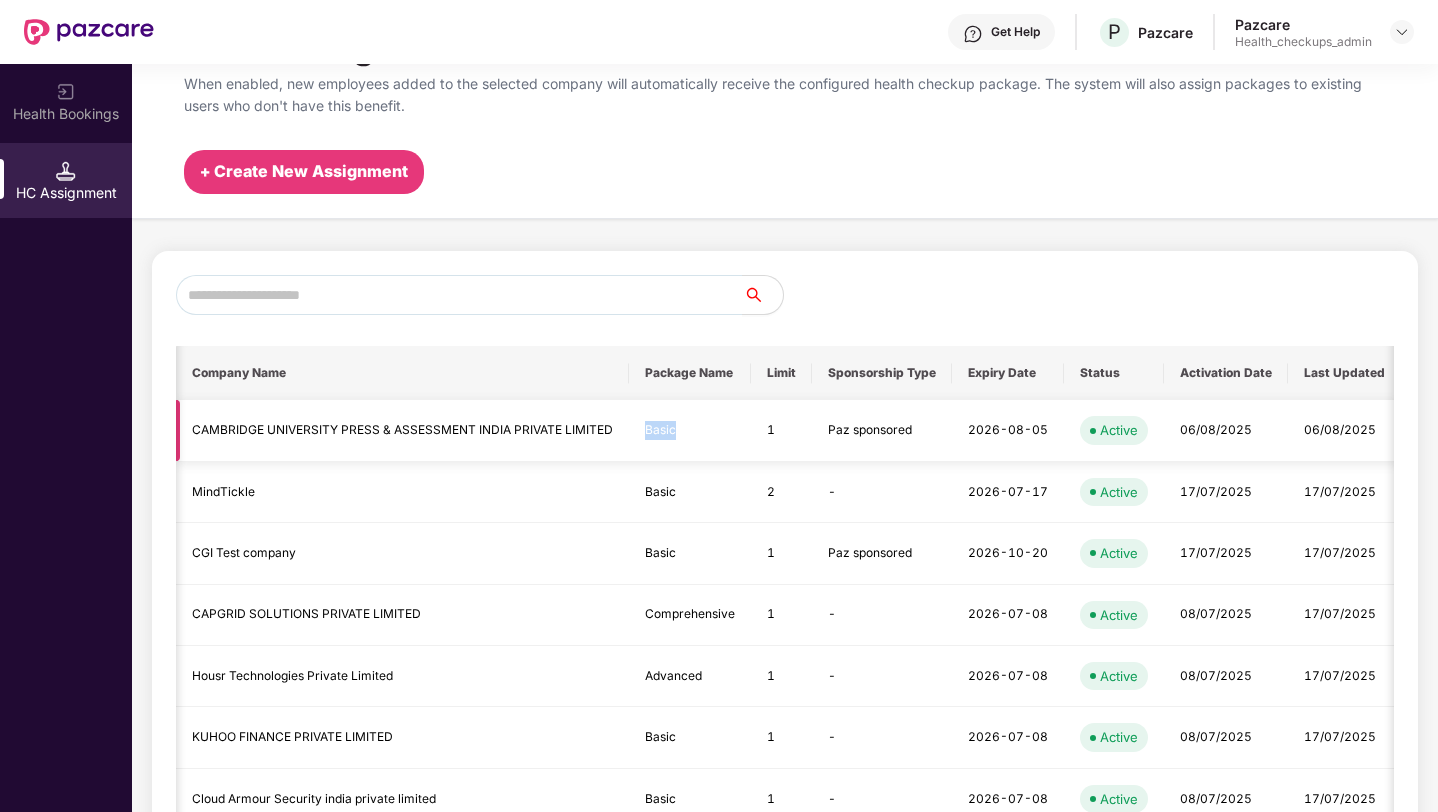 click on "Basic" at bounding box center (690, 430) 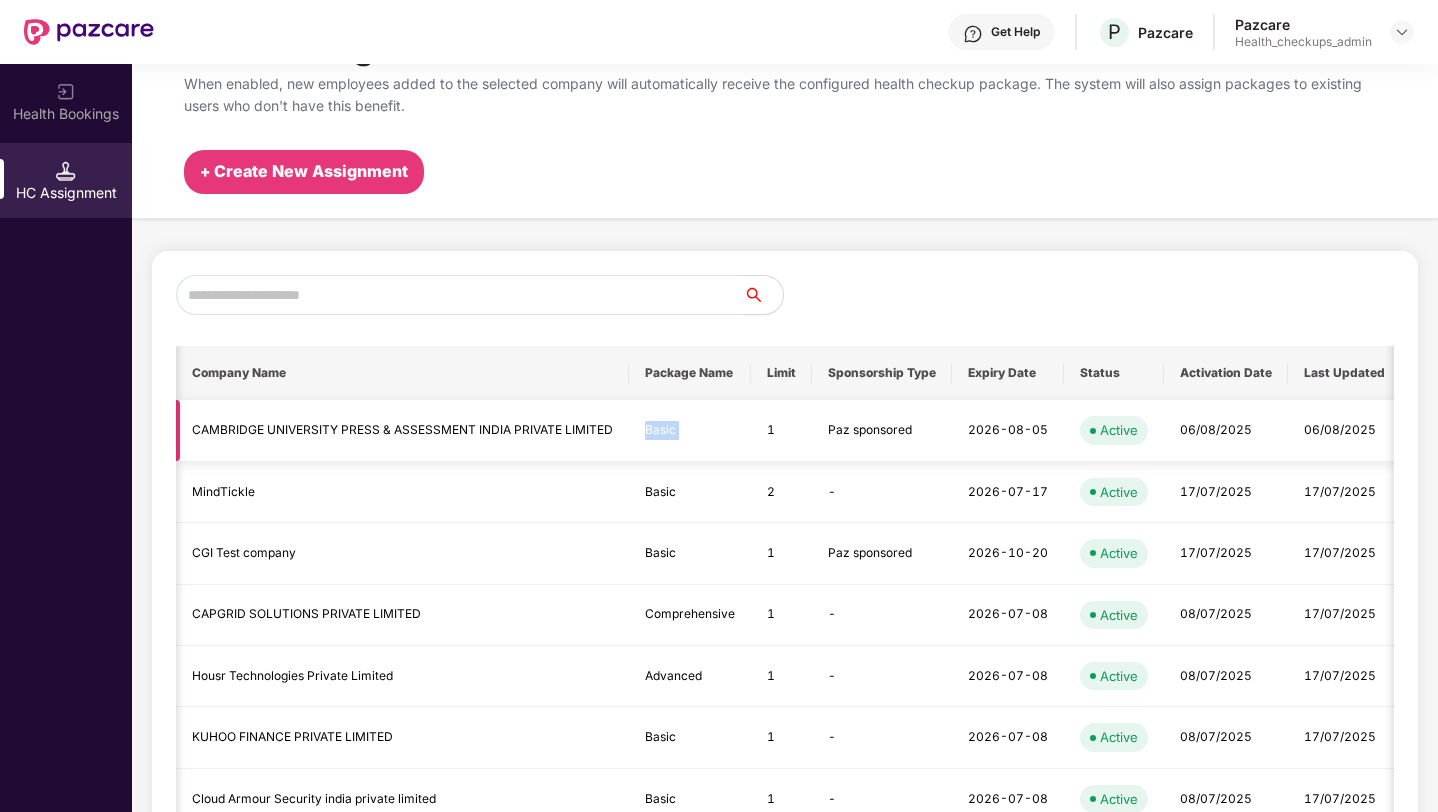 click on "Basic" at bounding box center (690, 430) 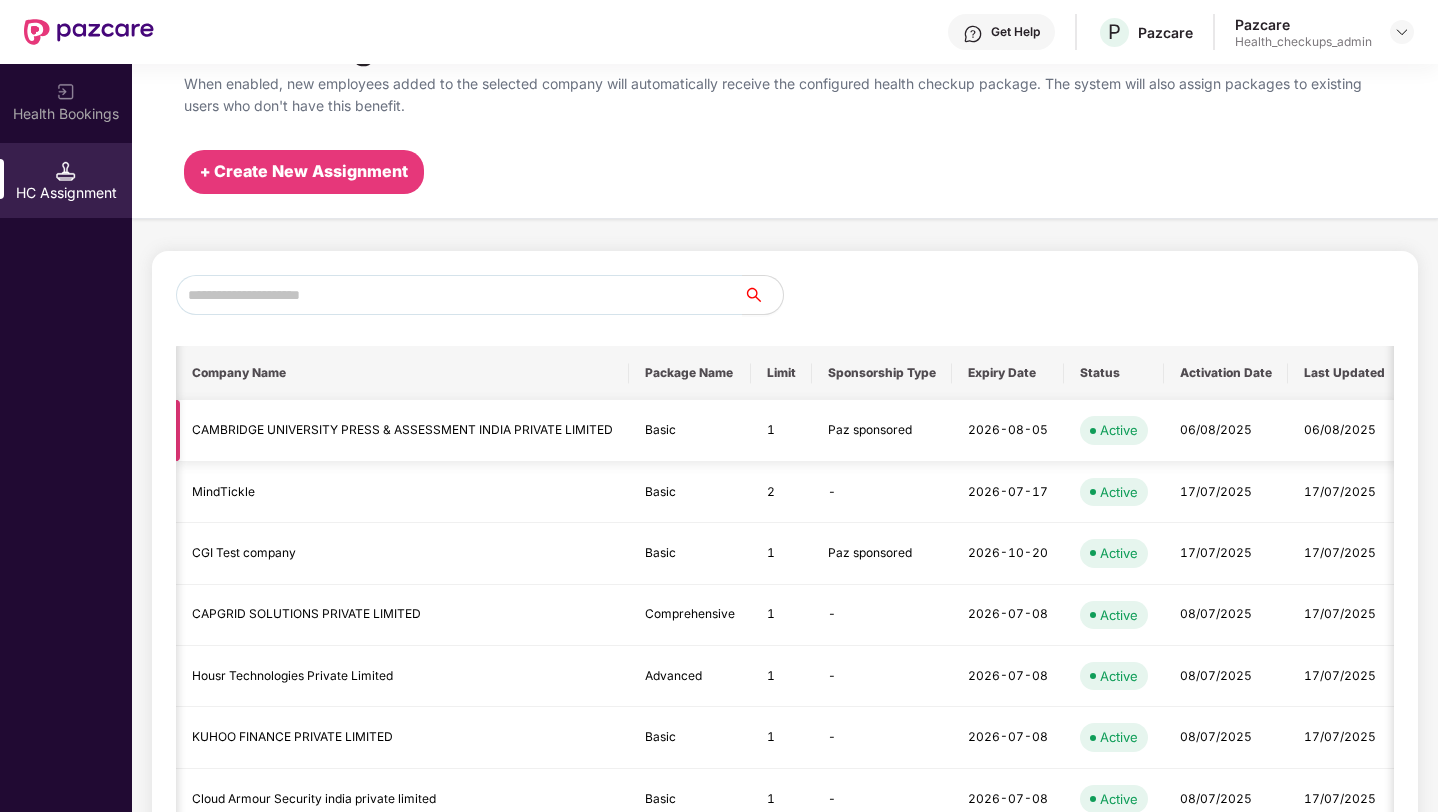 click on "06/08/2025" at bounding box center [1226, 430] 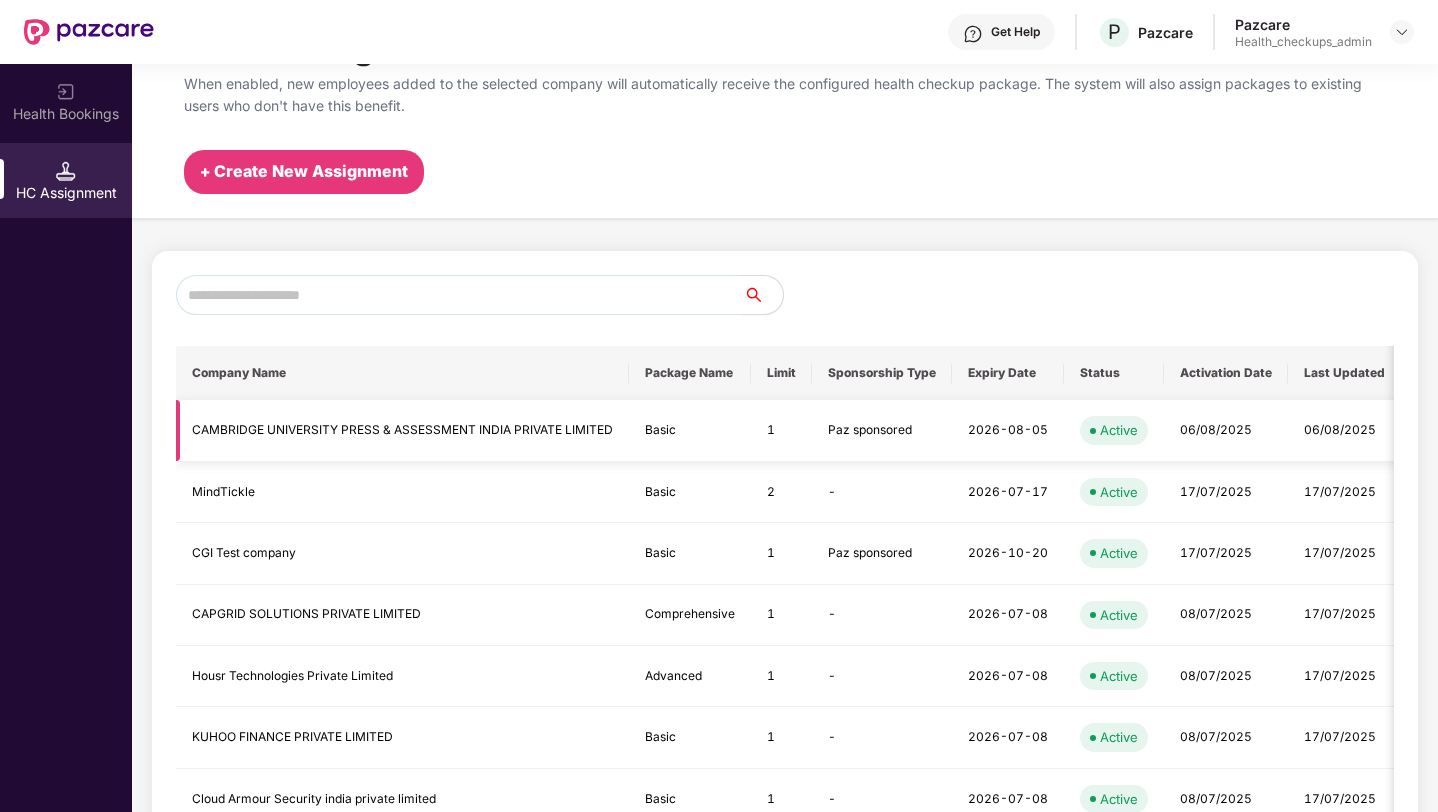 scroll, scrollTop: 0, scrollLeft: 0, axis: both 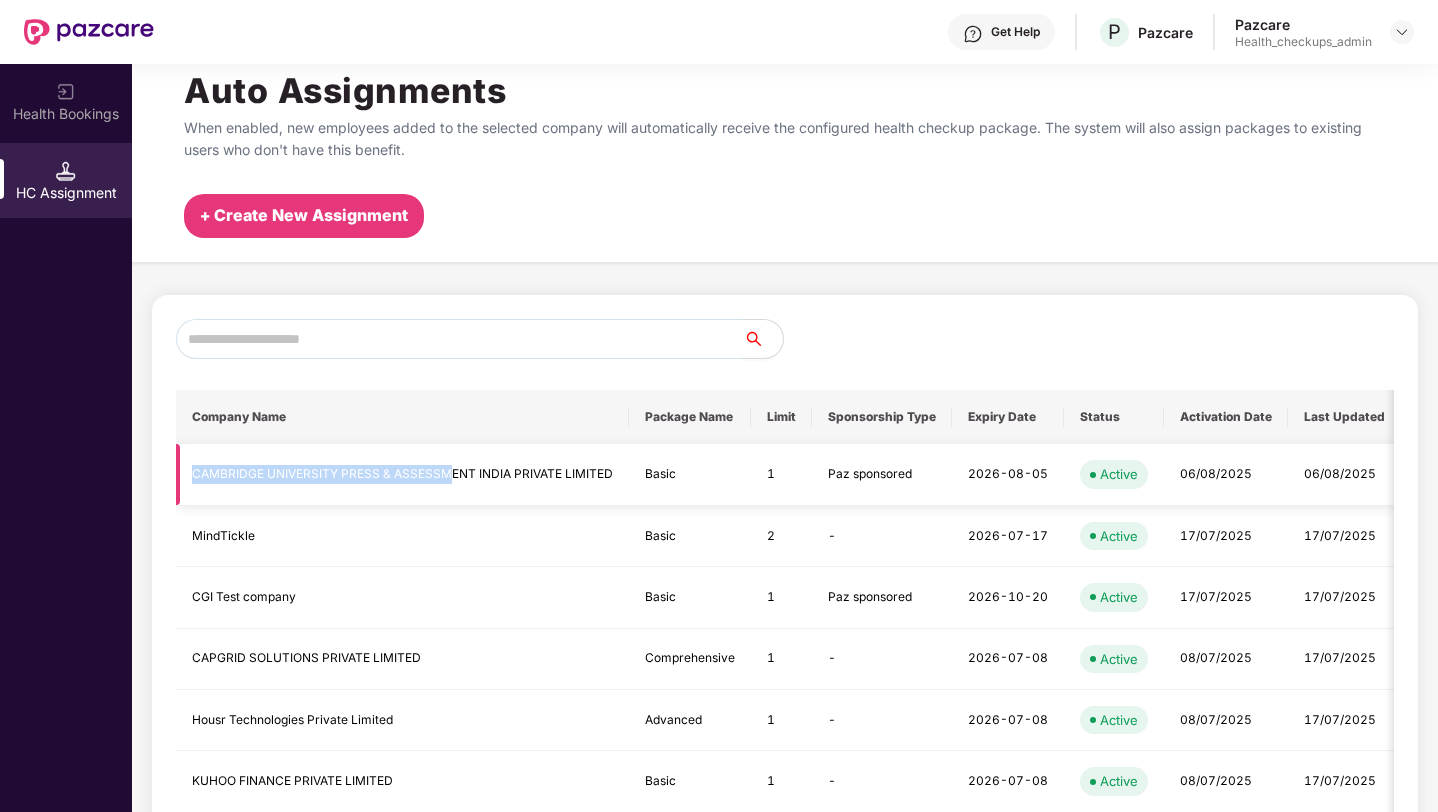 drag, startPoint x: 265, startPoint y: 476, endPoint x: 503, endPoint y: 476, distance: 238 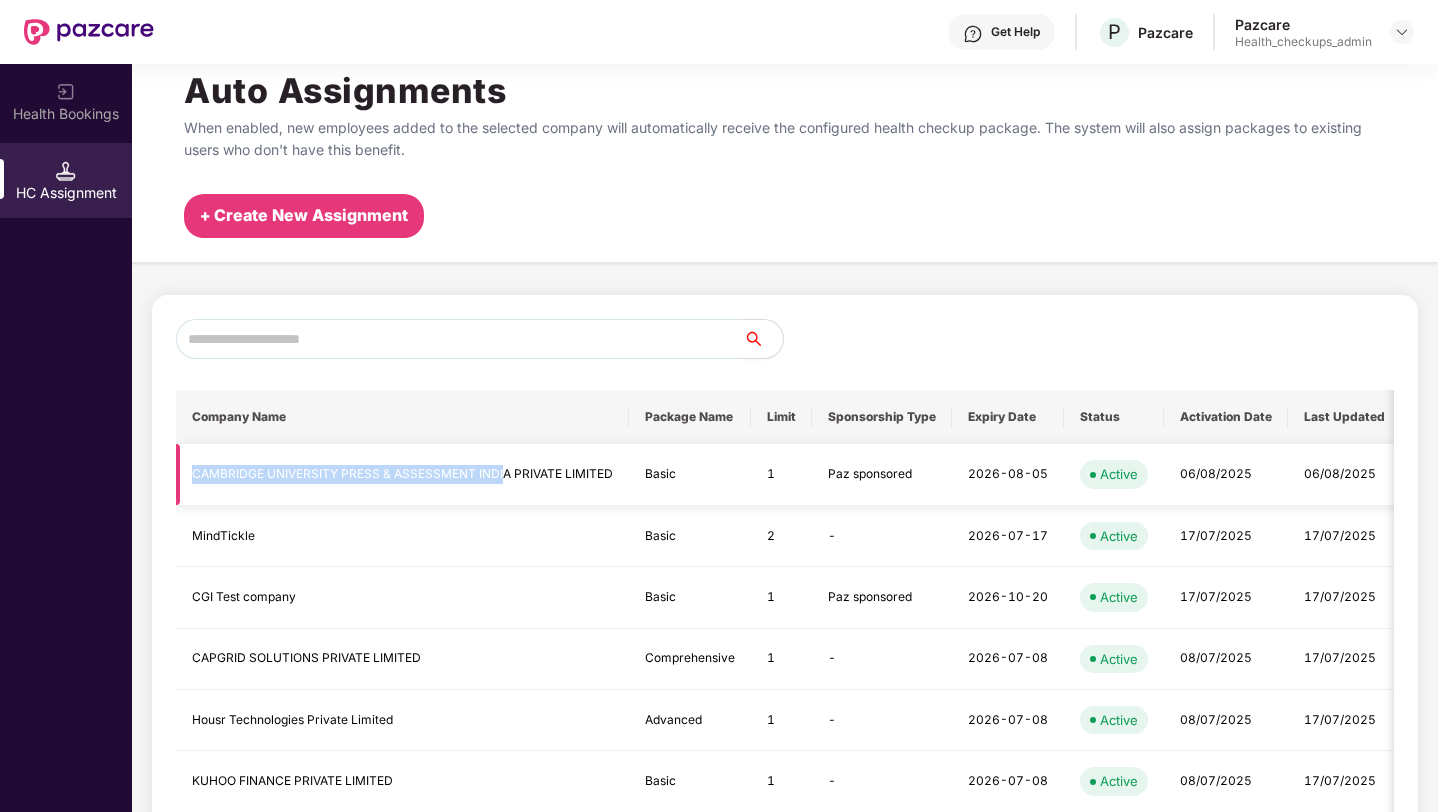 click on "CAMBRIDGE UNIVERSITY PRESS & ASSESSMENT INDIA PRIVATE LIMITED" at bounding box center [402, 474] 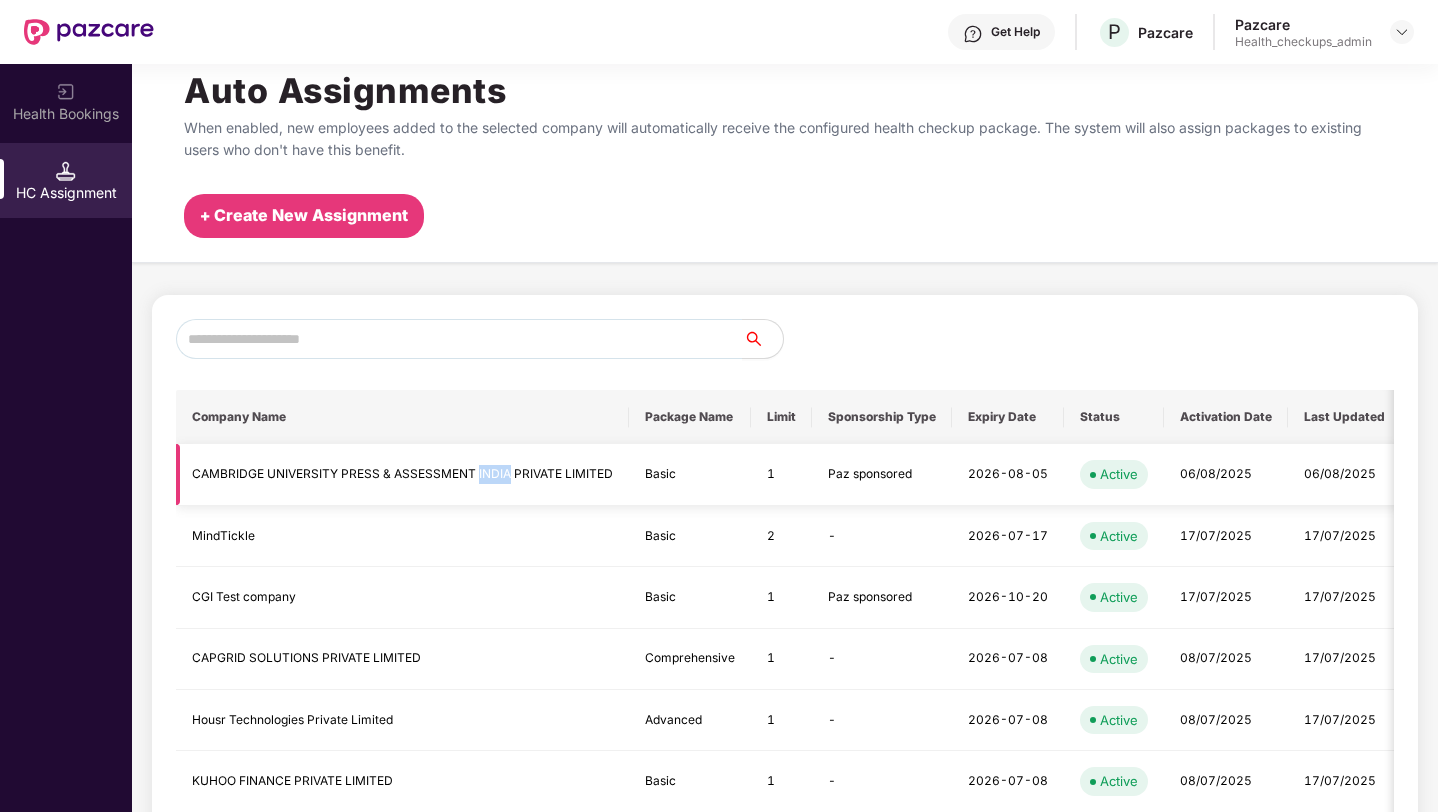 click on "CAMBRIDGE UNIVERSITY PRESS & ASSESSMENT INDIA PRIVATE LIMITED" at bounding box center (402, 474) 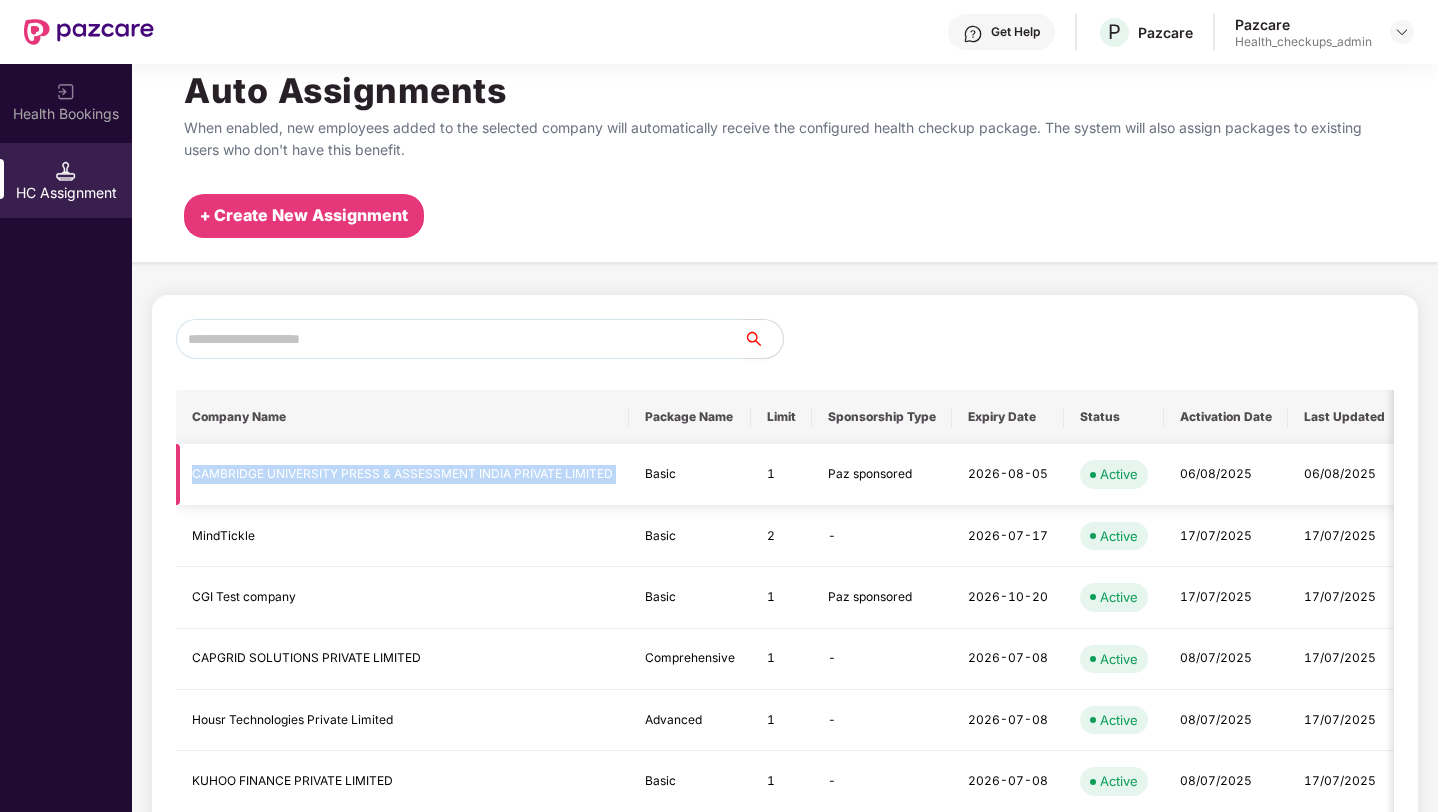 click on "CAMBRIDGE UNIVERSITY PRESS & ASSESSMENT INDIA PRIVATE LIMITED" at bounding box center [402, 474] 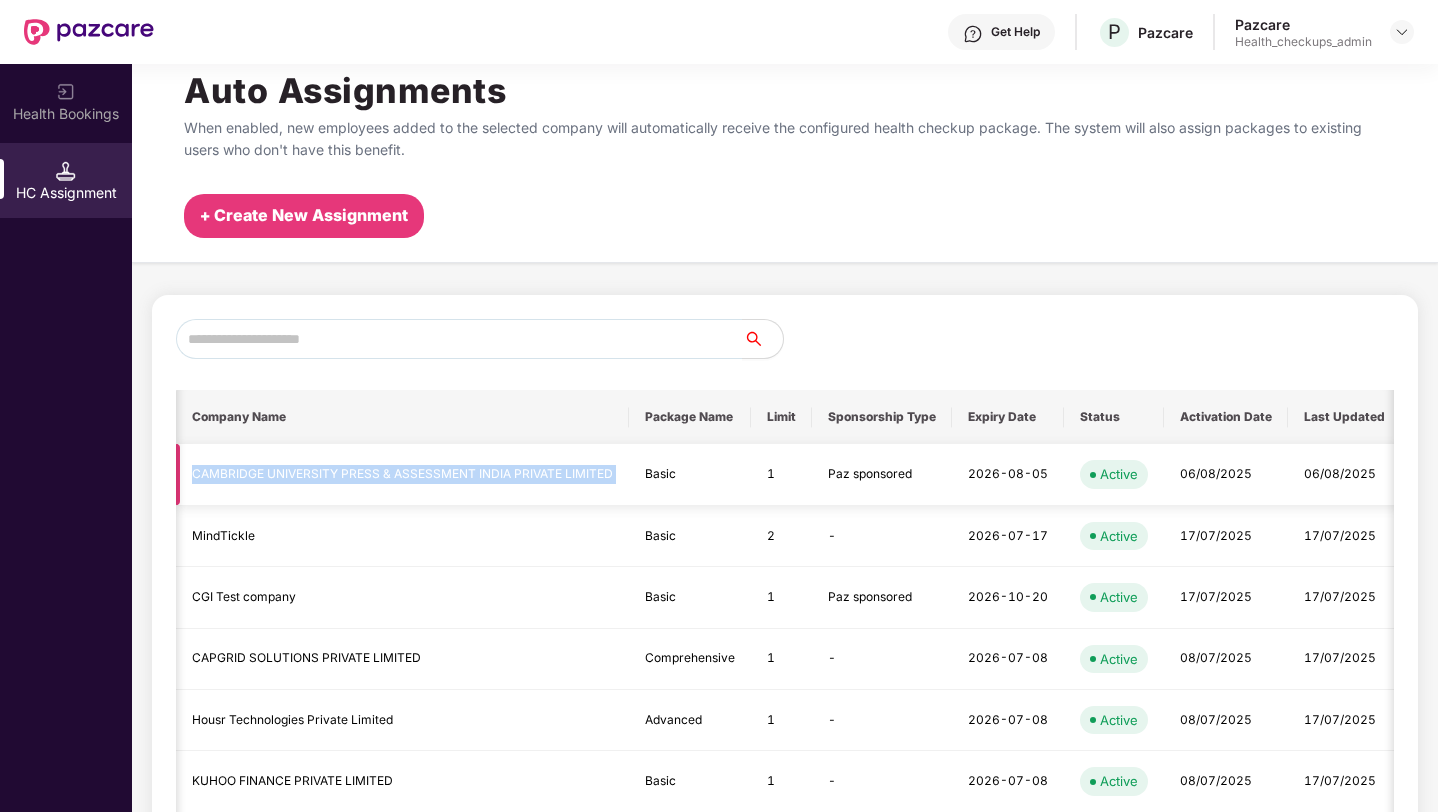 scroll, scrollTop: 0, scrollLeft: 0, axis: both 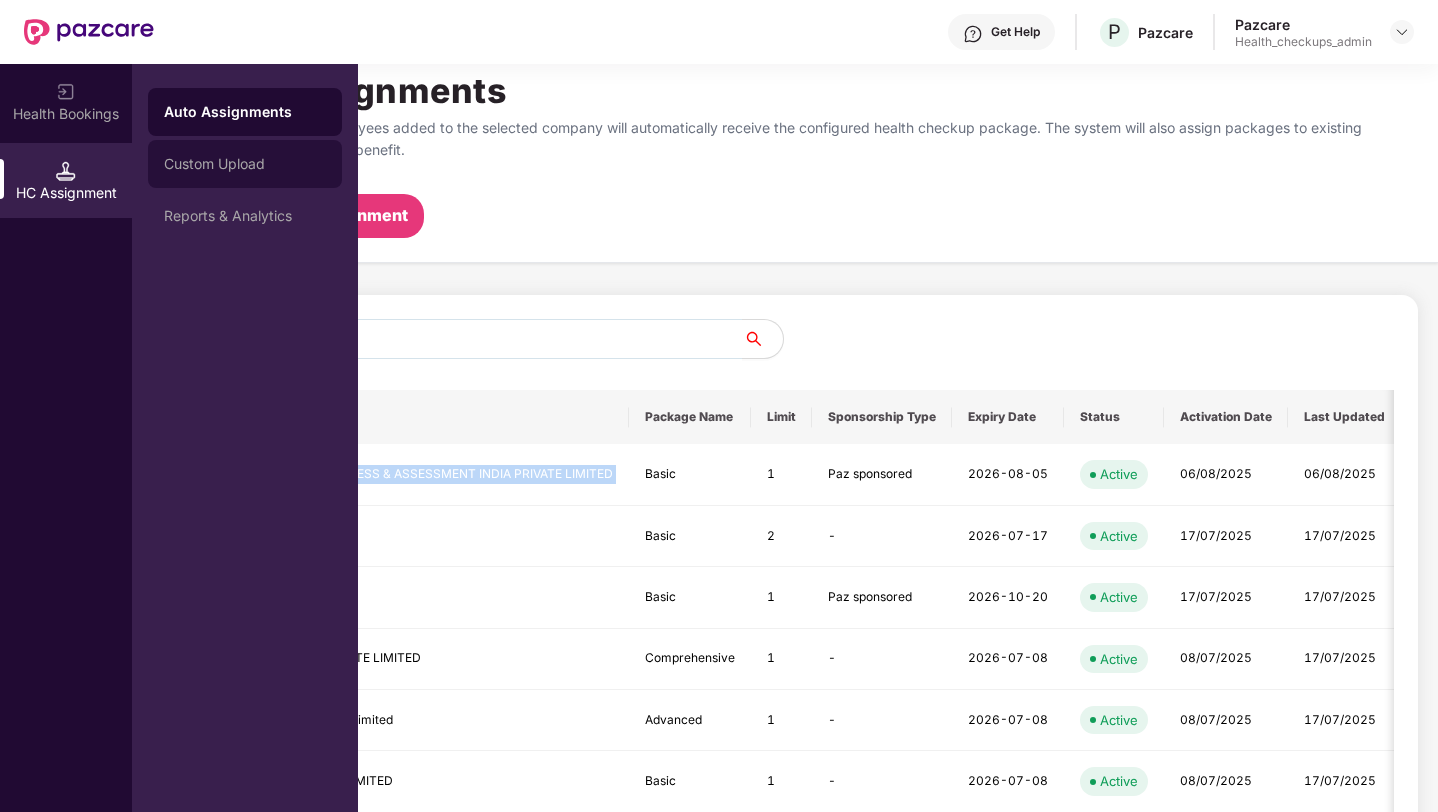 click on "Custom Upload" at bounding box center [245, 164] 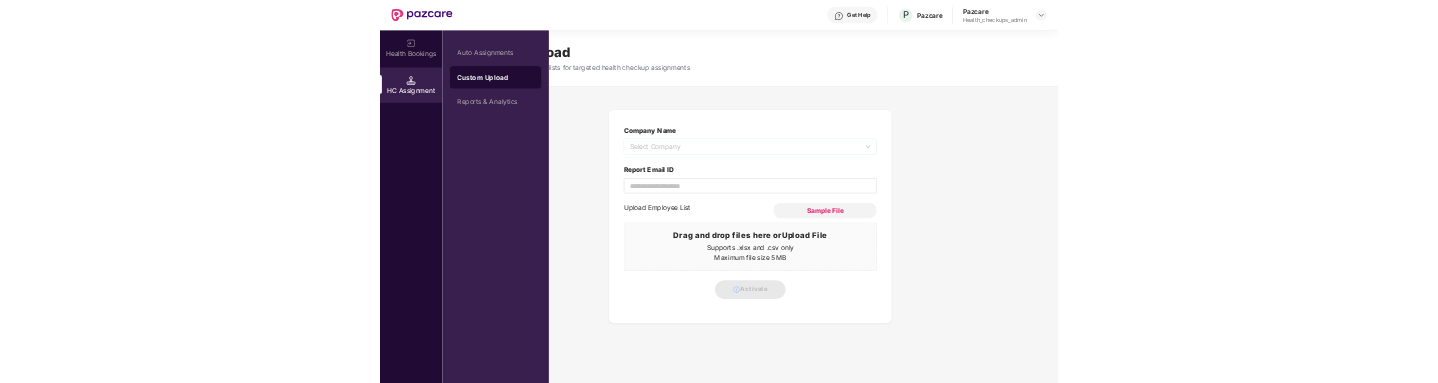 scroll, scrollTop: 0, scrollLeft: 0, axis: both 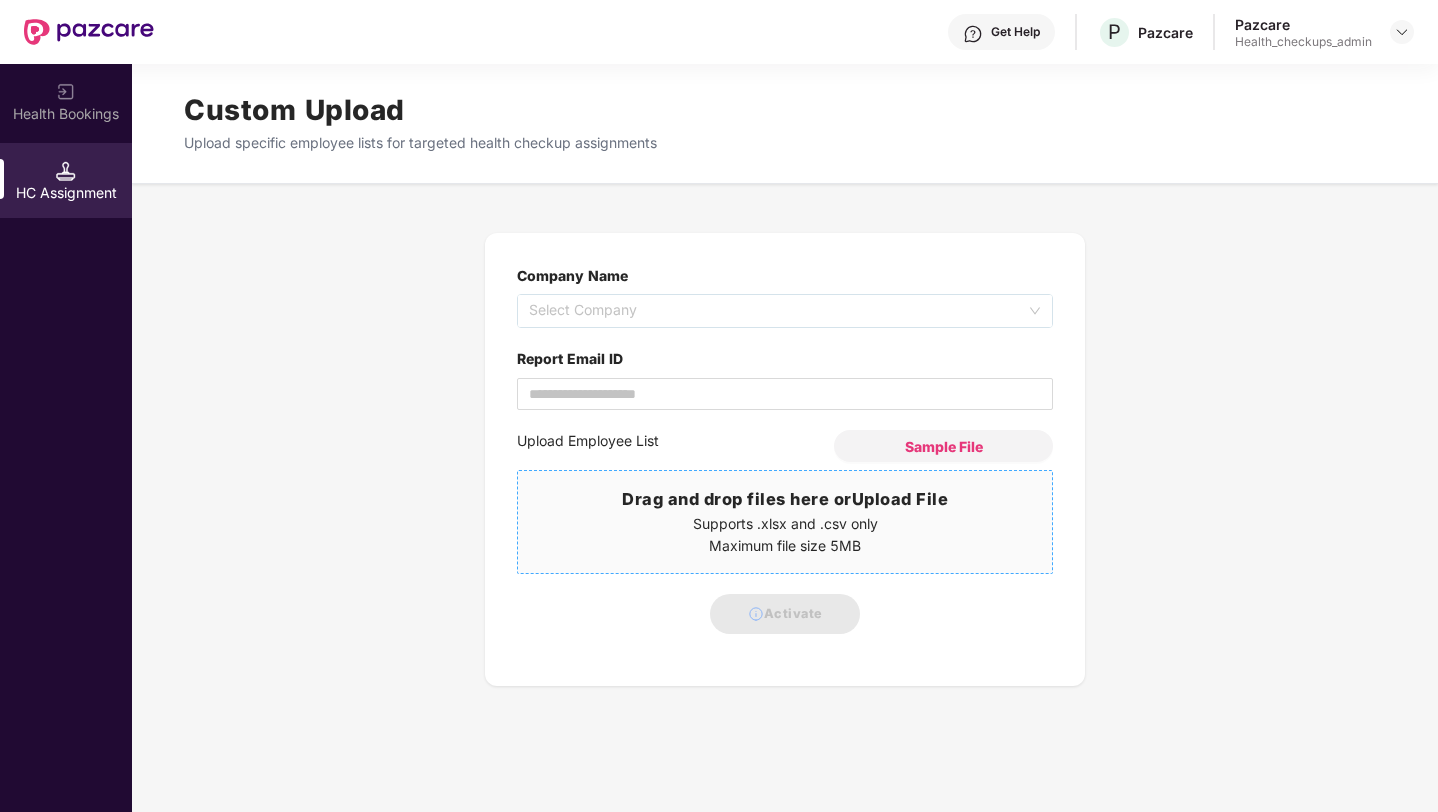 click on "Supports .xlsx and .csv only" at bounding box center (785, 524) 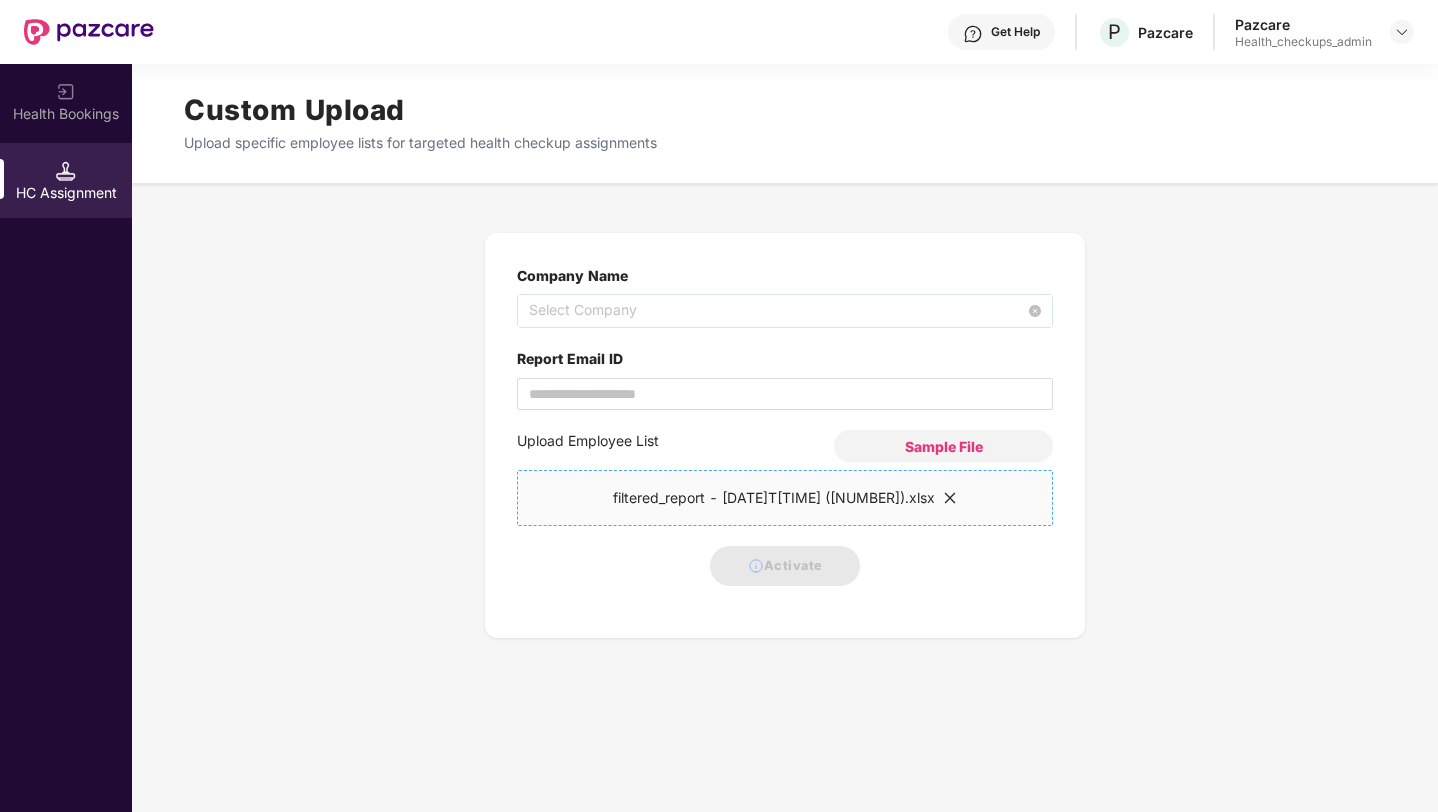click on "Select Company" at bounding box center [785, 311] 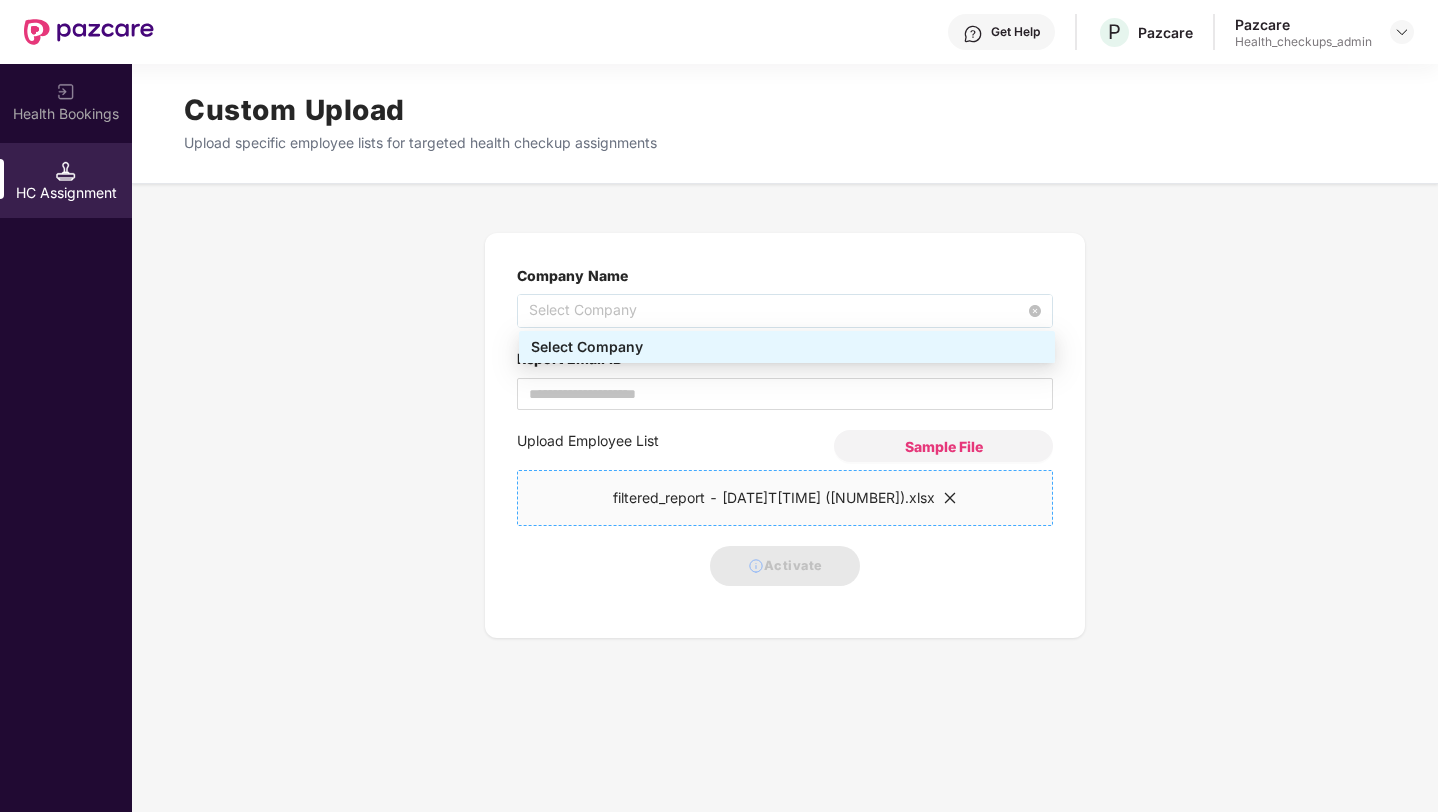paste on "**********" 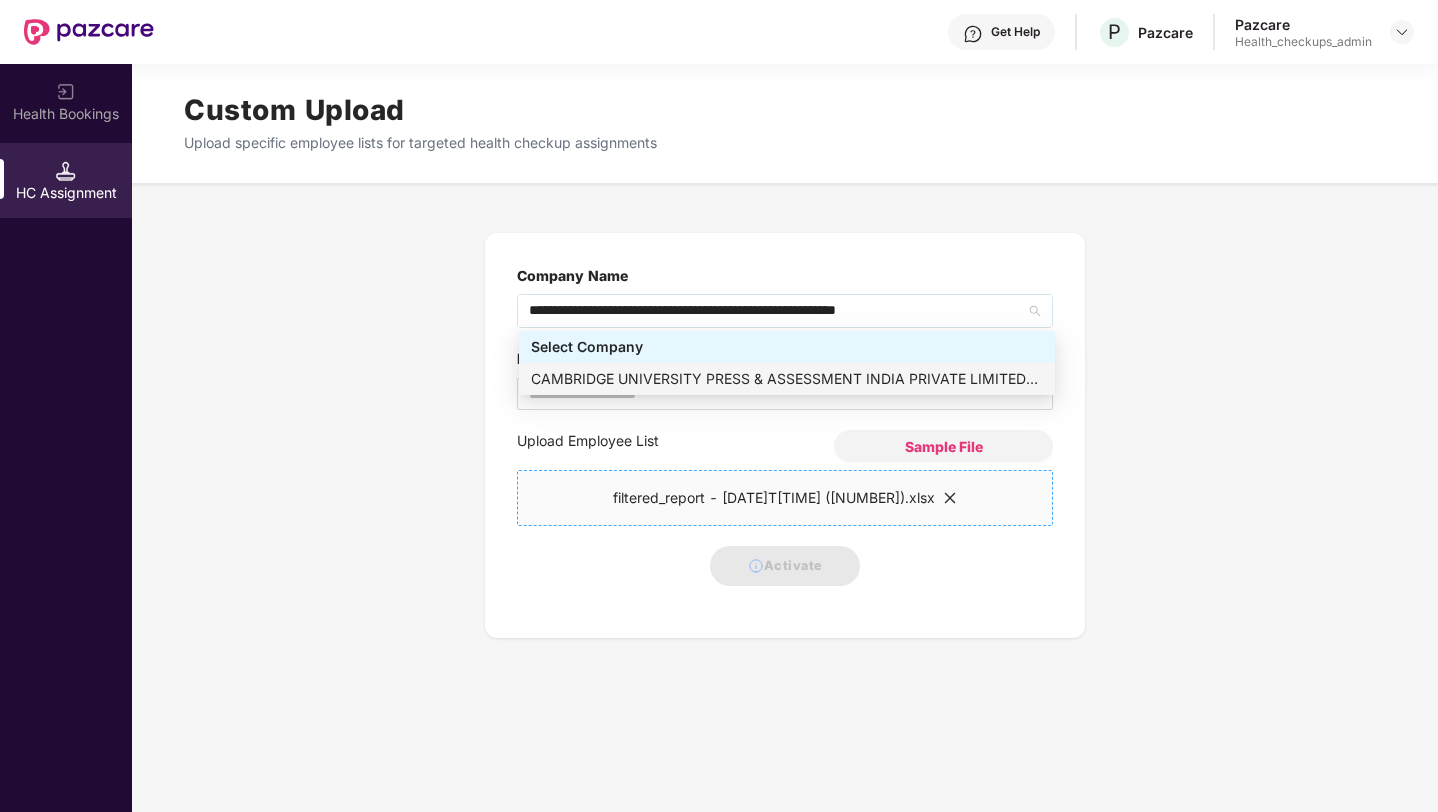 click on "[COMPANY_NAME] - [UUID]" at bounding box center (787, 379) 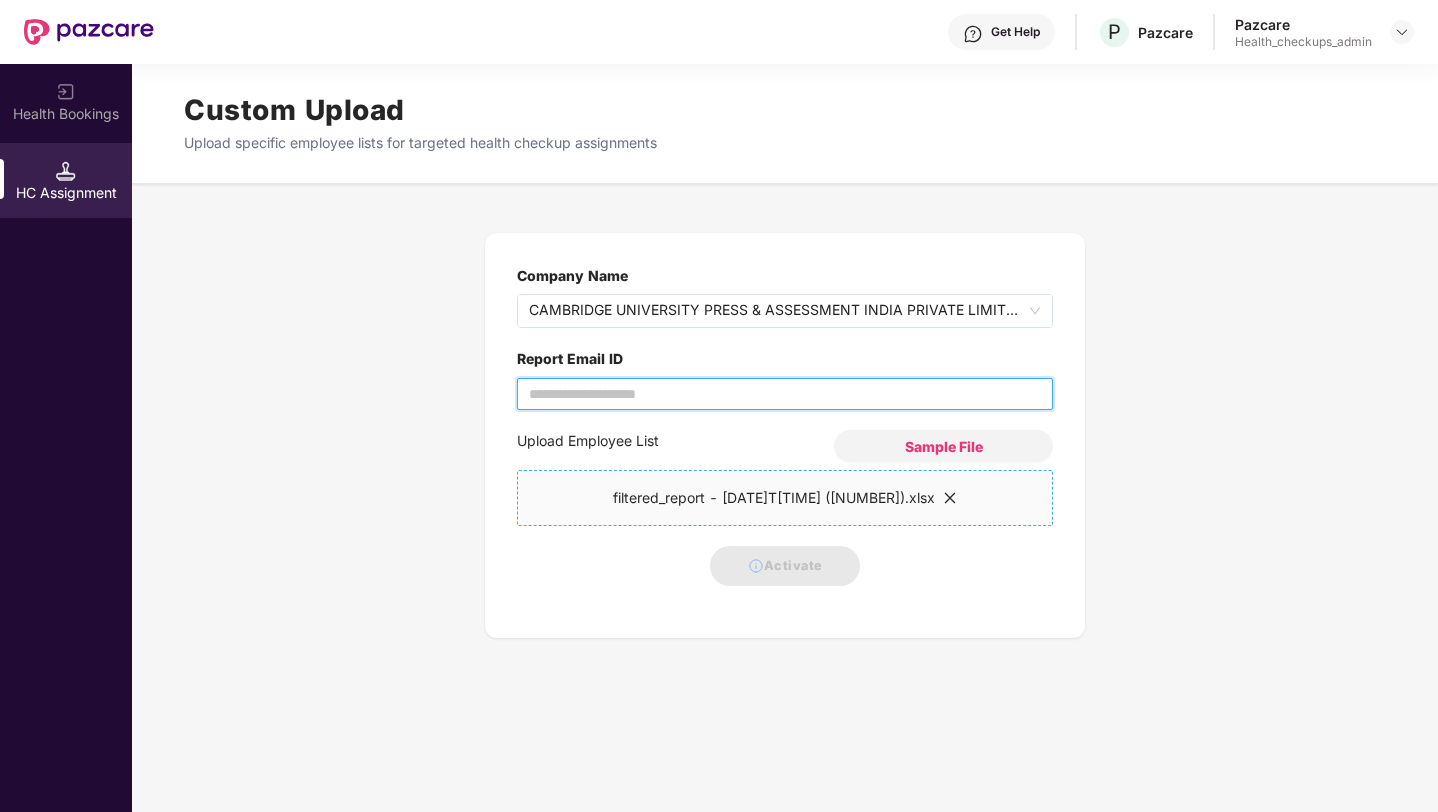 click on "Report Email ID" at bounding box center (785, 394) 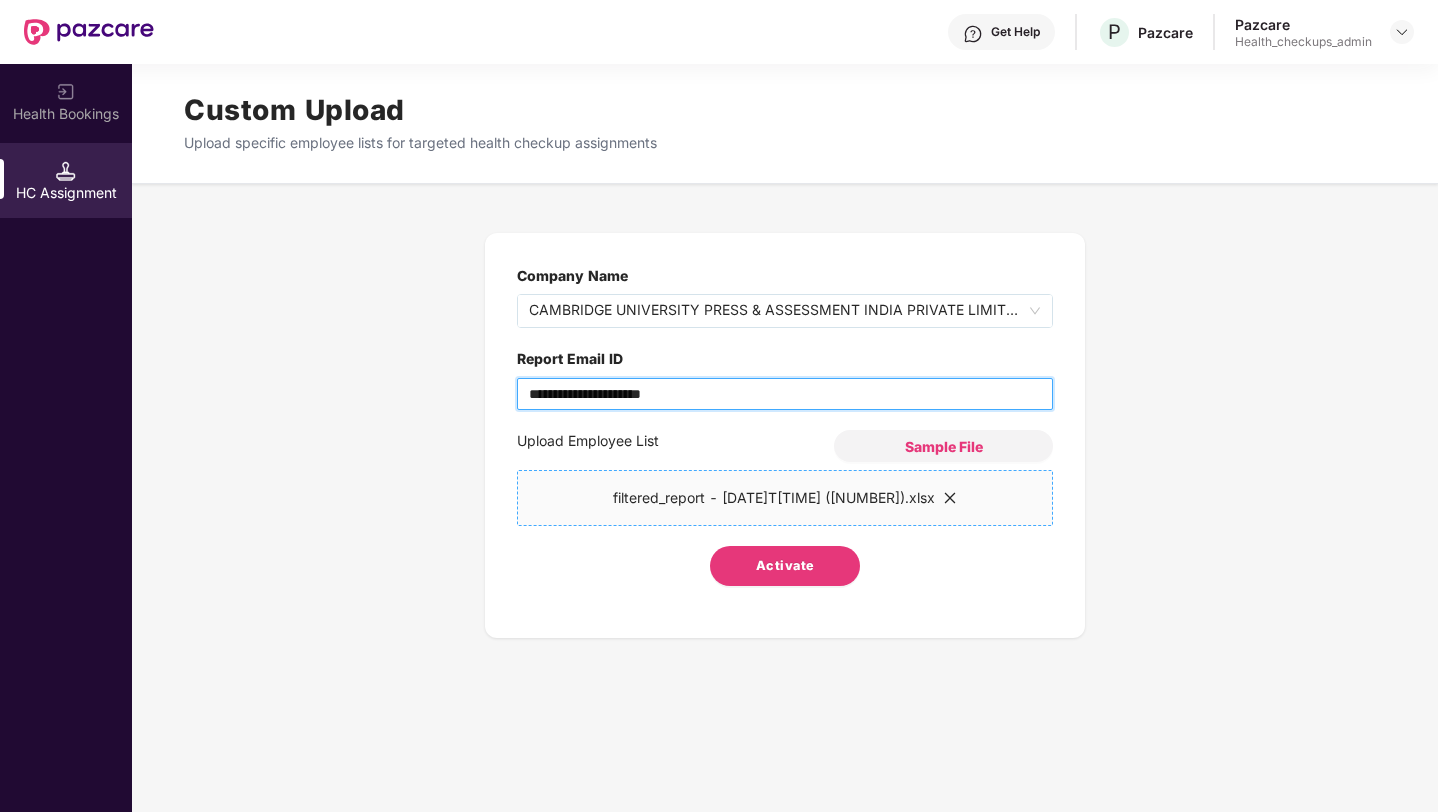 type on "**********" 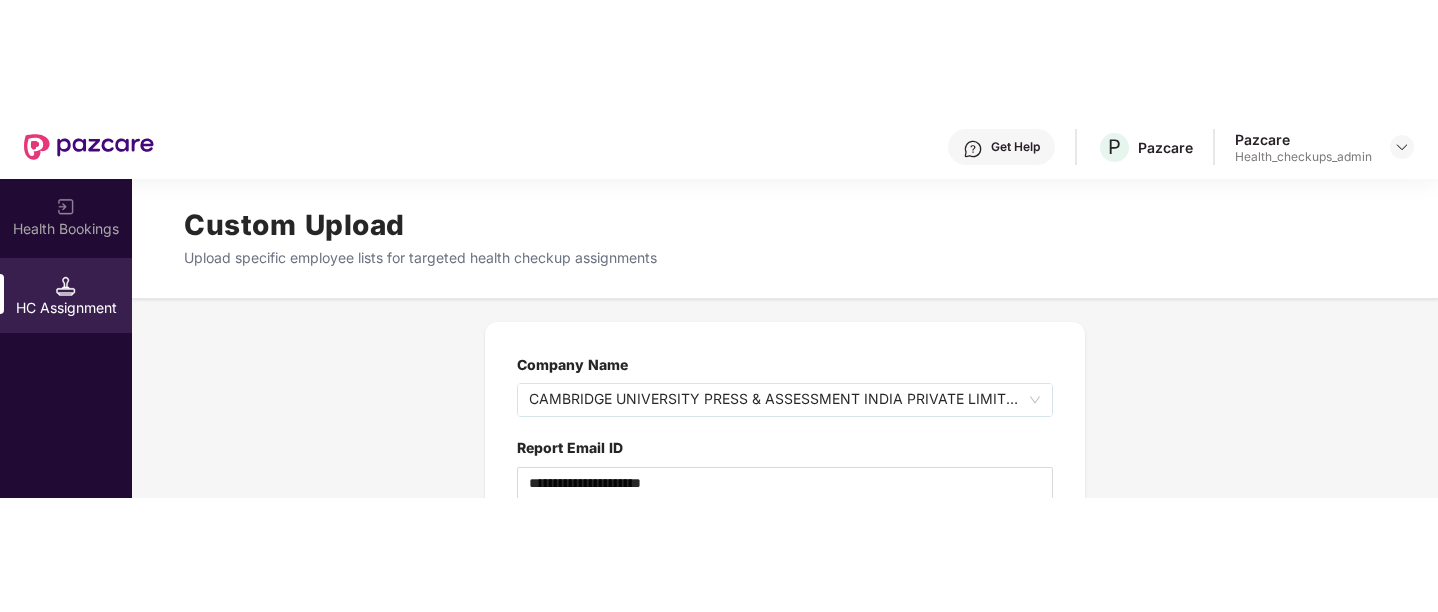 scroll, scrollTop: 249, scrollLeft: 0, axis: vertical 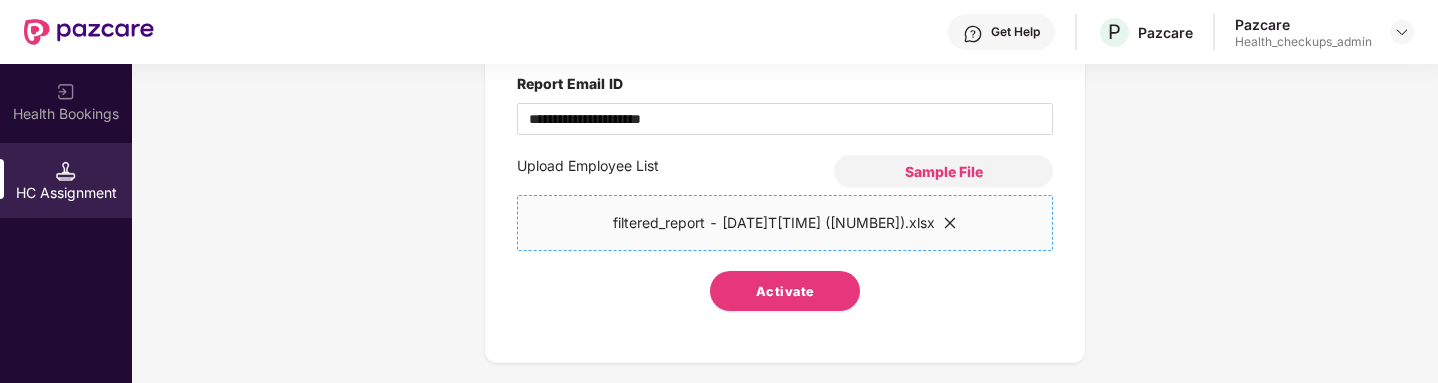 click on "Activate" at bounding box center (785, 291) 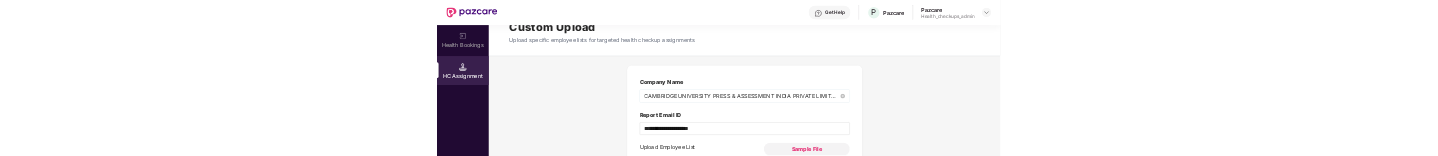 scroll, scrollTop: 0, scrollLeft: 0, axis: both 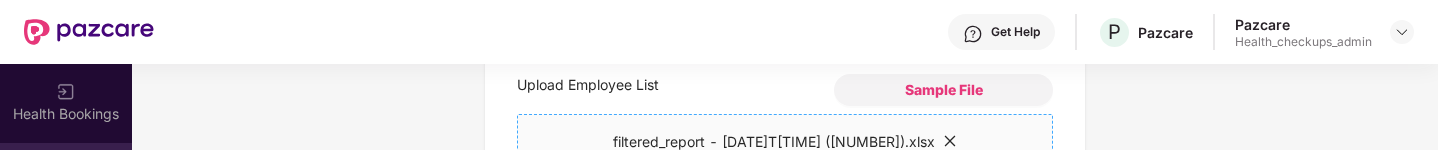 click on "Company Name [COMPANY_NAME] - [UUID] Report Email ID [EMAIL_MASK] Upload Employee List Sample File filtered_report - [DATE]T[TIME] ([NUMBER]).xlsx Activate" at bounding box center [785, 79] 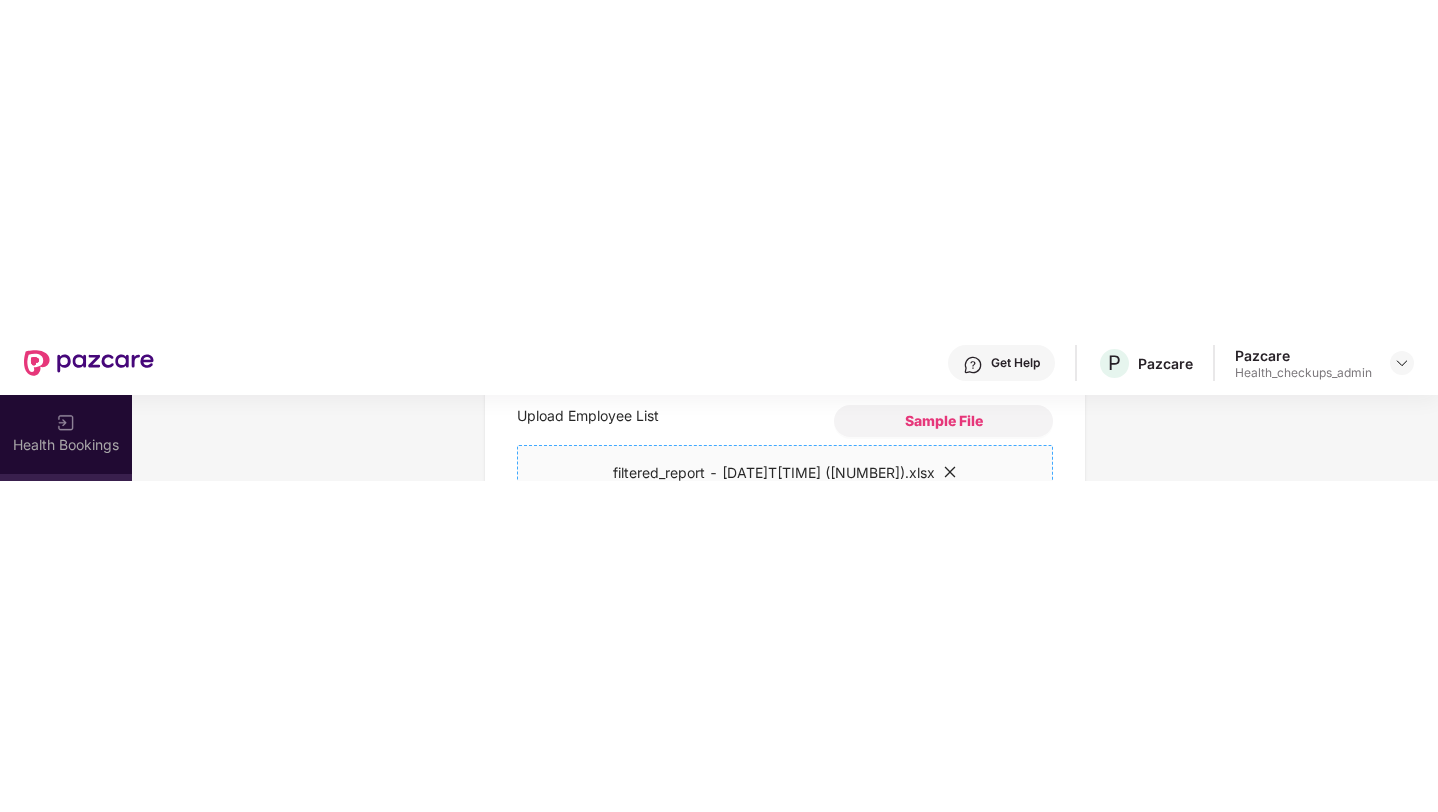 scroll, scrollTop: 0, scrollLeft: 0, axis: both 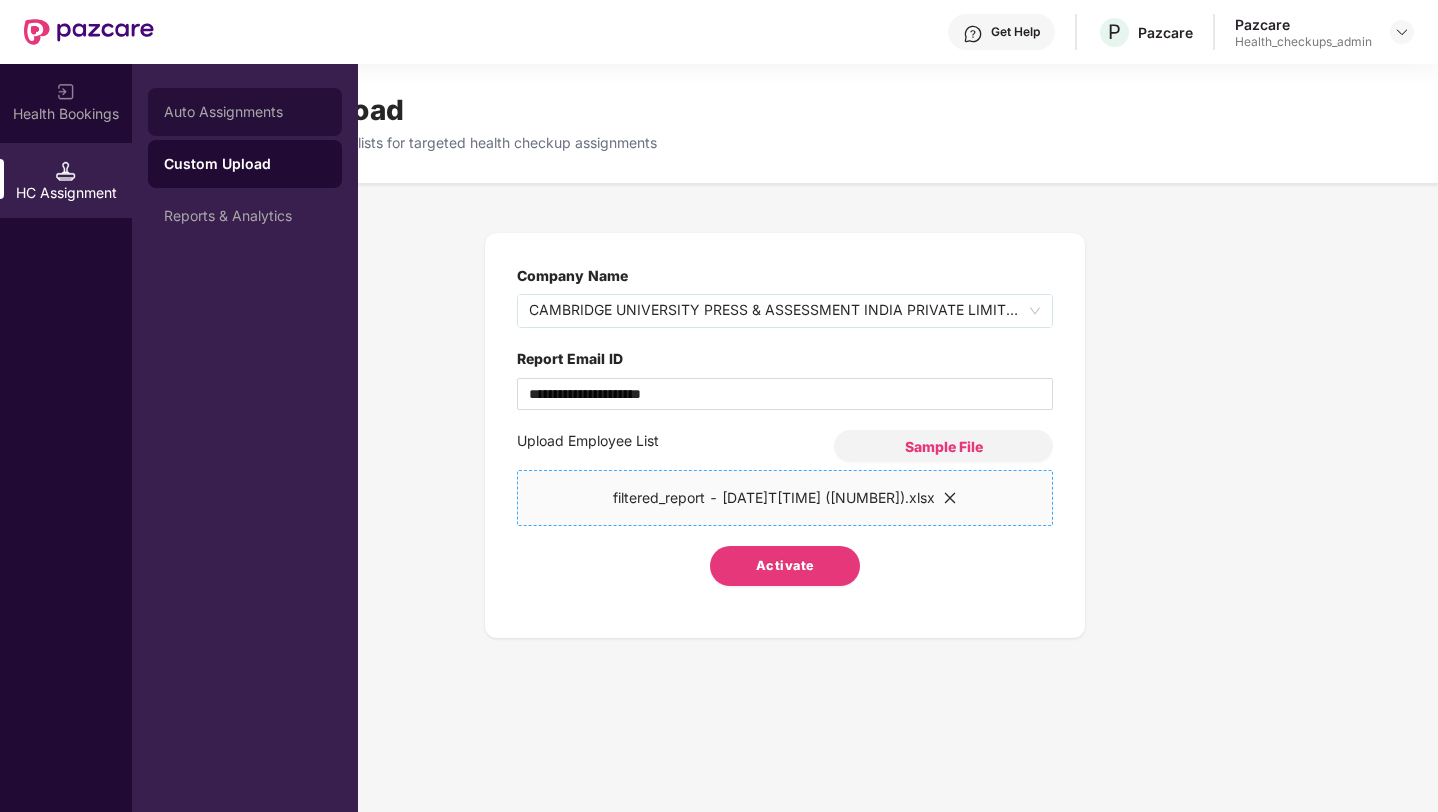 click on "Auto Assignments" at bounding box center (245, 112) 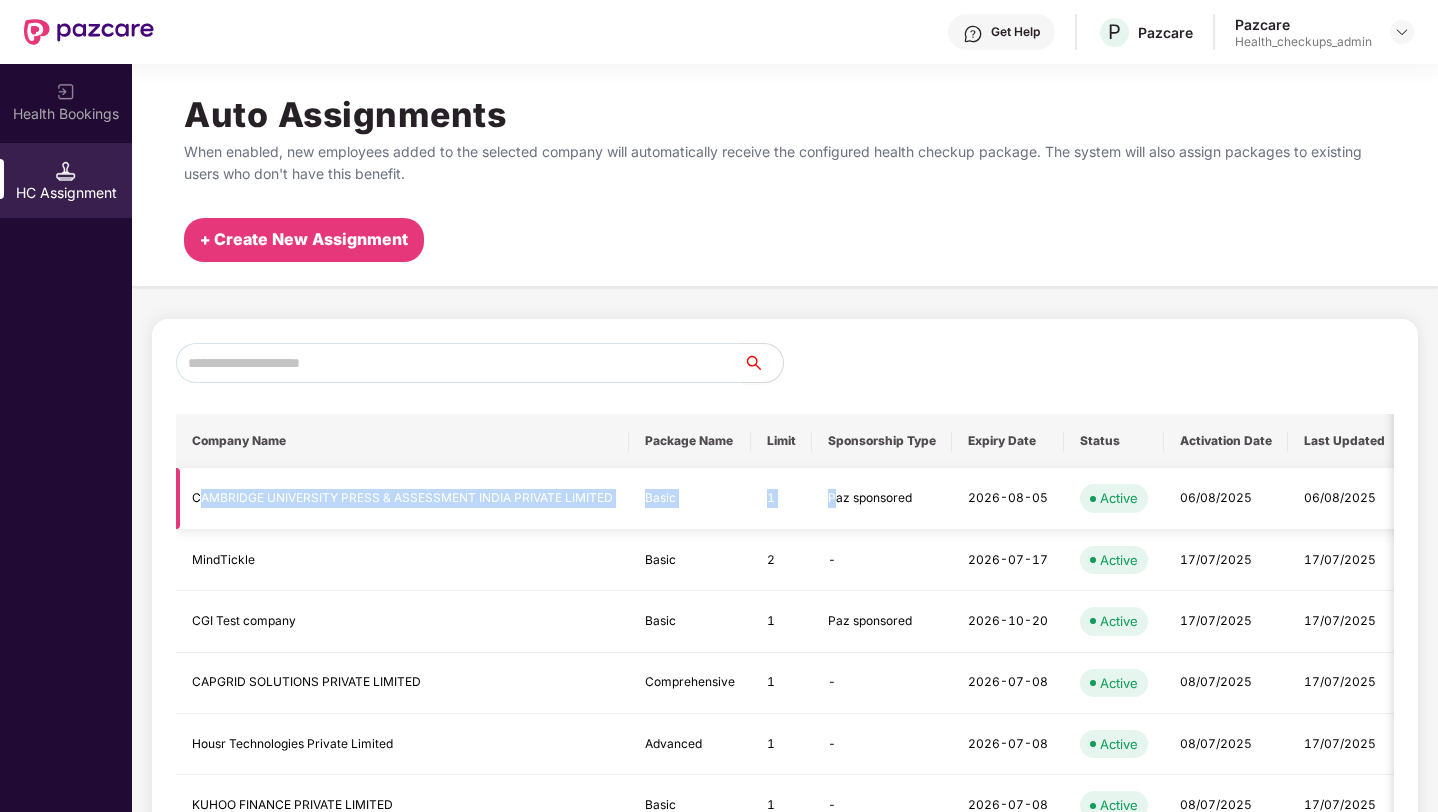 drag, startPoint x: 196, startPoint y: 498, endPoint x: 835, endPoint y: 495, distance: 639.007 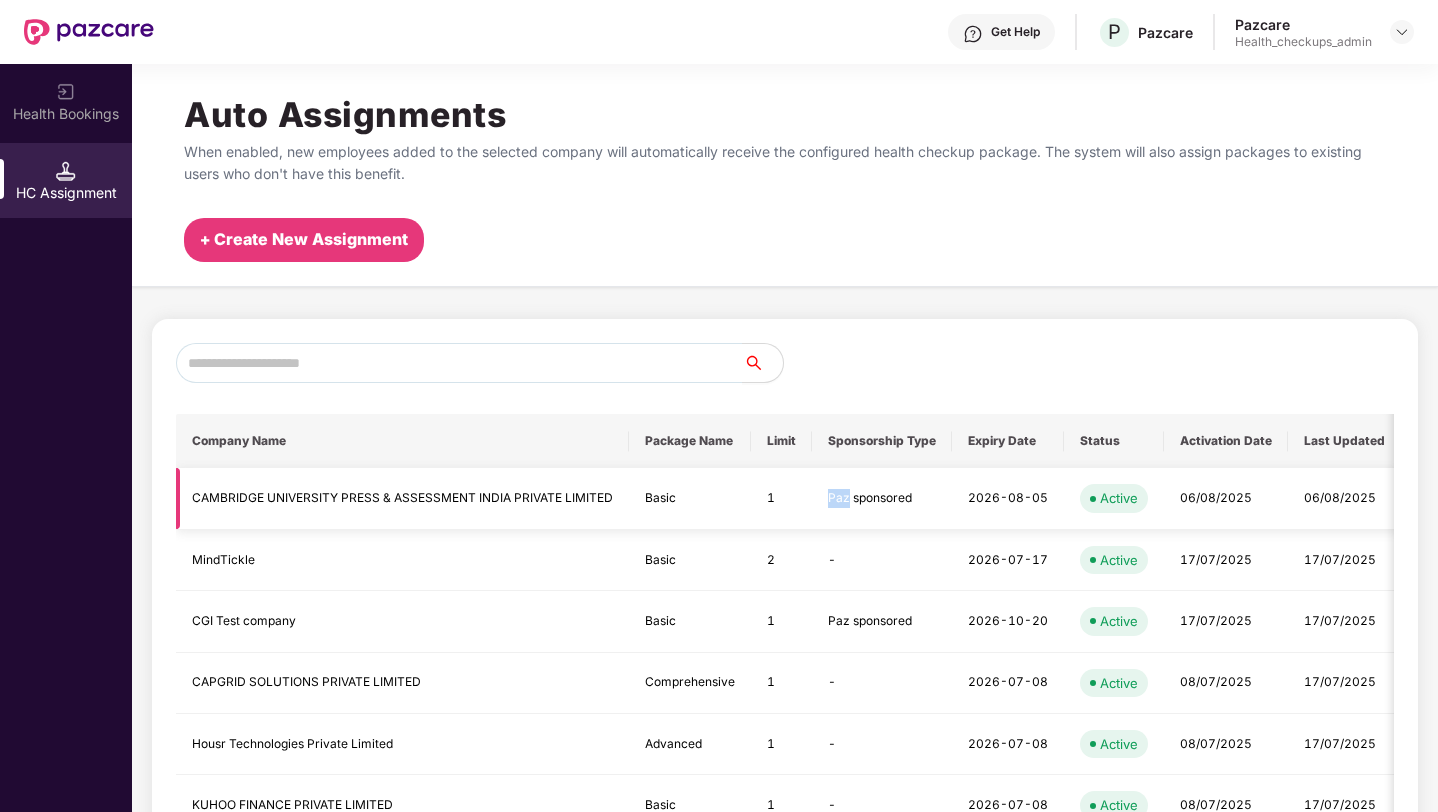 click on "Paz sponsored" at bounding box center [882, 498] 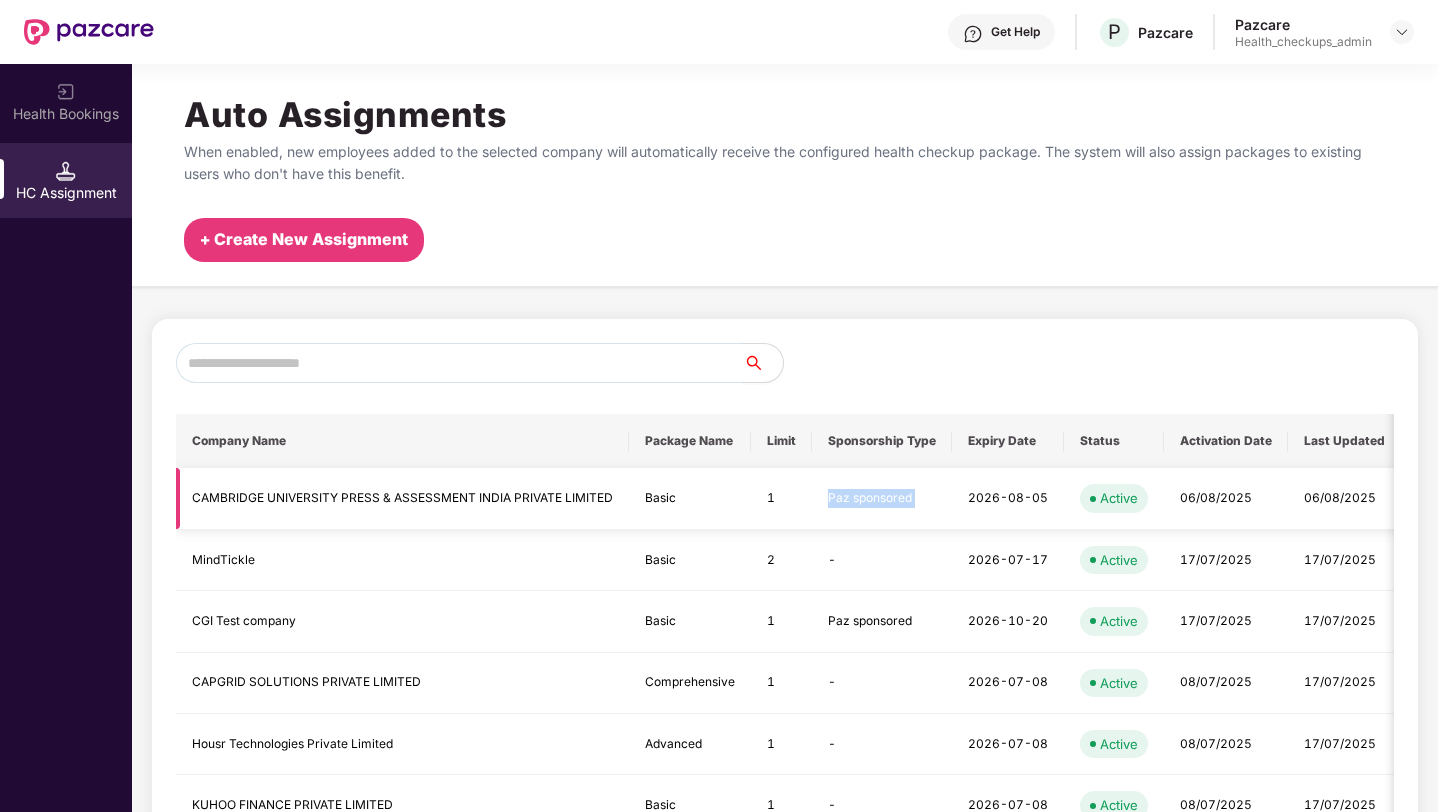 click on "Paz sponsored" at bounding box center [882, 498] 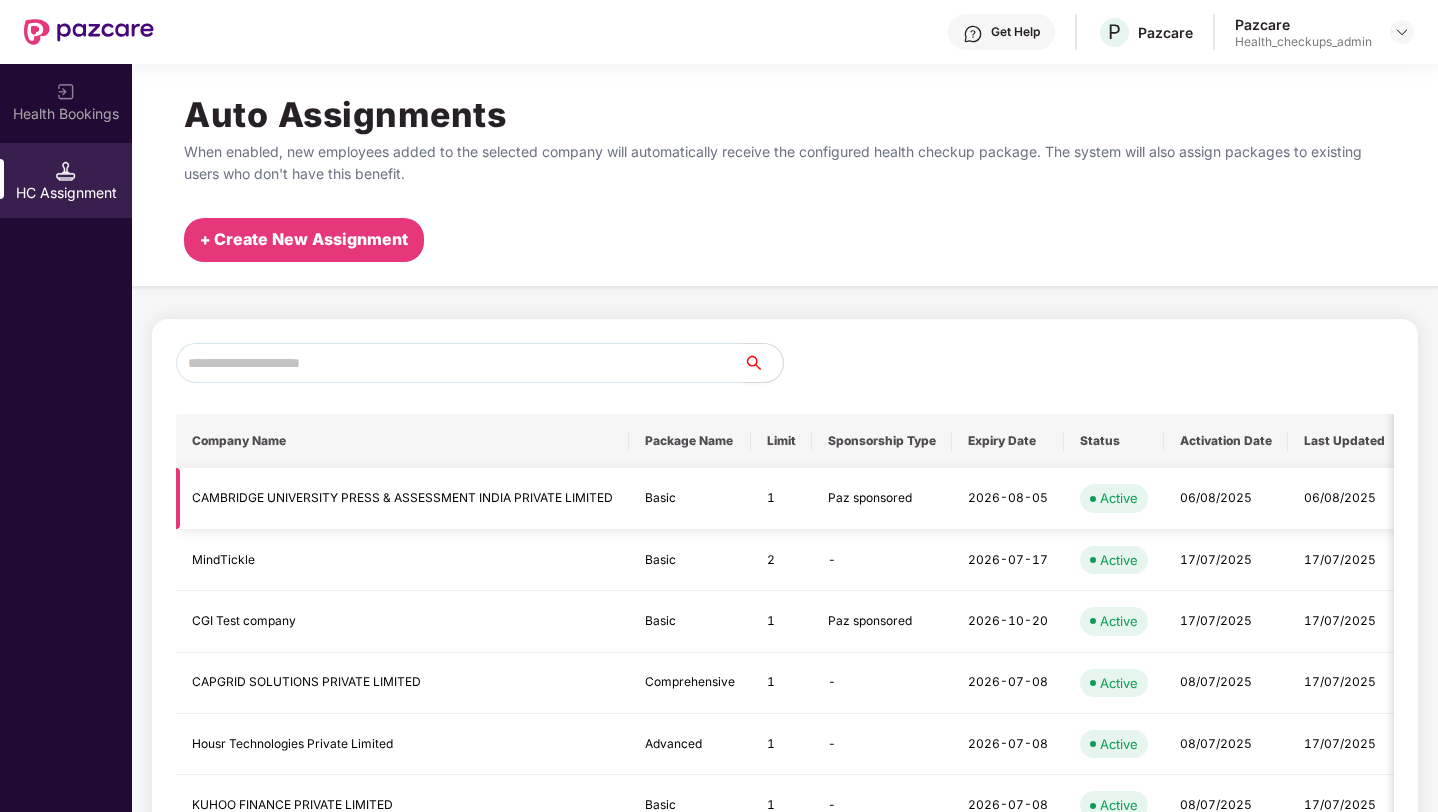 click on "06/08/2025" at bounding box center [1344, 498] 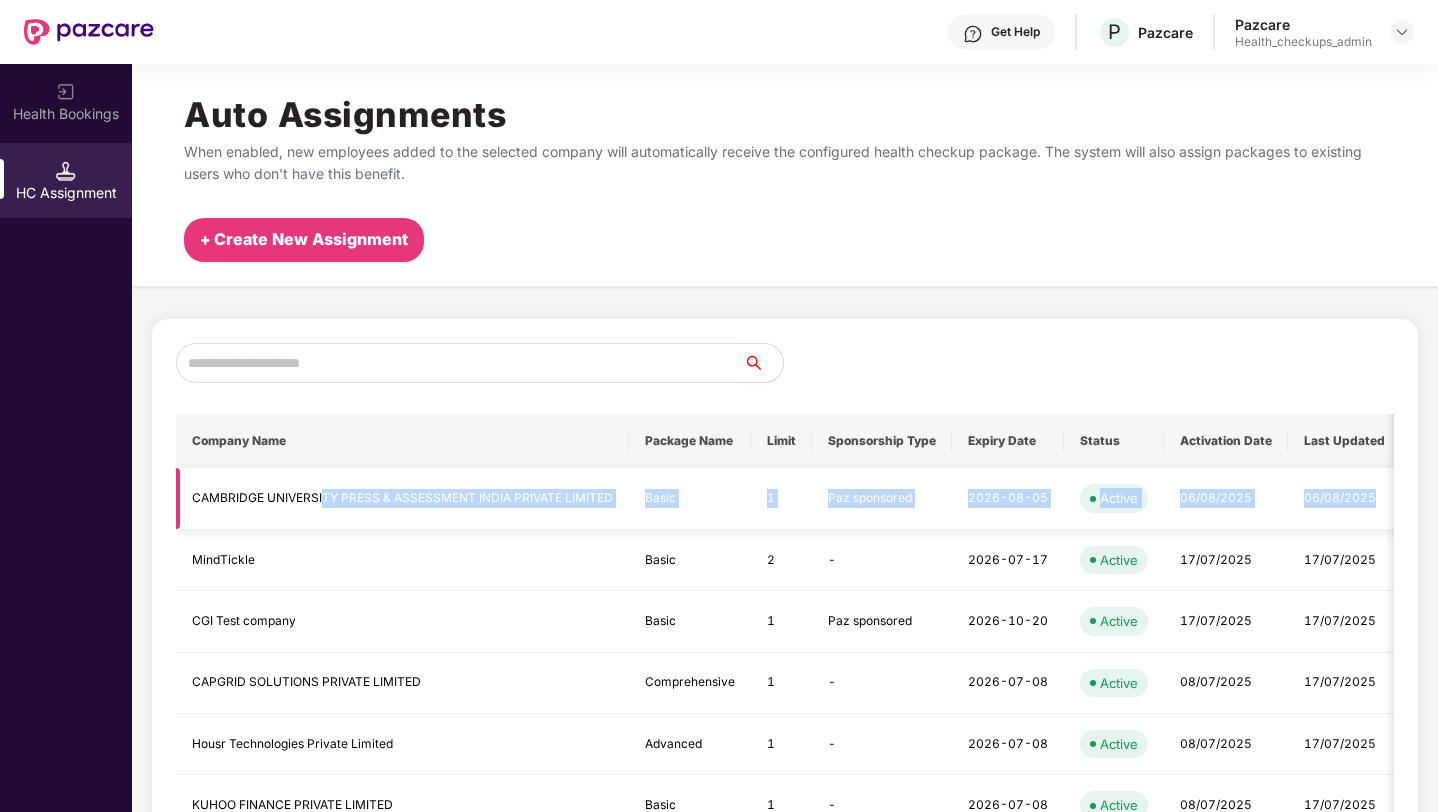 drag, startPoint x: 1379, startPoint y: 500, endPoint x: 321, endPoint y: 504, distance: 1058.0076 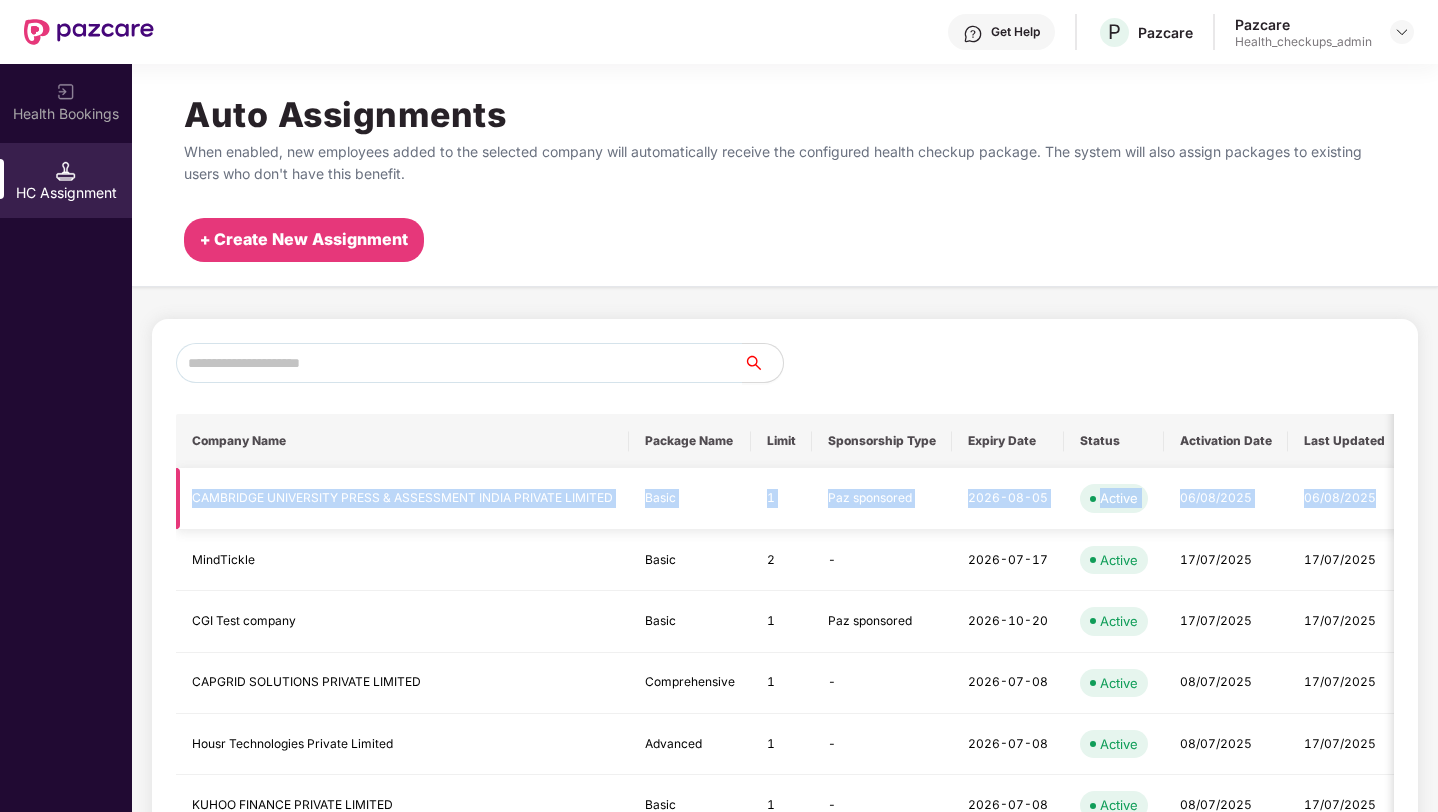 click on "CAMBRIDGE UNIVERSITY PRESS & ASSESSMENT INDIA PRIVATE LIMITED" at bounding box center [402, 498] 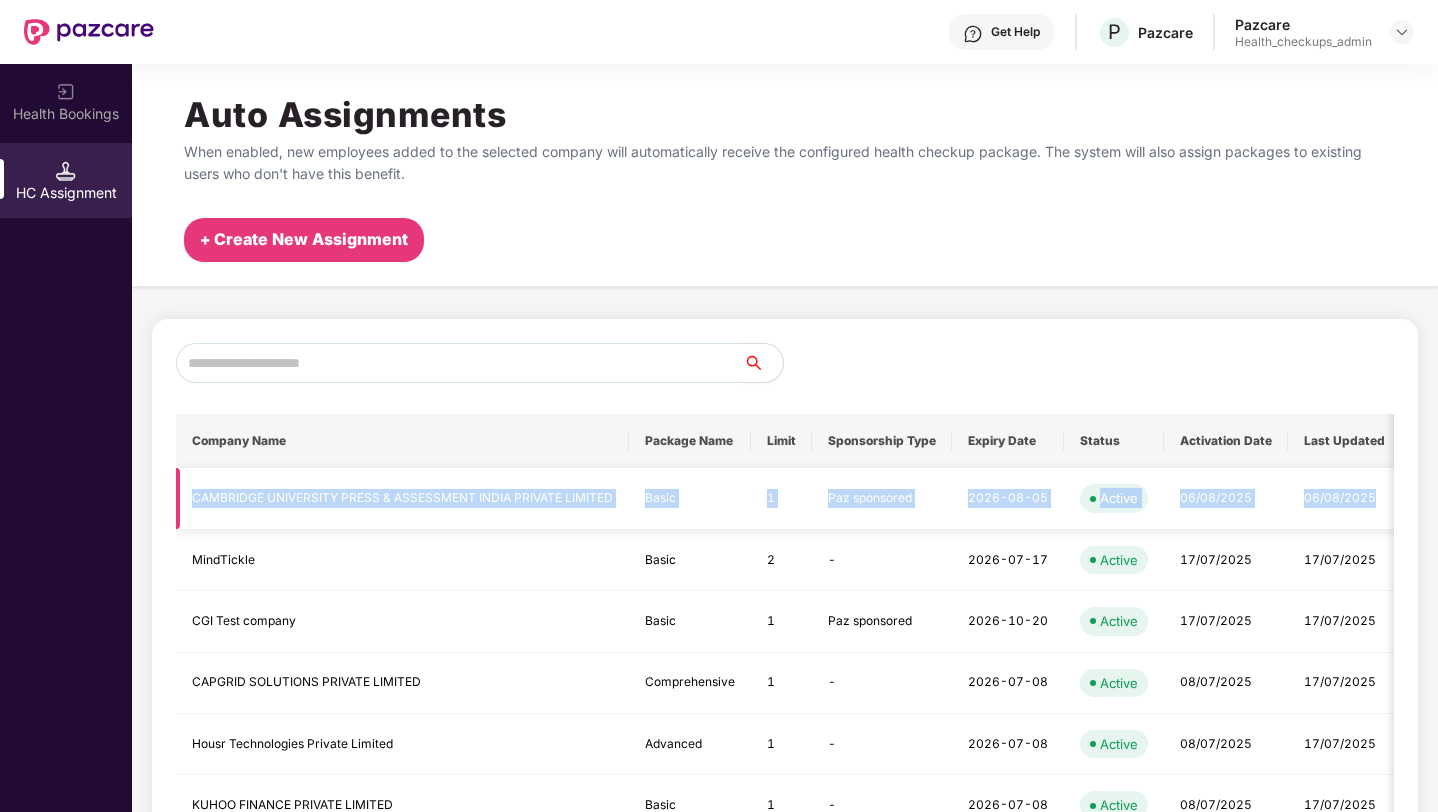 scroll, scrollTop: 0, scrollLeft: 0, axis: both 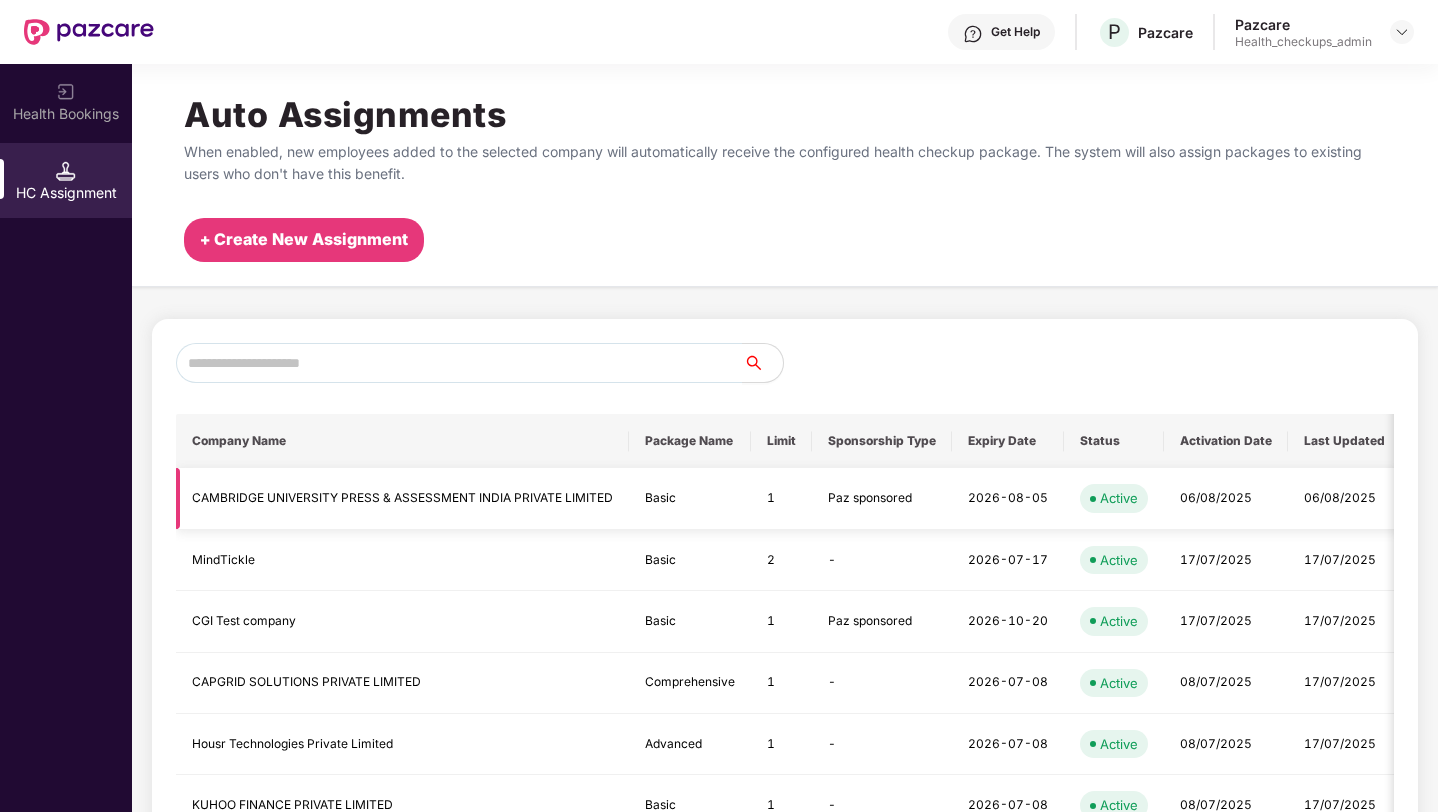 click on "CAMBRIDGE UNIVERSITY PRESS & ASSESSMENT INDIA PRIVATE LIMITED" at bounding box center [402, 498] 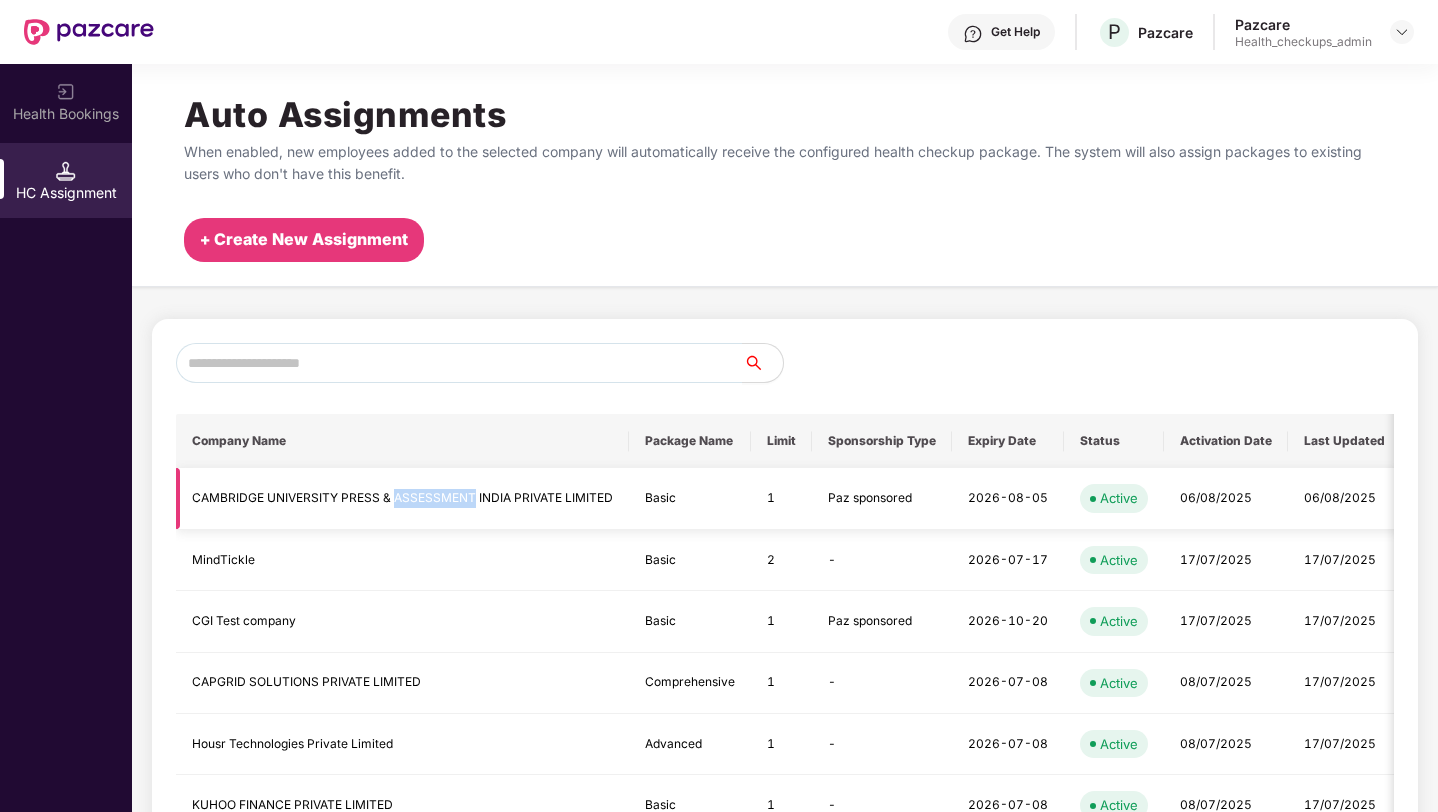 click on "CAMBRIDGE UNIVERSITY PRESS & ASSESSMENT INDIA PRIVATE LIMITED" at bounding box center (402, 498) 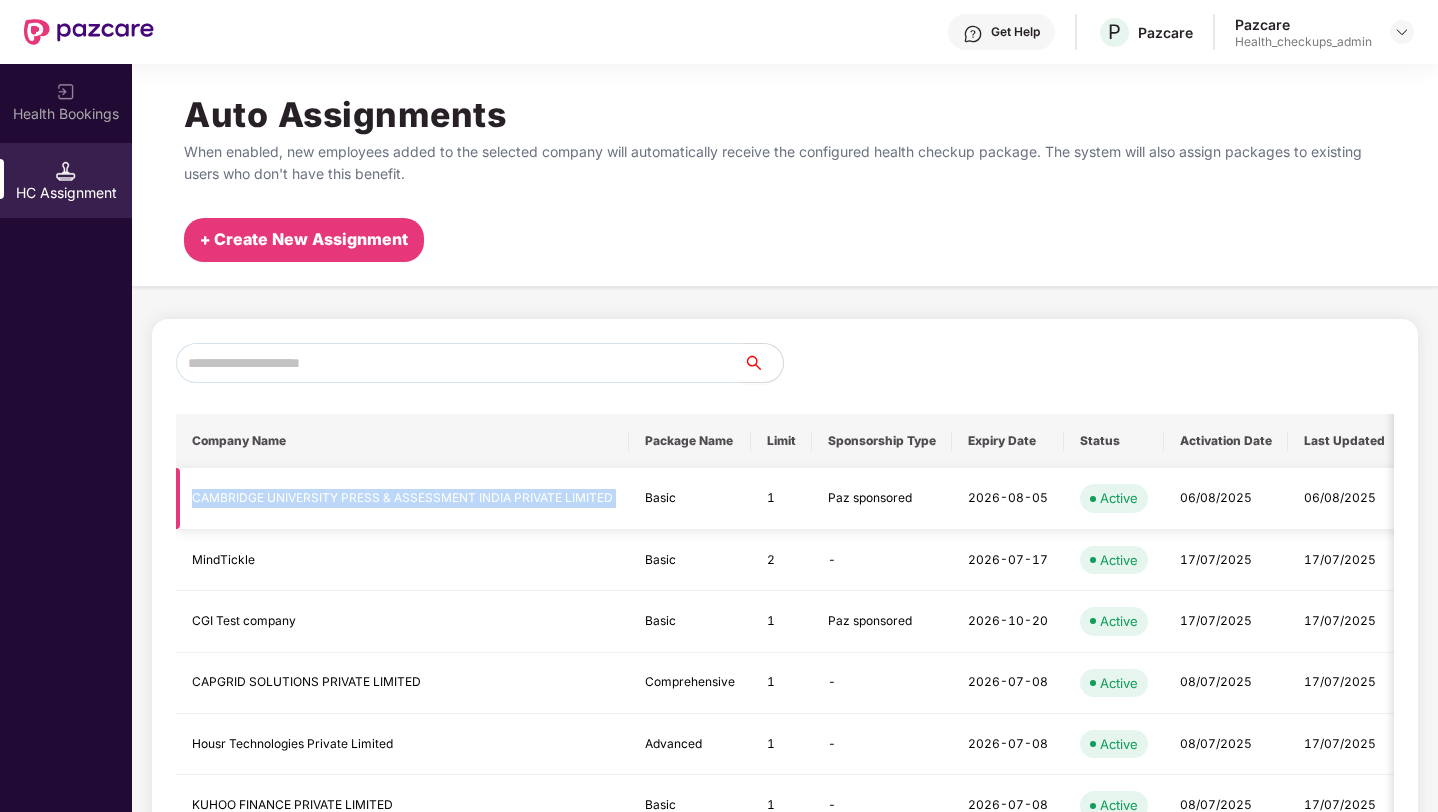 click on "CAMBRIDGE UNIVERSITY PRESS & ASSESSMENT INDIA PRIVATE LIMITED" at bounding box center (402, 498) 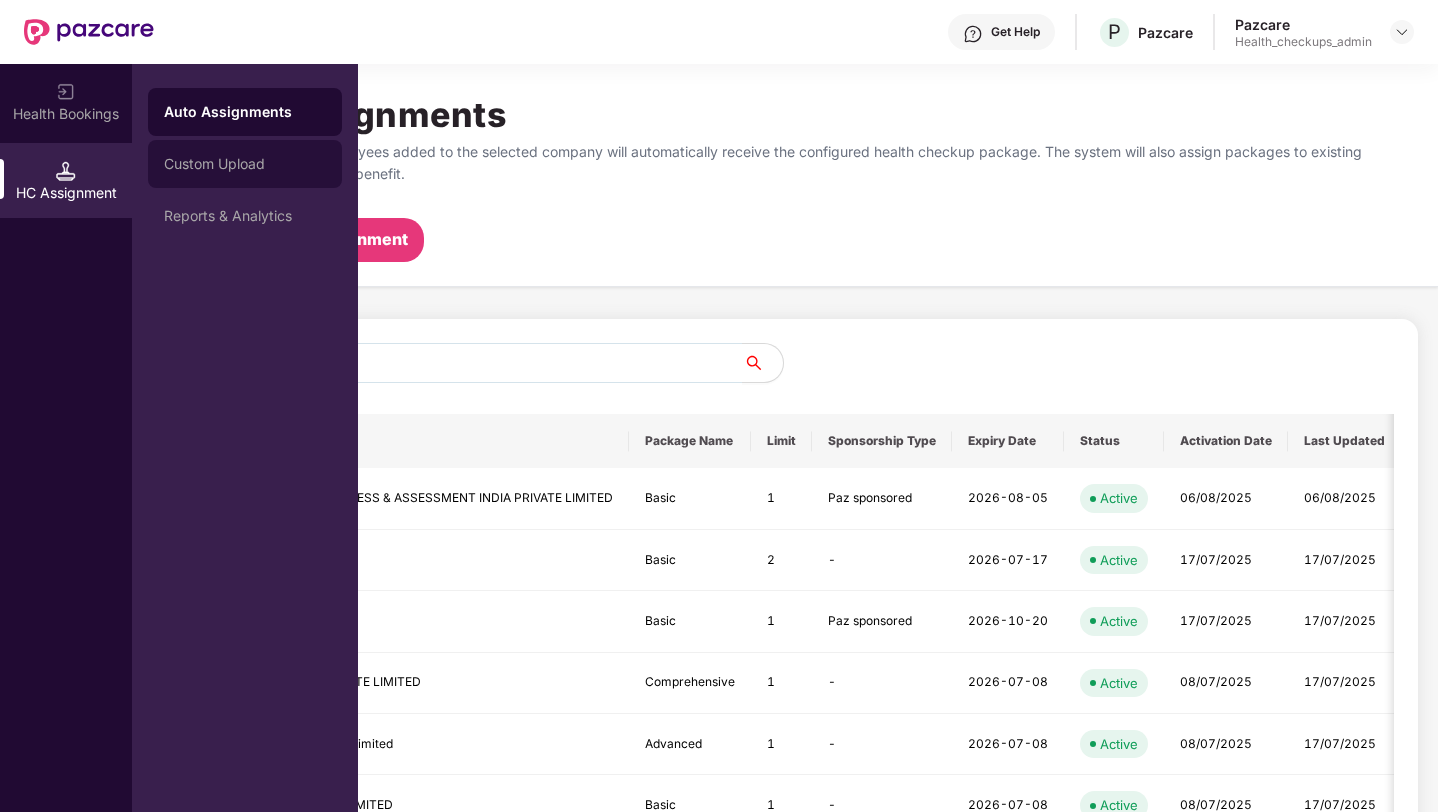 click on "Custom Upload" at bounding box center (245, 164) 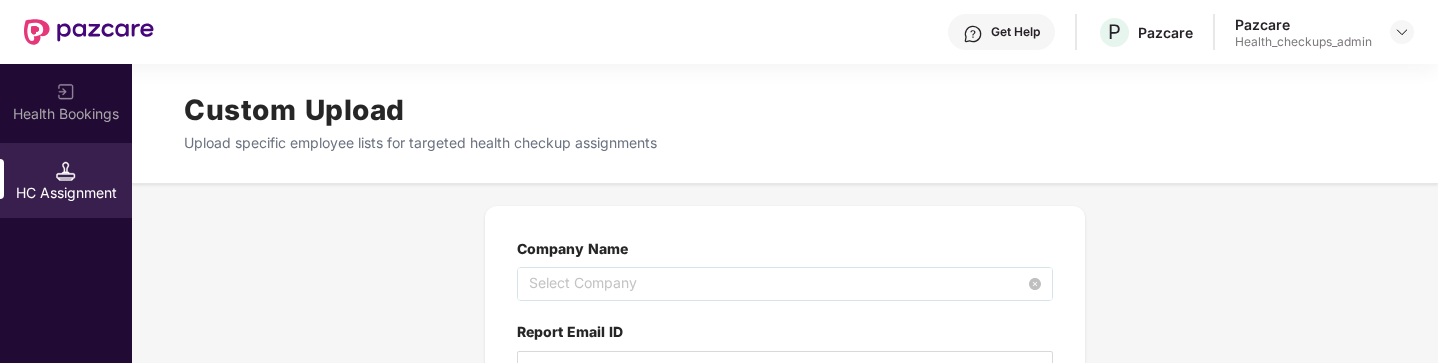 click on "Select Company" at bounding box center [785, 284] 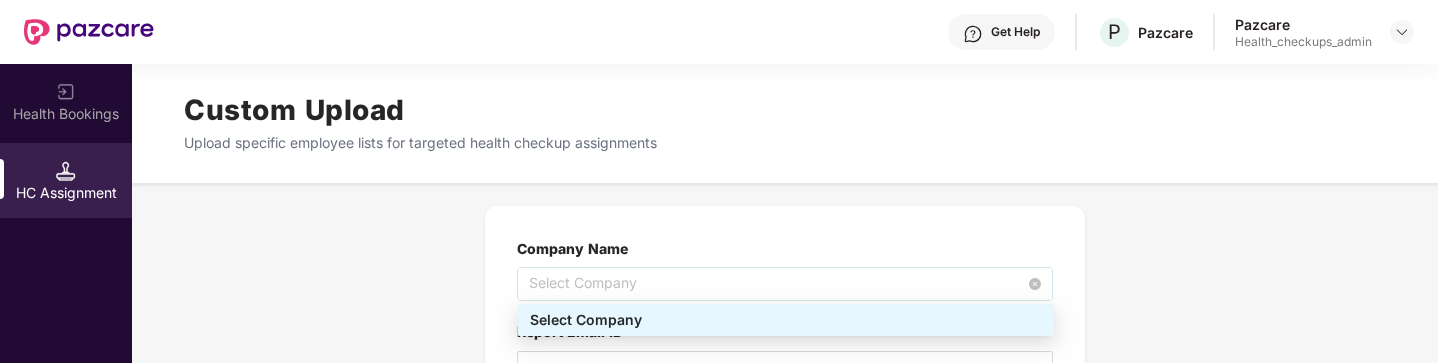 paste on "**********" 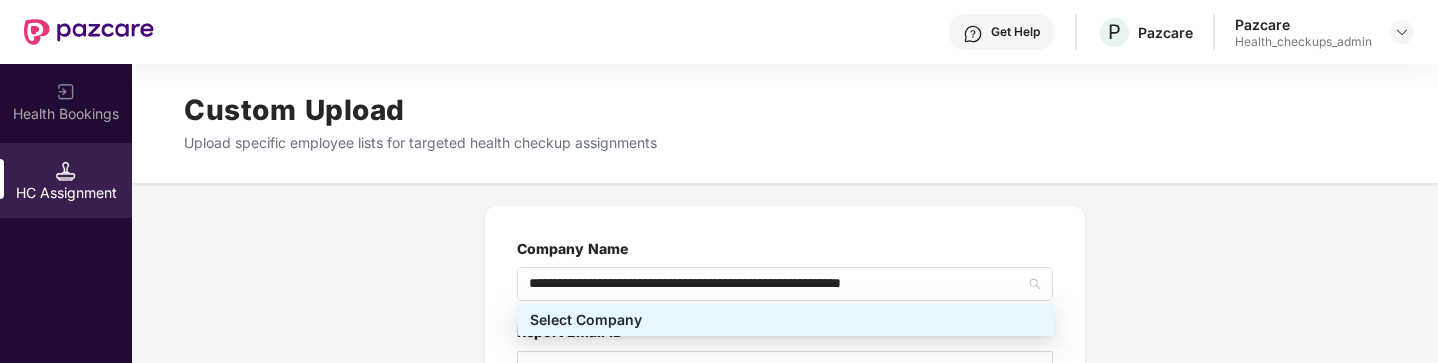 scroll, scrollTop: 0, scrollLeft: 6, axis: horizontal 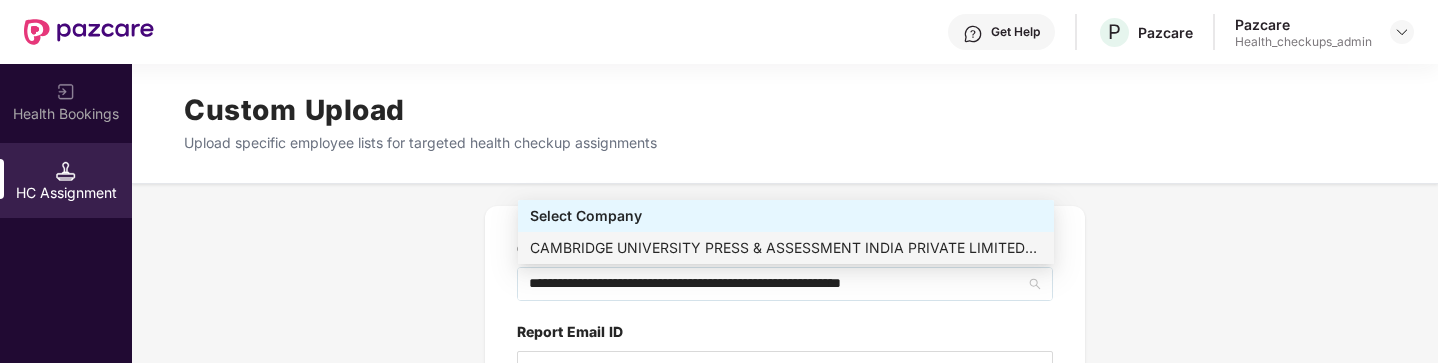 click on "[COMPANY_NAME] - [UUID]" at bounding box center [786, 248] 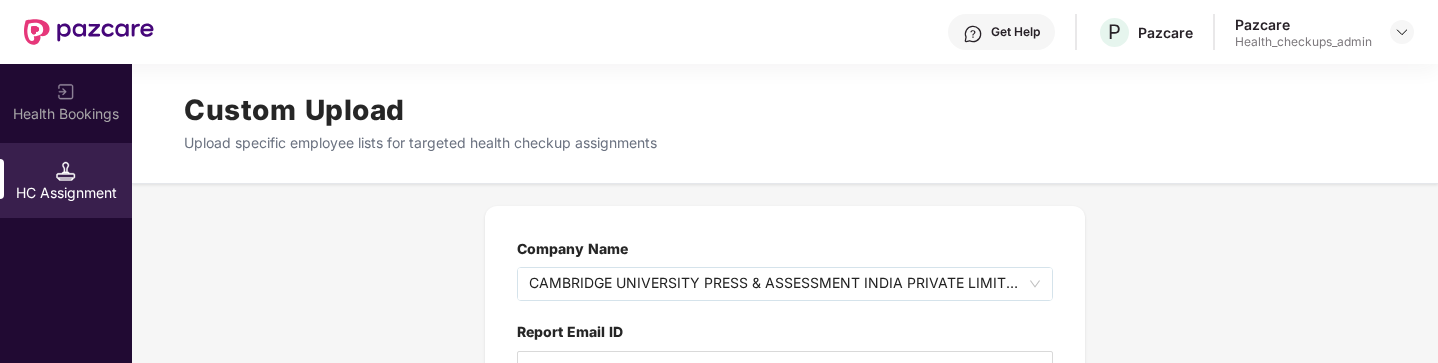 scroll, scrollTop: 0, scrollLeft: 0, axis: both 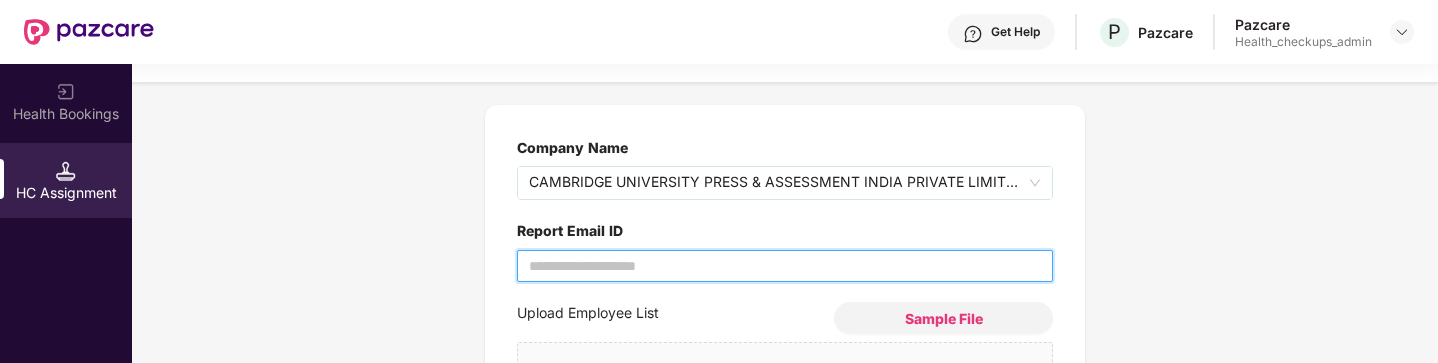 click on "Report Email ID" at bounding box center (785, 266) 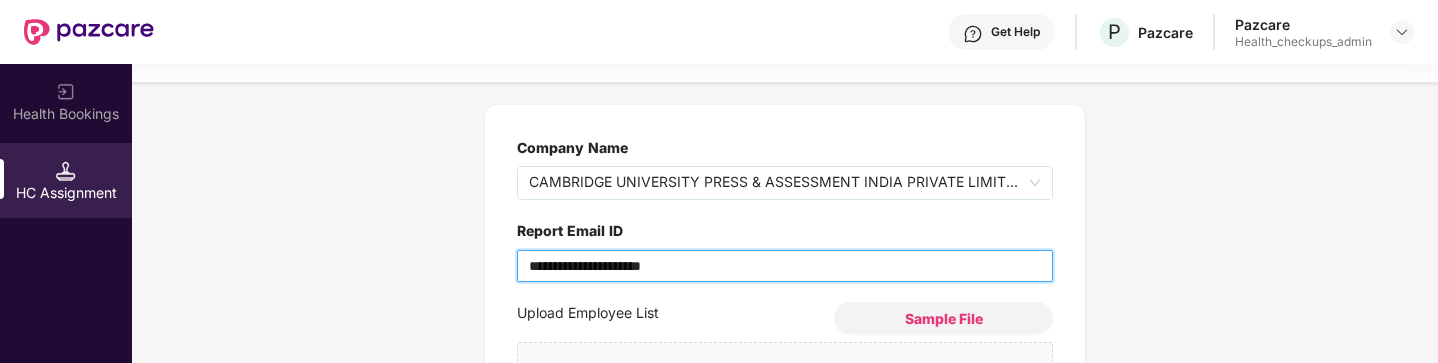 type on "**********" 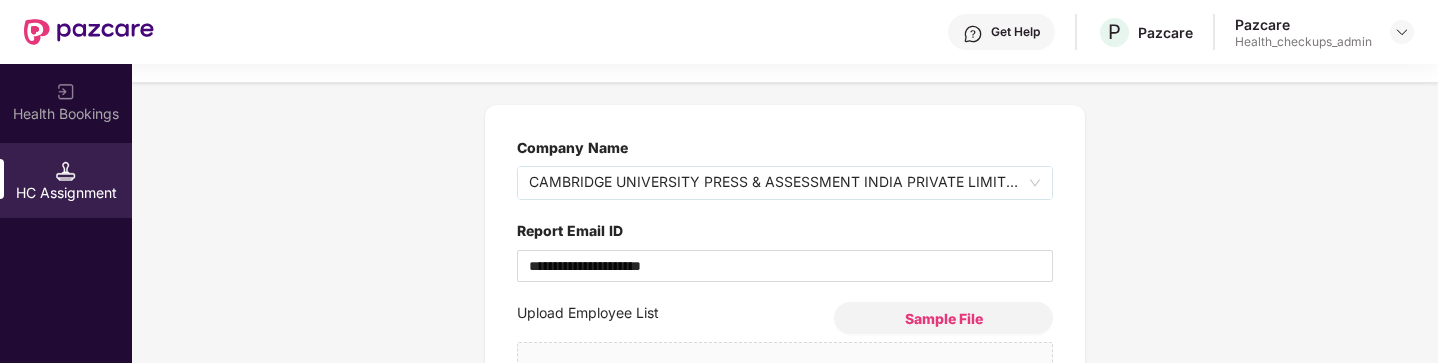 click on "Sample File" at bounding box center (944, 318) 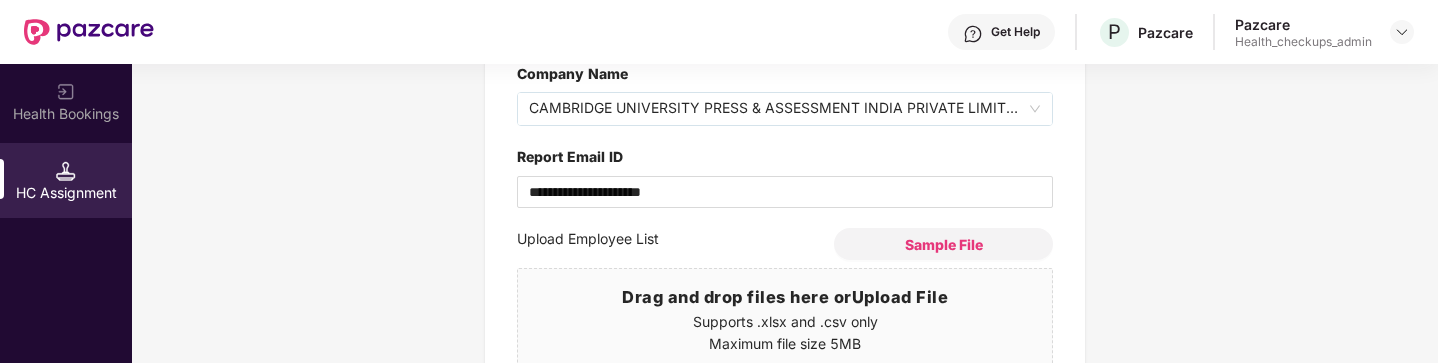 scroll, scrollTop: 276, scrollLeft: 0, axis: vertical 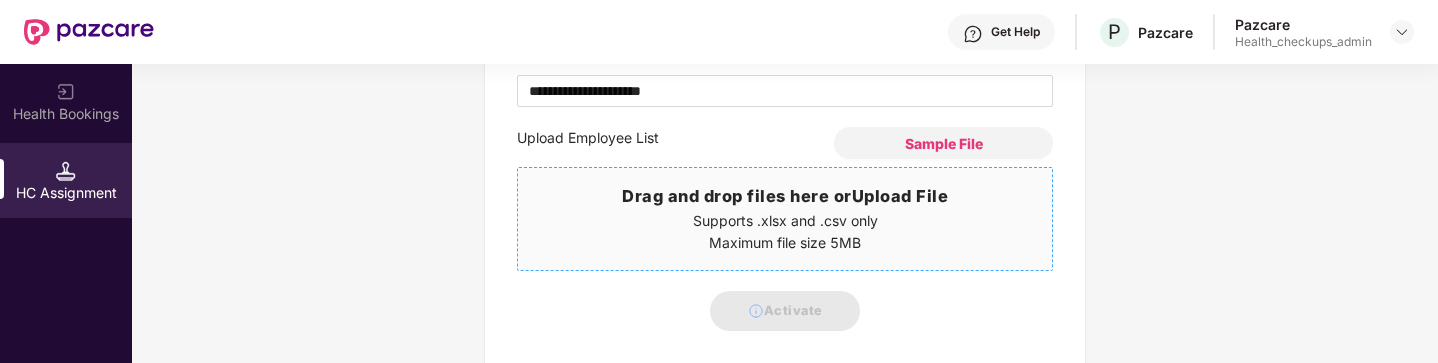 click on "Maximum file size 5MB" at bounding box center (785, 243) 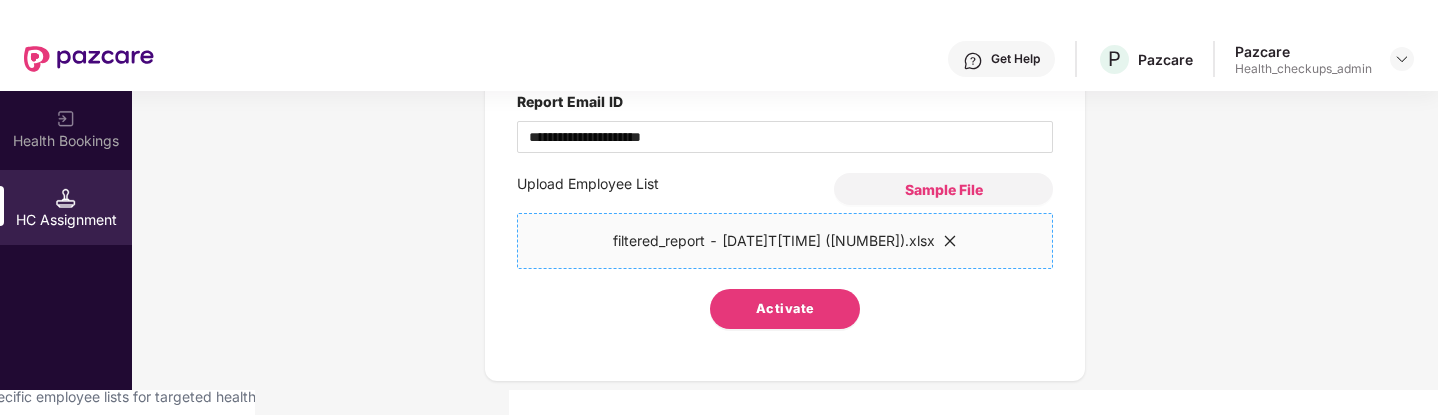 scroll, scrollTop: 268, scrollLeft: 0, axis: vertical 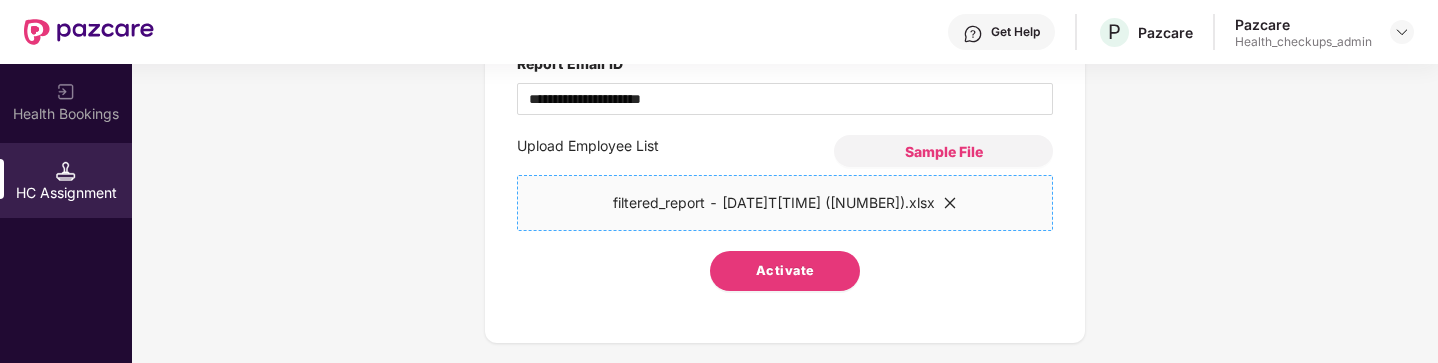 click on "Activate" at bounding box center [785, 271] 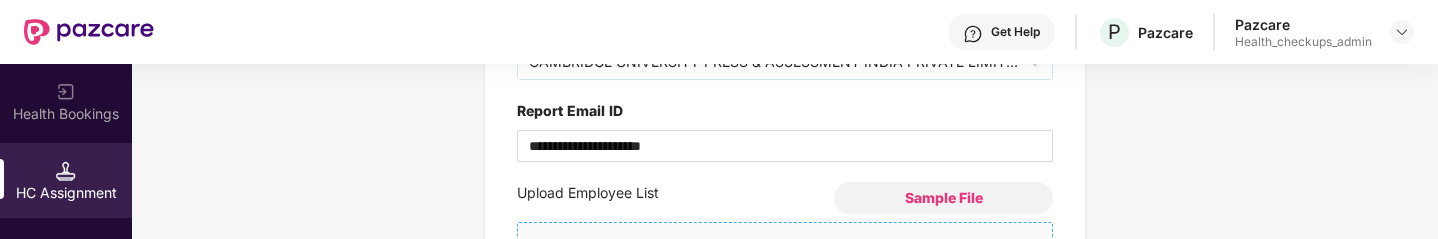scroll, scrollTop: 111, scrollLeft: 0, axis: vertical 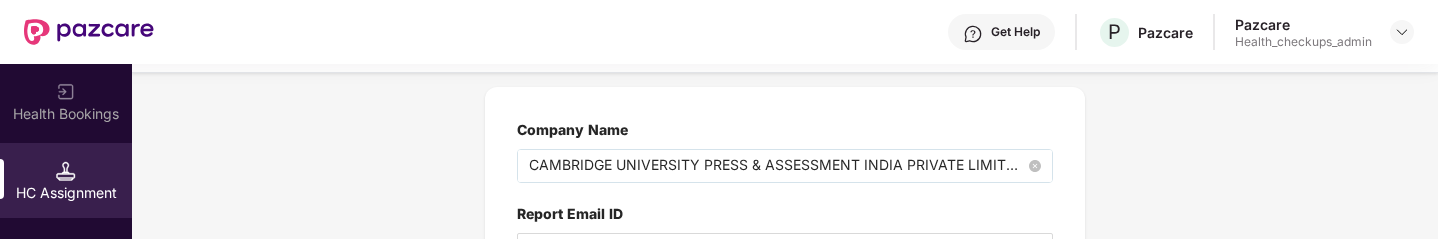 click on "[COMPANY_NAME] - [UUID]" at bounding box center (785, 166) 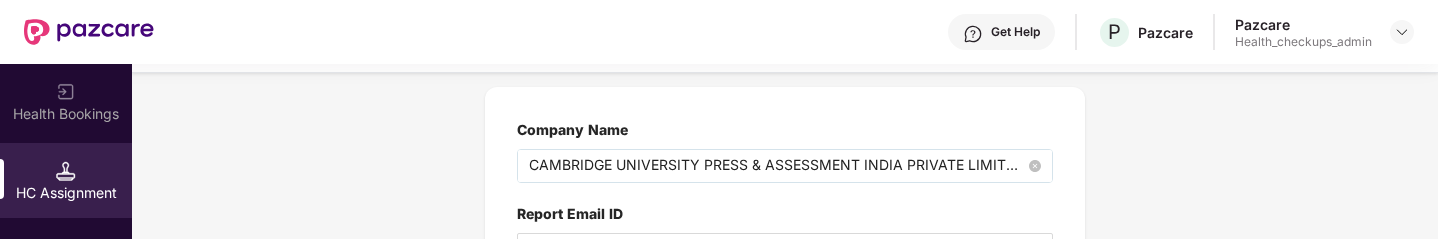 click on "[COMPANY_NAME] - [UUID]" at bounding box center [785, 166] 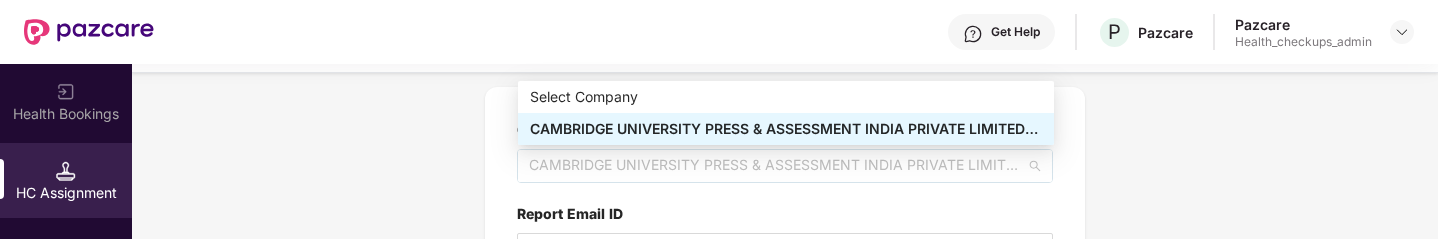 click on "[COMPANY_NAME] - [UUID]" at bounding box center (786, 129) 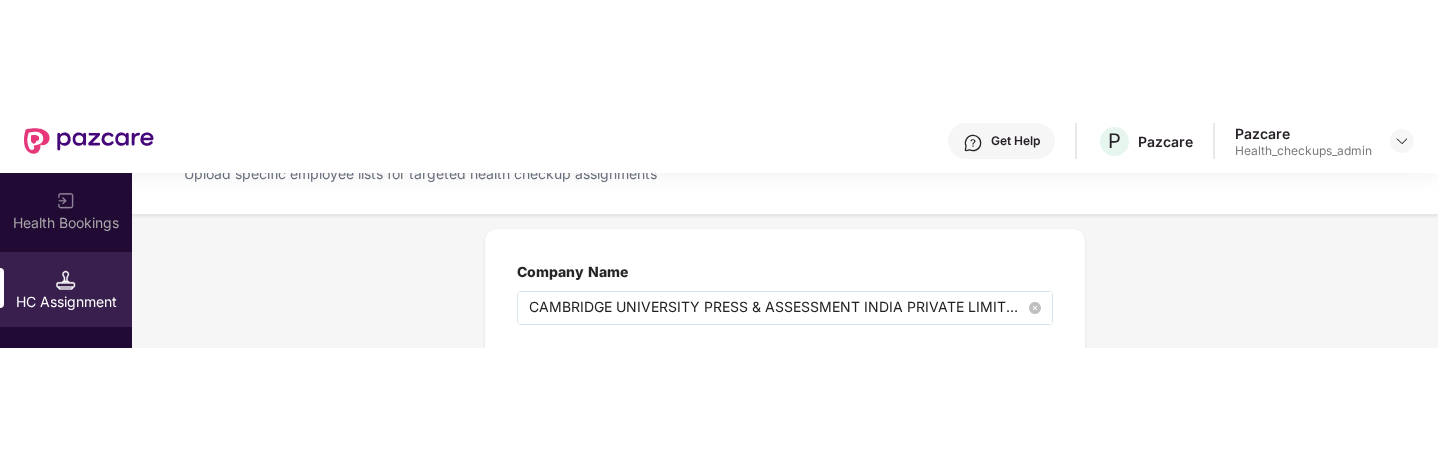 scroll, scrollTop: 0, scrollLeft: 0, axis: both 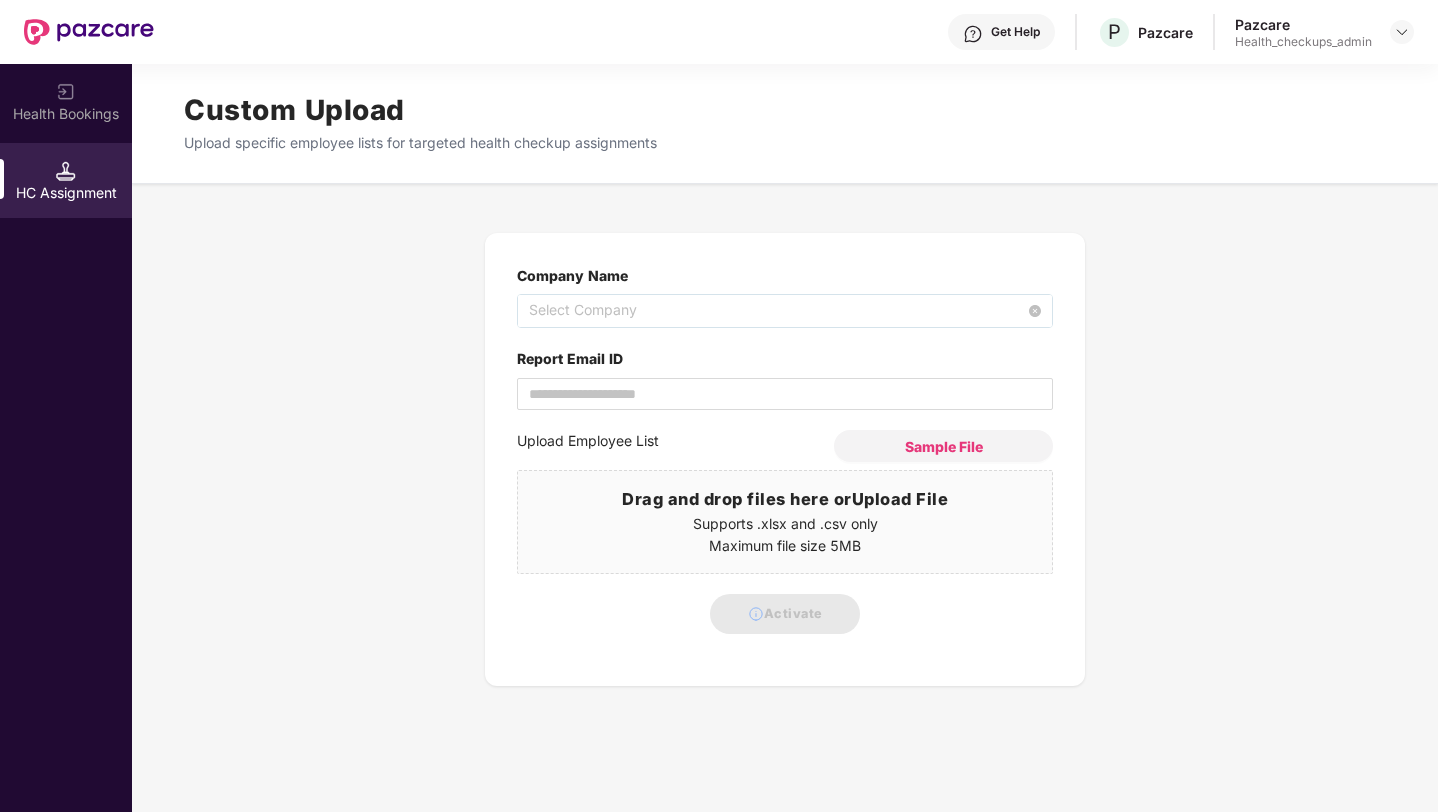 click on "Select Company" at bounding box center (785, 311) 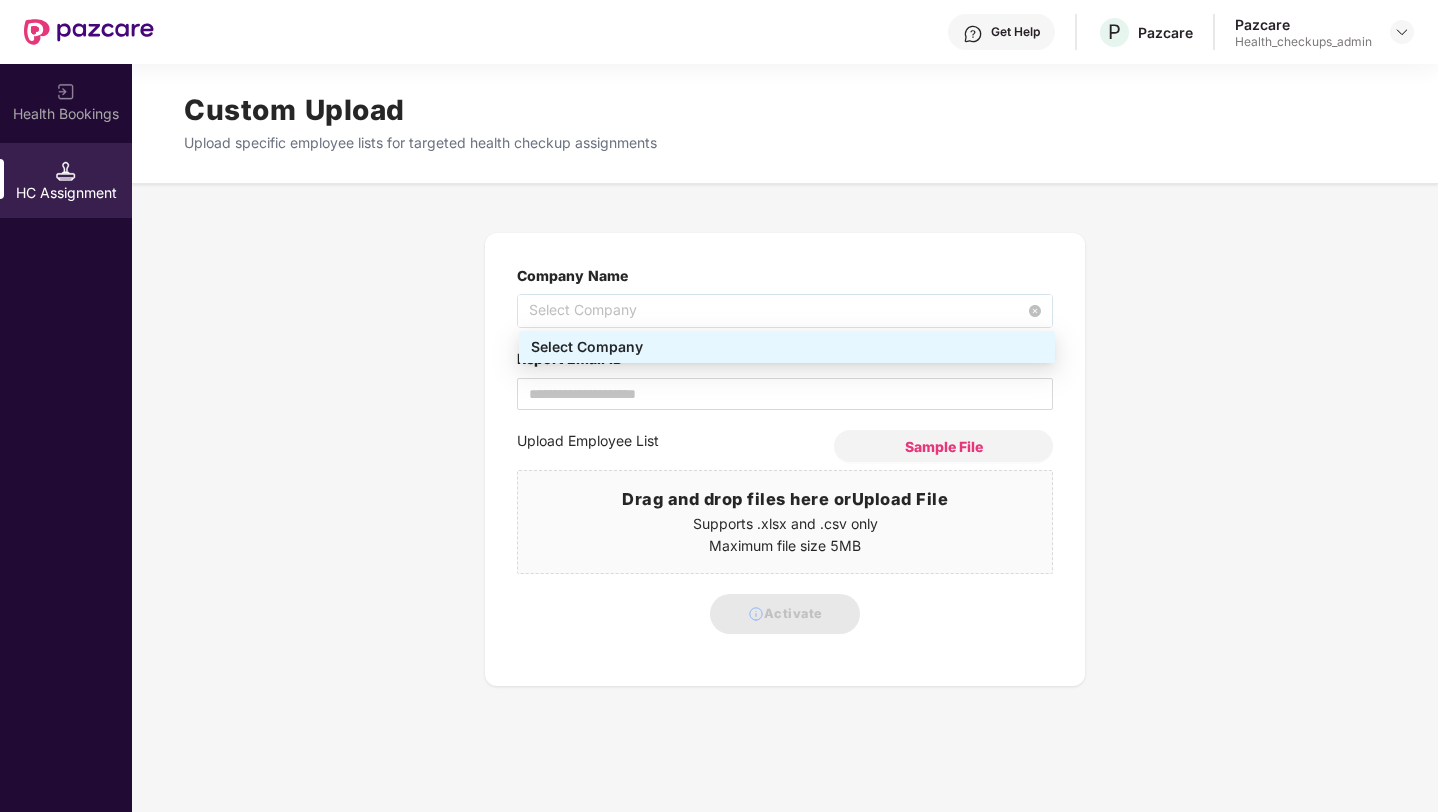 paste on "**********" 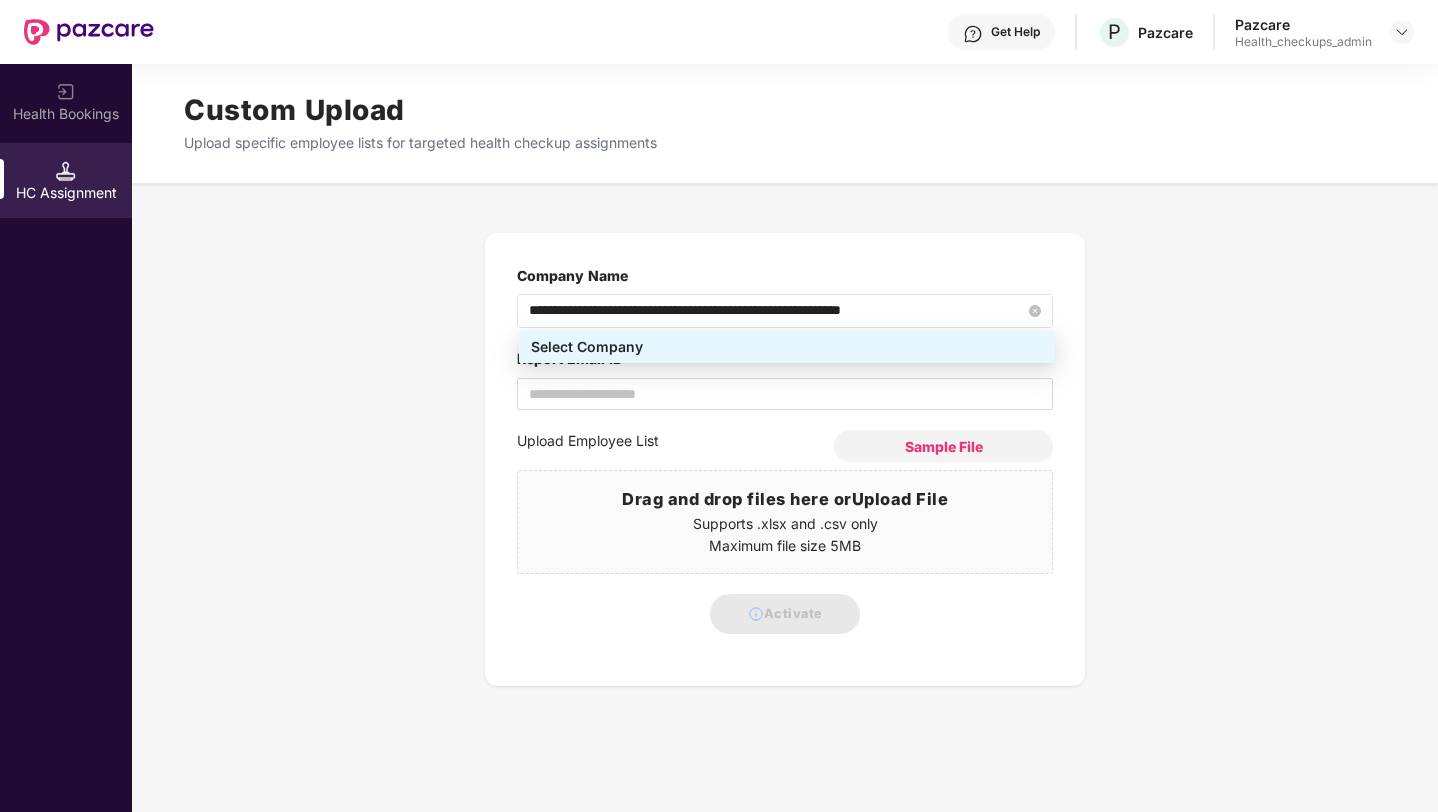 scroll, scrollTop: 0, scrollLeft: 6, axis: horizontal 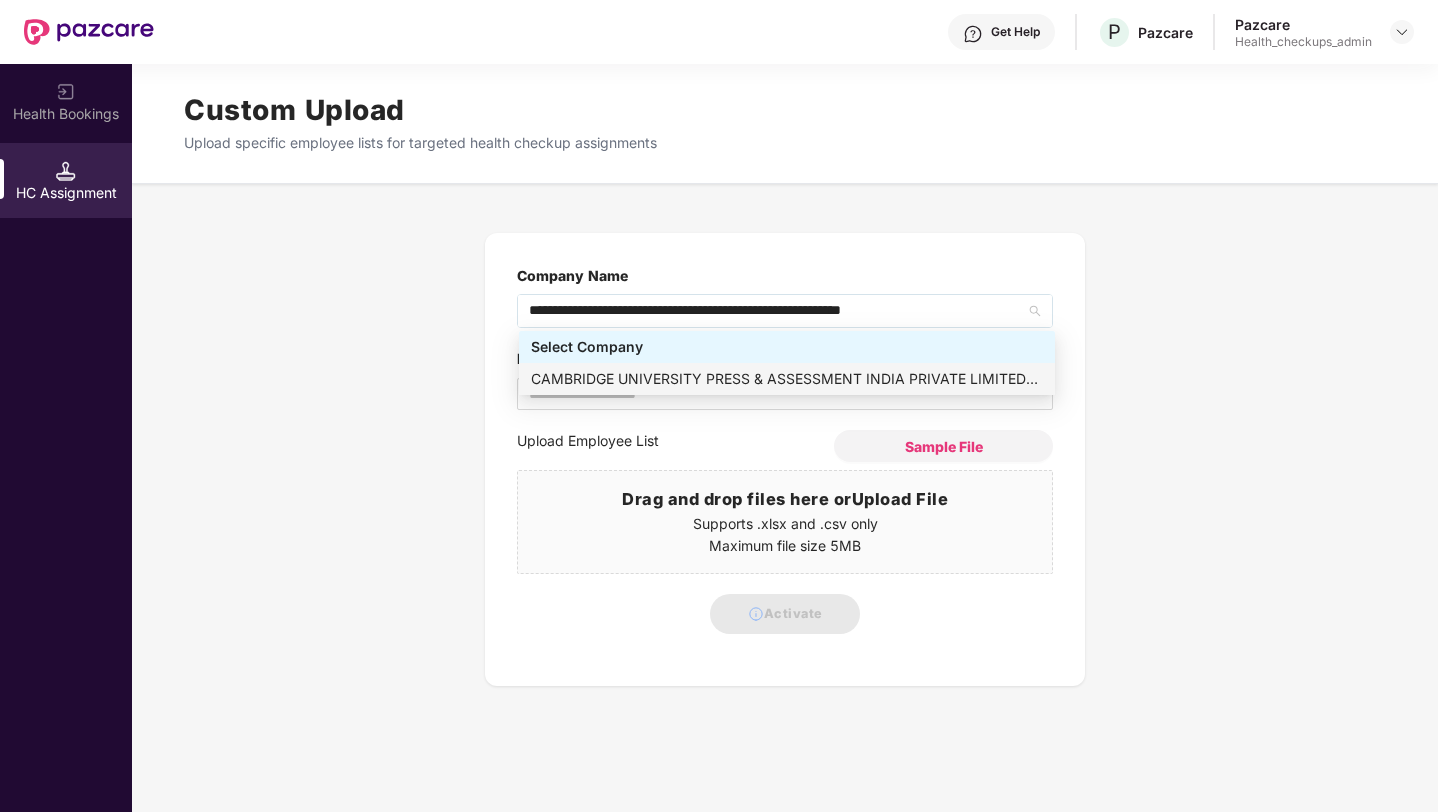 click on "CAMBRIDGE UNIVERSITY PRESS & ASSESSMENT INDIA PRIVATE LIMITED - [UUID]" at bounding box center (787, 379) 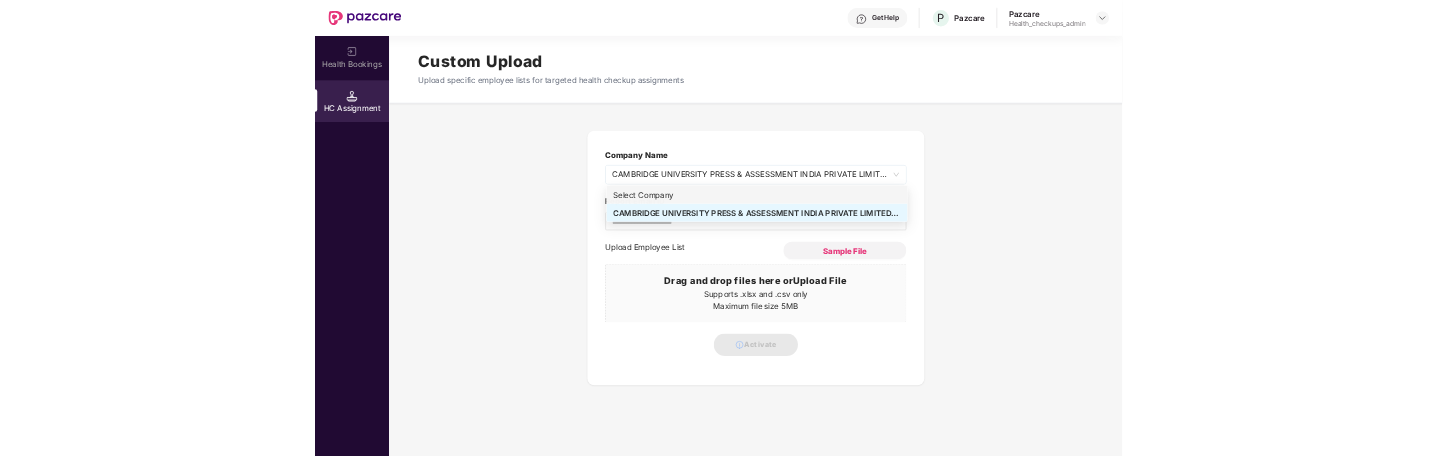 scroll, scrollTop: 0, scrollLeft: 0, axis: both 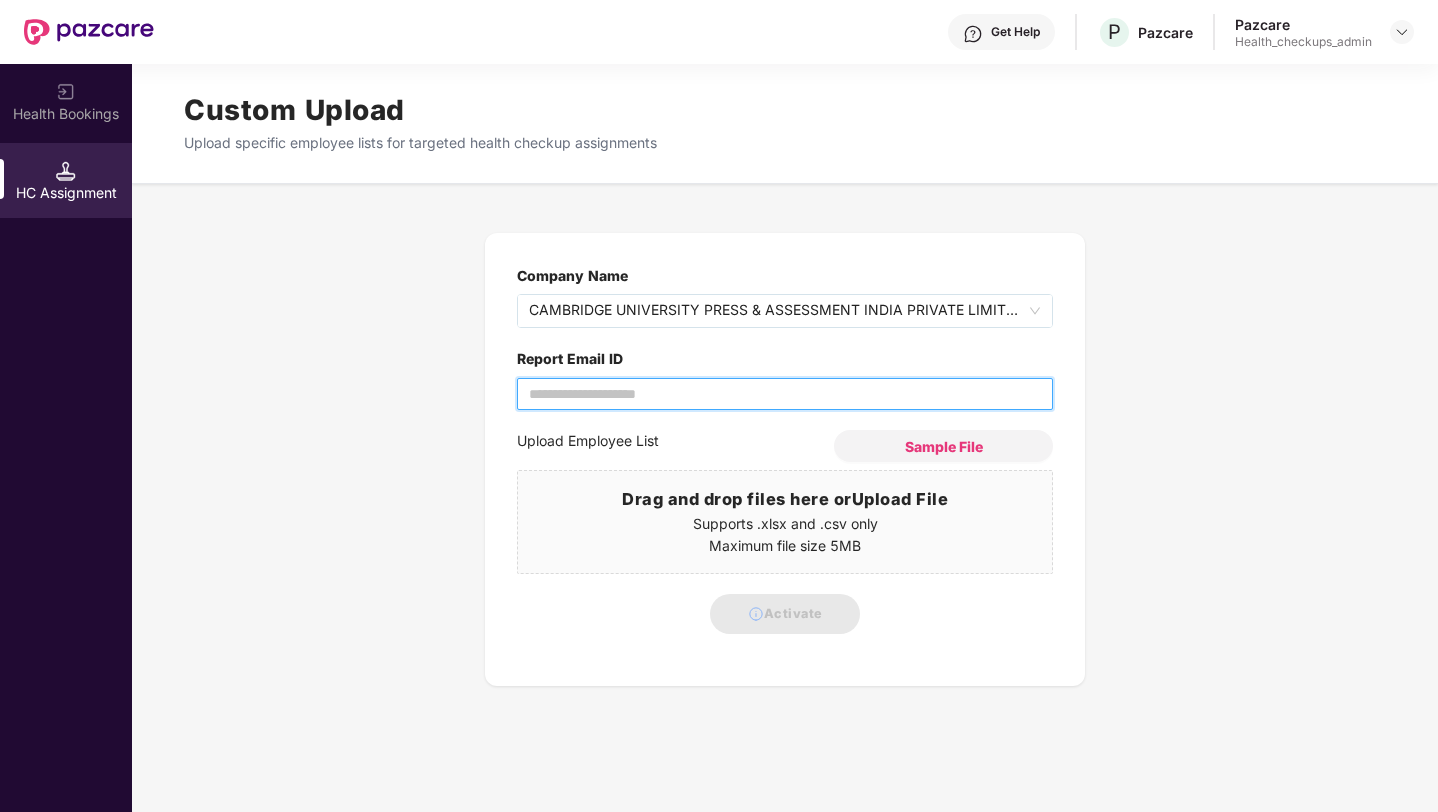 click on "Report Email ID" at bounding box center (785, 394) 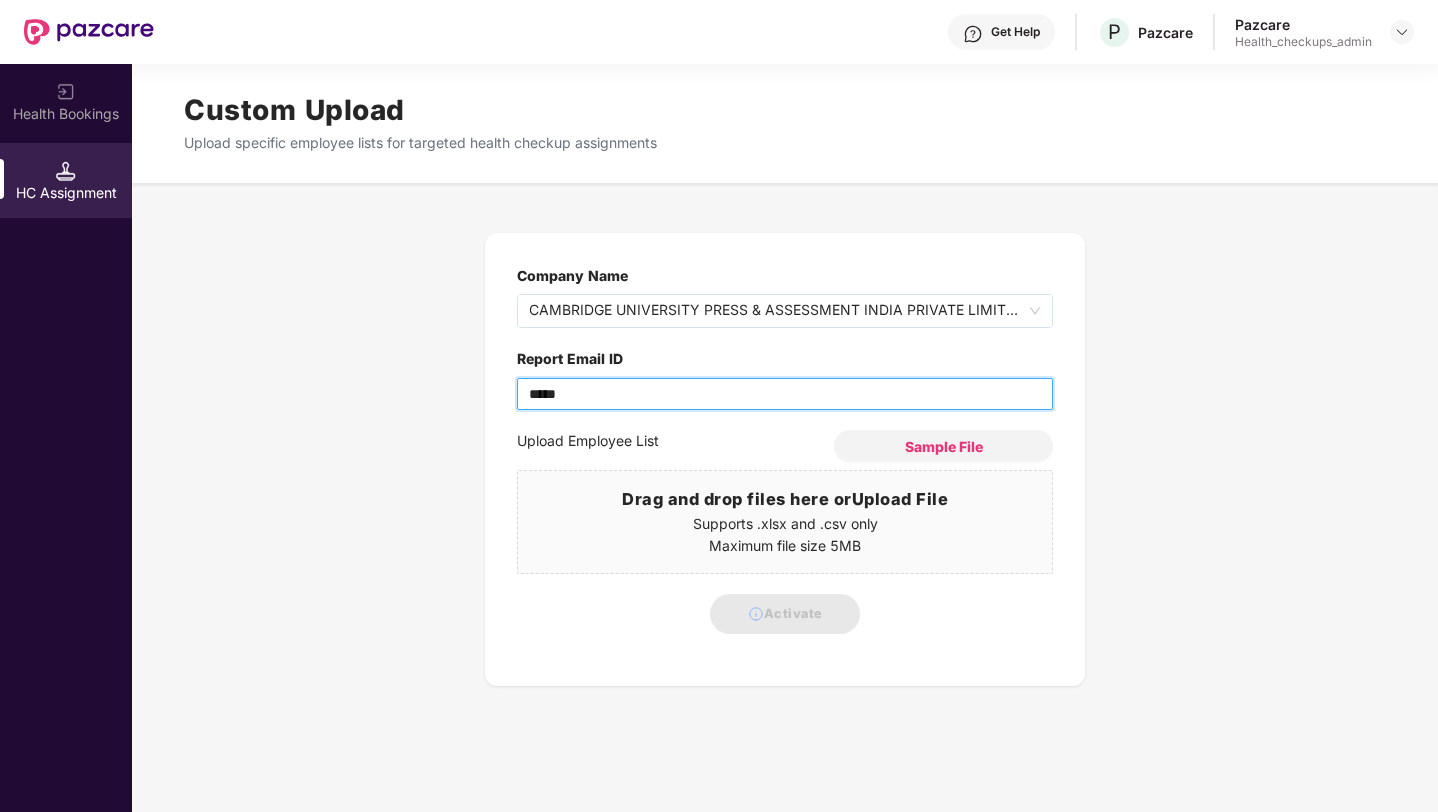 type on "****" 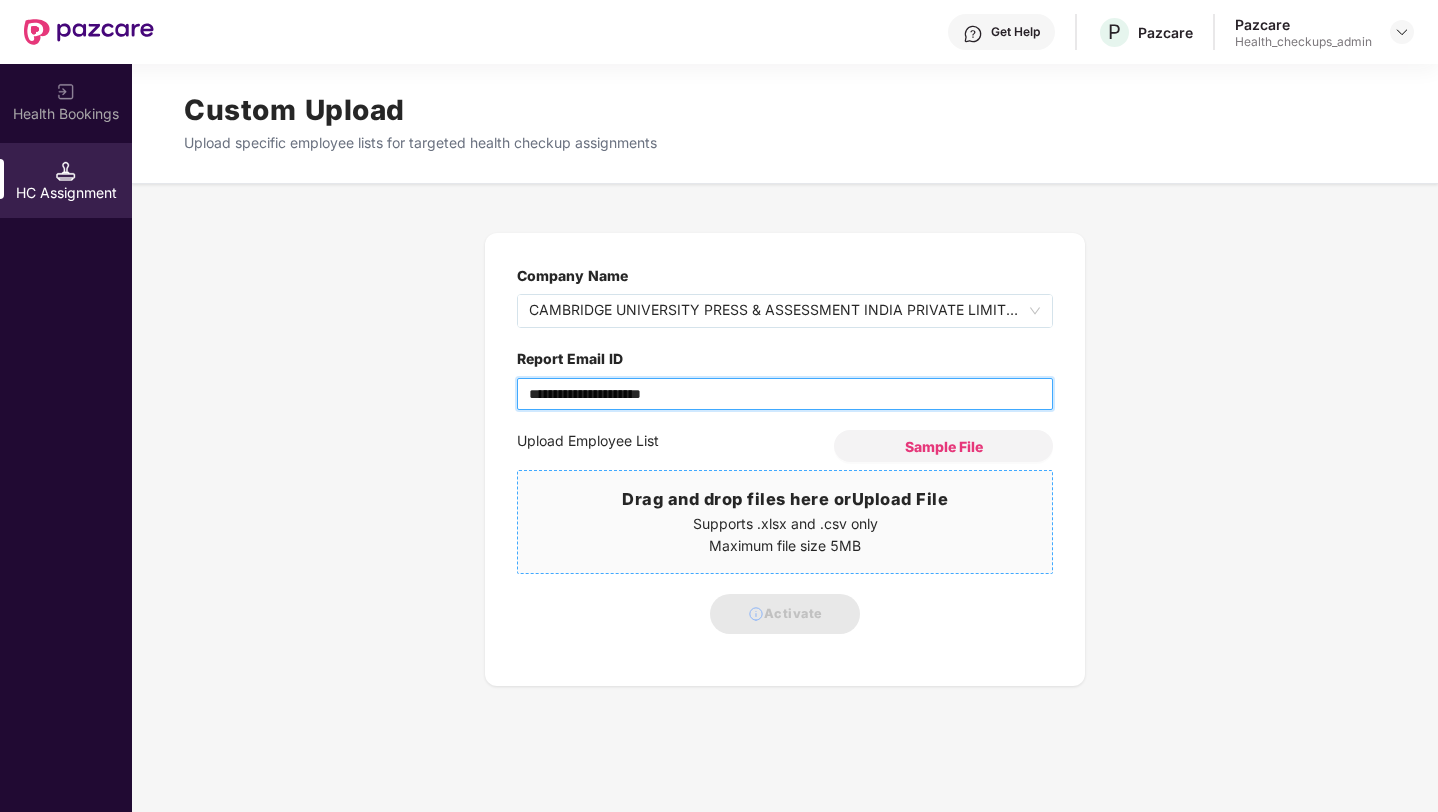 type on "**********" 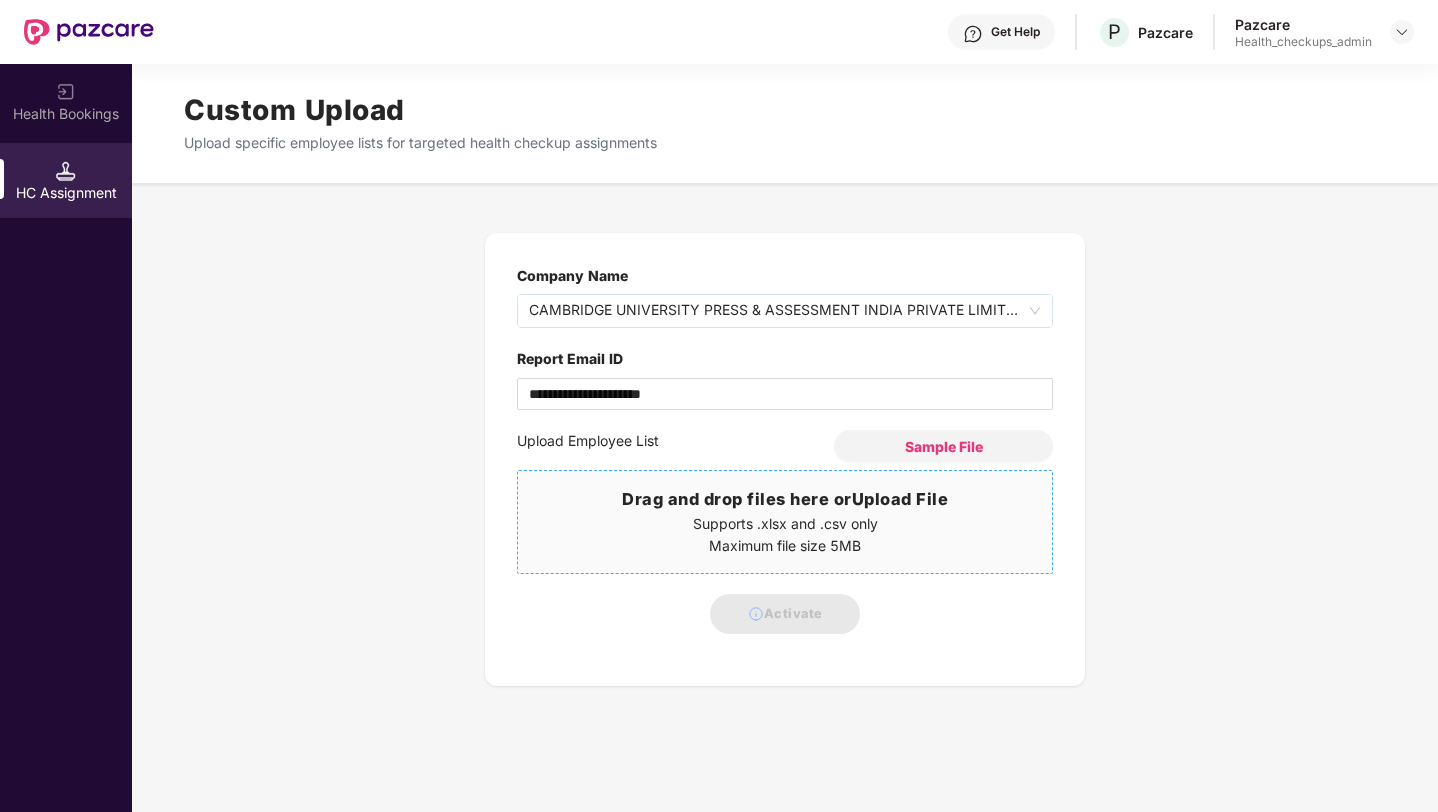 click on "Supports .xlsx and .csv only" at bounding box center (785, 524) 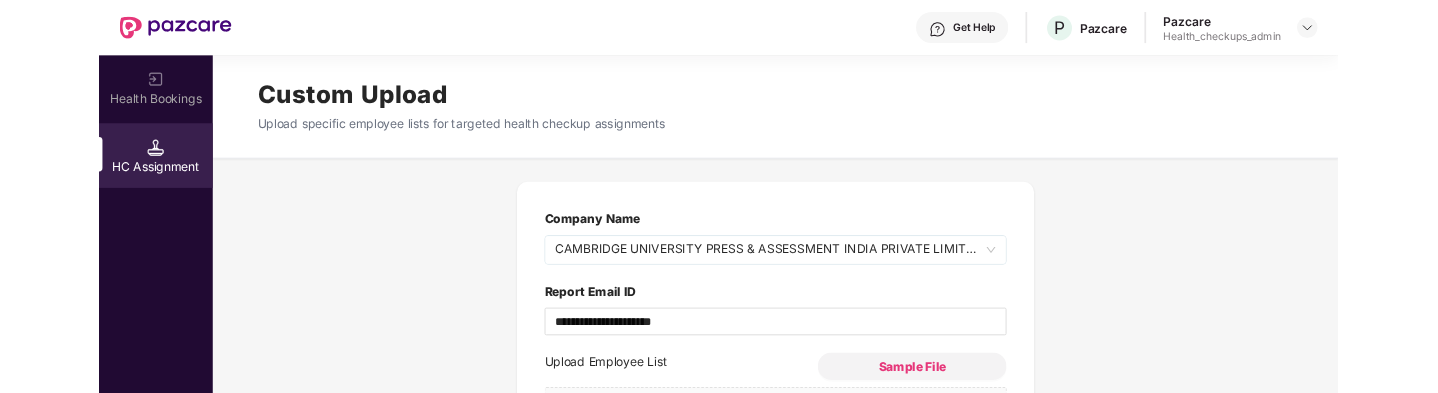 scroll, scrollTop: 181, scrollLeft: 0, axis: vertical 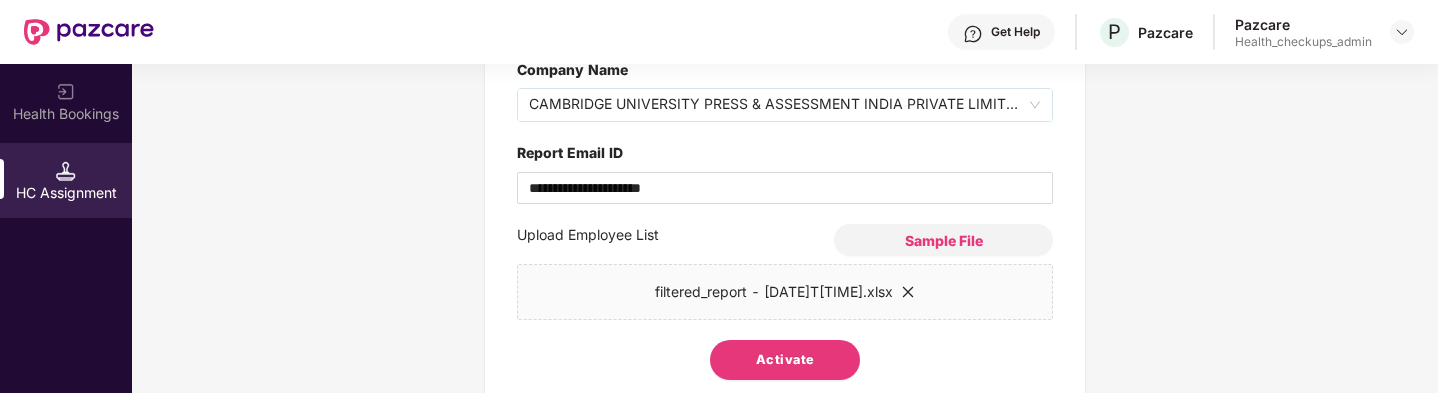 click on "Activate" at bounding box center [785, 360] 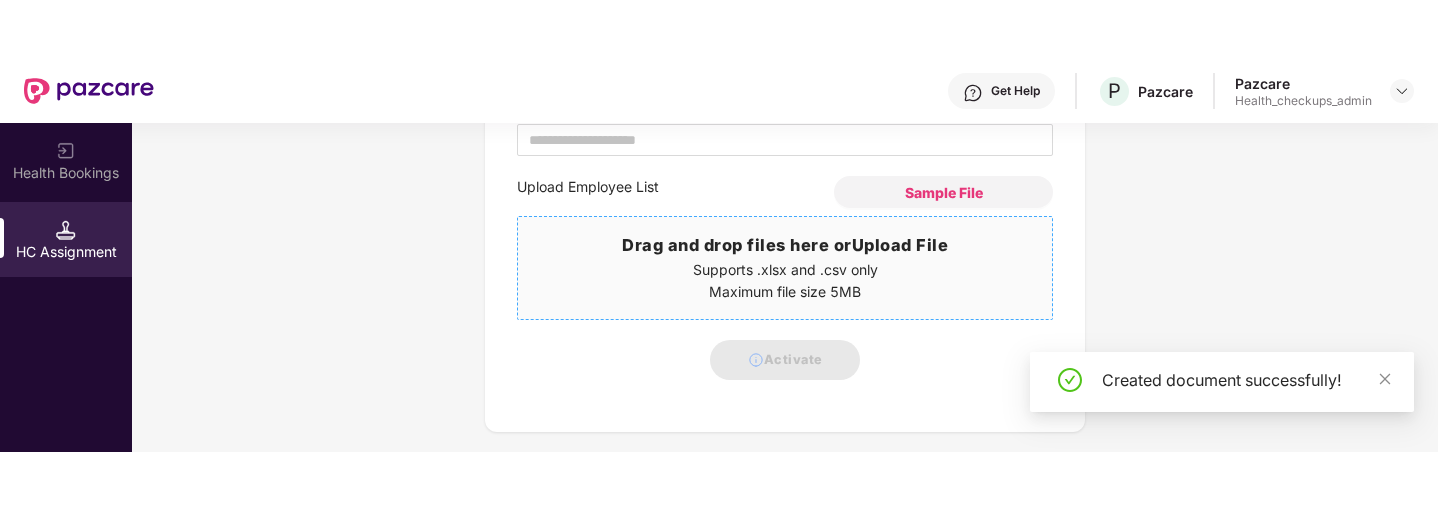 scroll, scrollTop: 0, scrollLeft: 0, axis: both 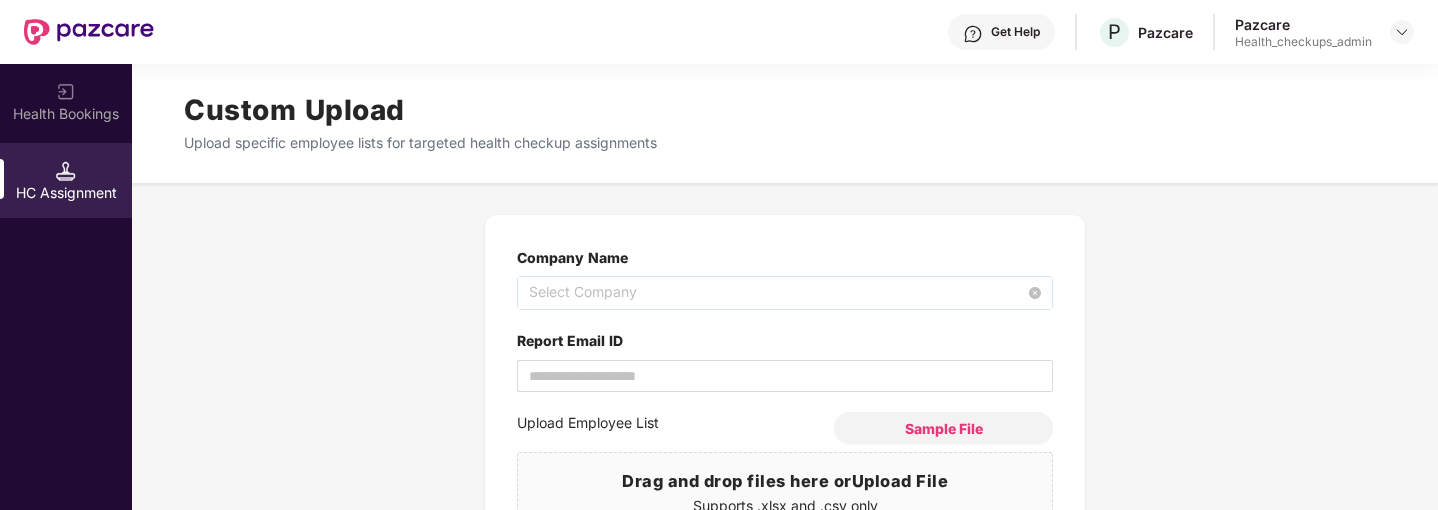 click on "Select Company" at bounding box center [785, 293] 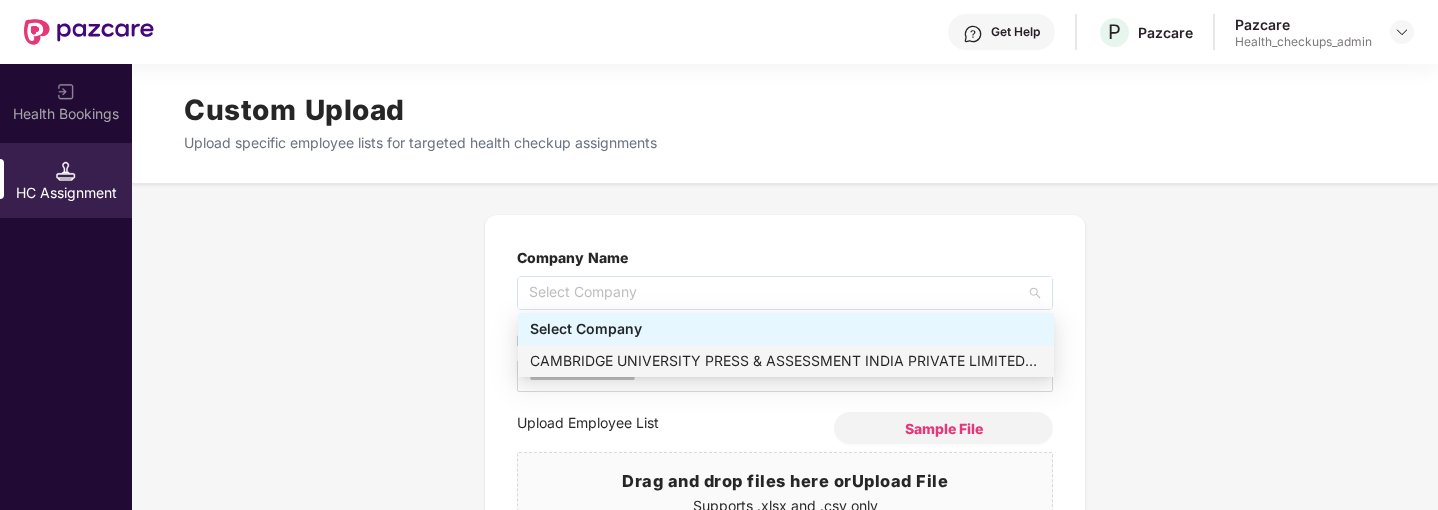 click on "[COMPANY_NAME] - [UUID]" at bounding box center (786, 361) 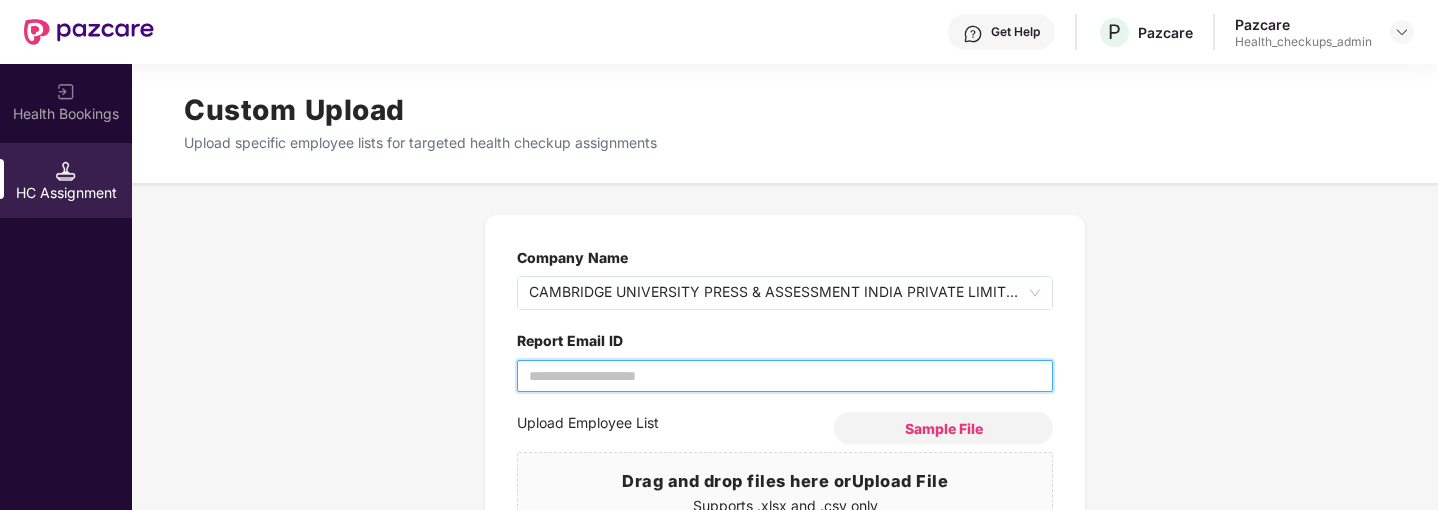 click on "Report Email ID" at bounding box center (785, 376) 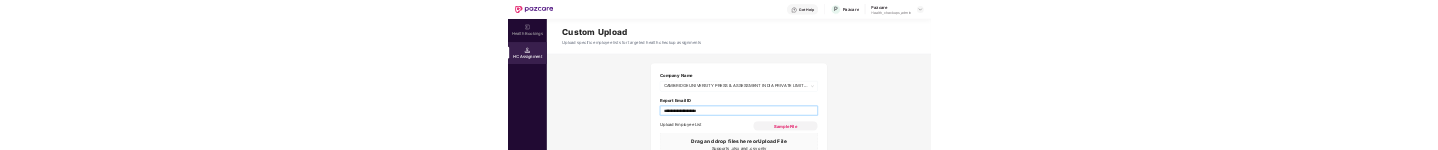 scroll, scrollTop: 104, scrollLeft: 0, axis: vertical 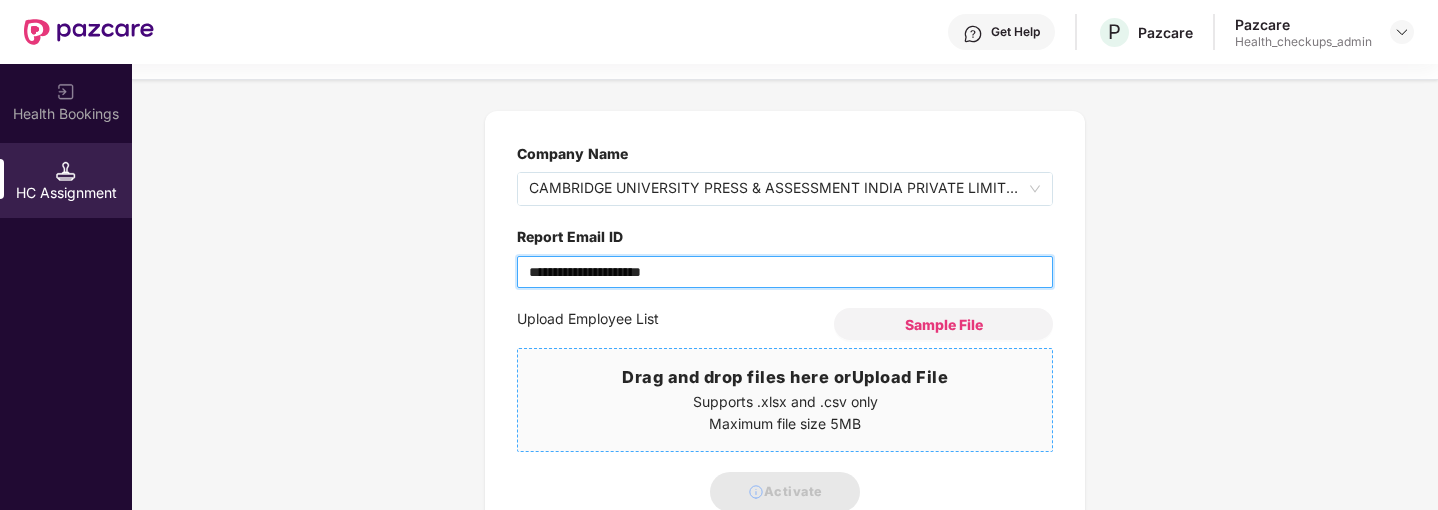 type on "**********" 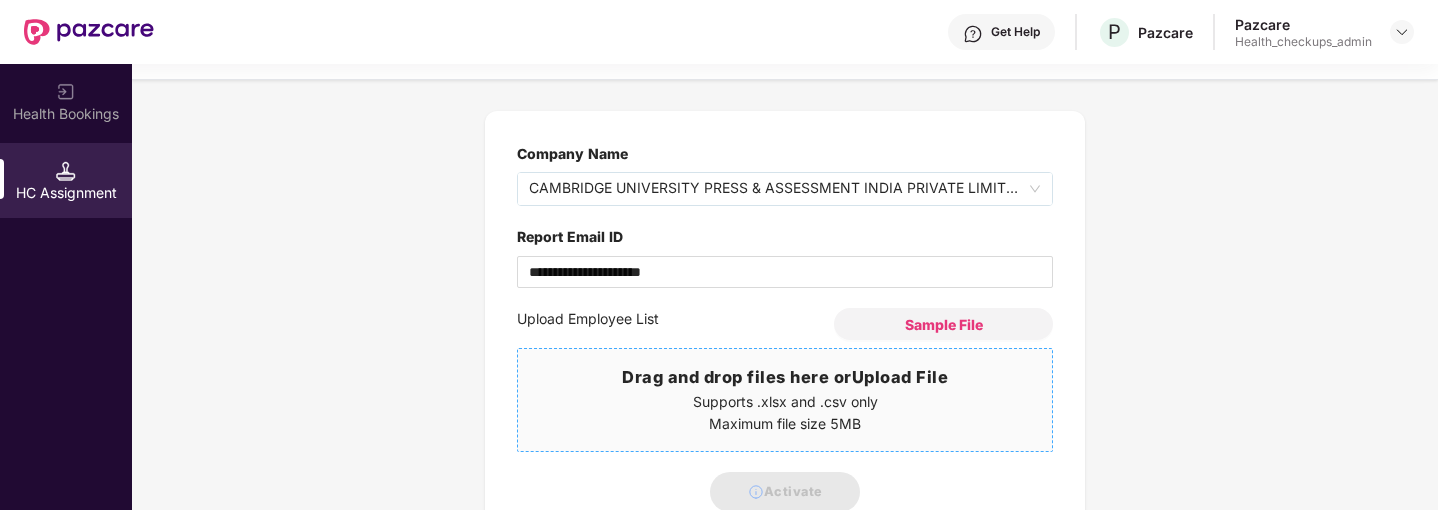 click on "Supports .xlsx and .csv only" at bounding box center [785, 402] 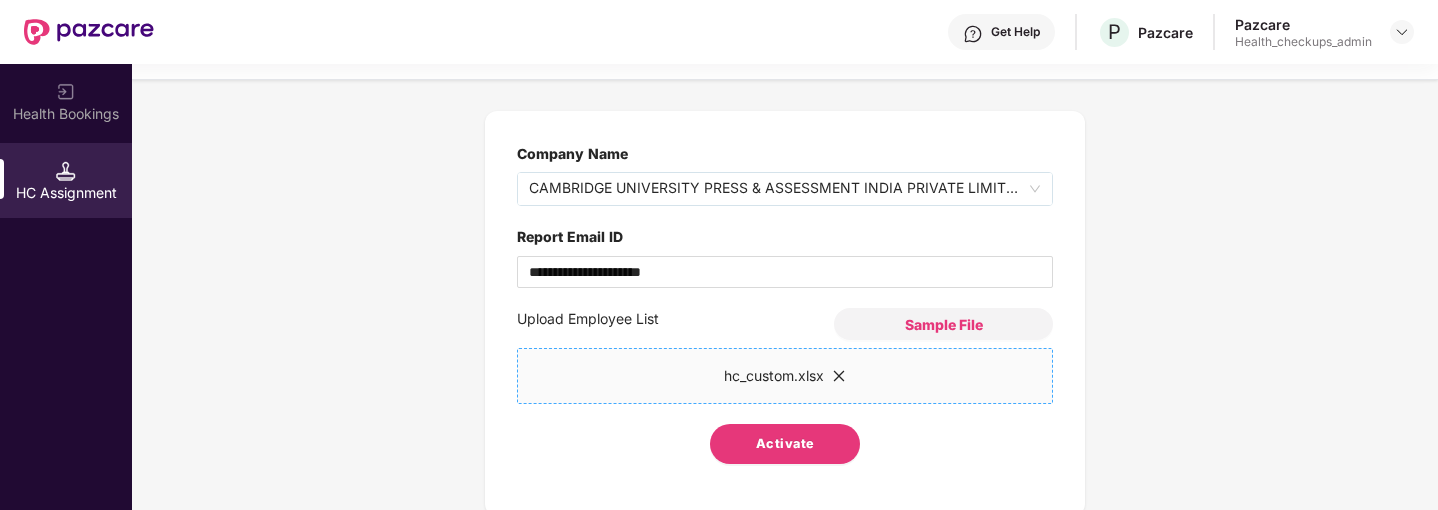 click on "Activate" at bounding box center (785, 444) 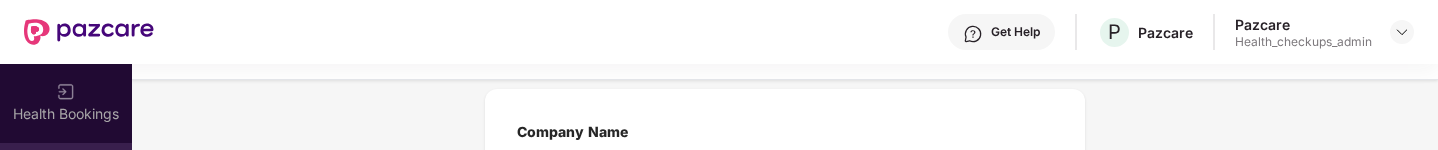 type 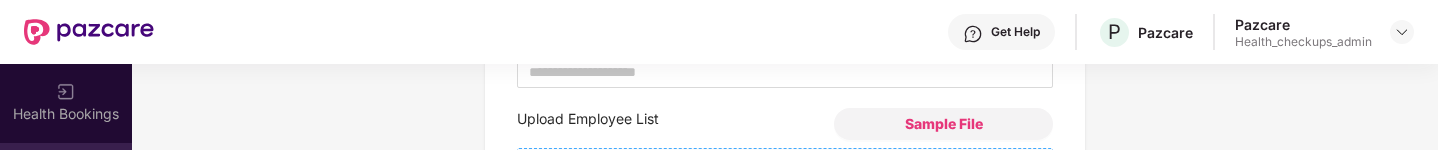 scroll, scrollTop: 352, scrollLeft: 0, axis: vertical 